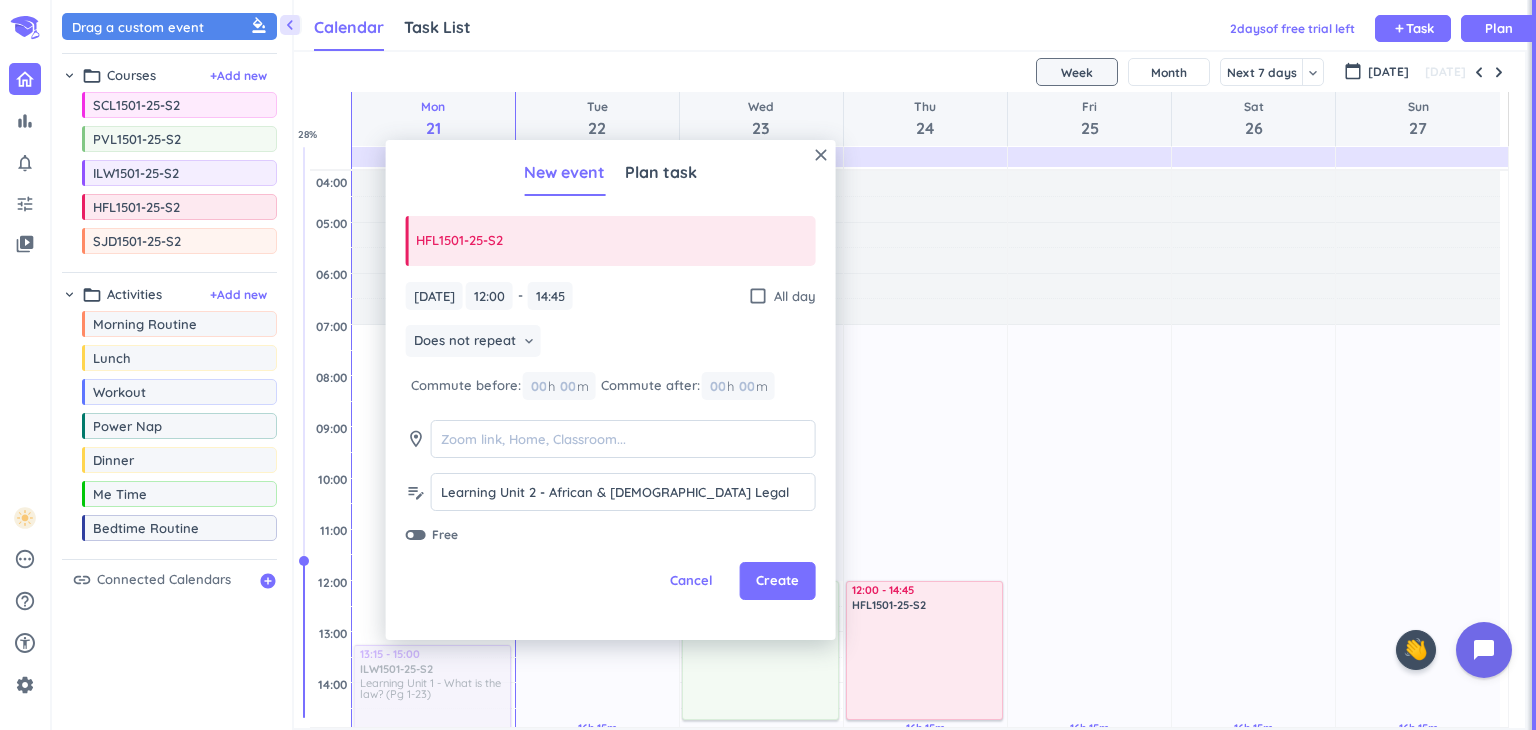 scroll, scrollTop: 0, scrollLeft: 0, axis: both 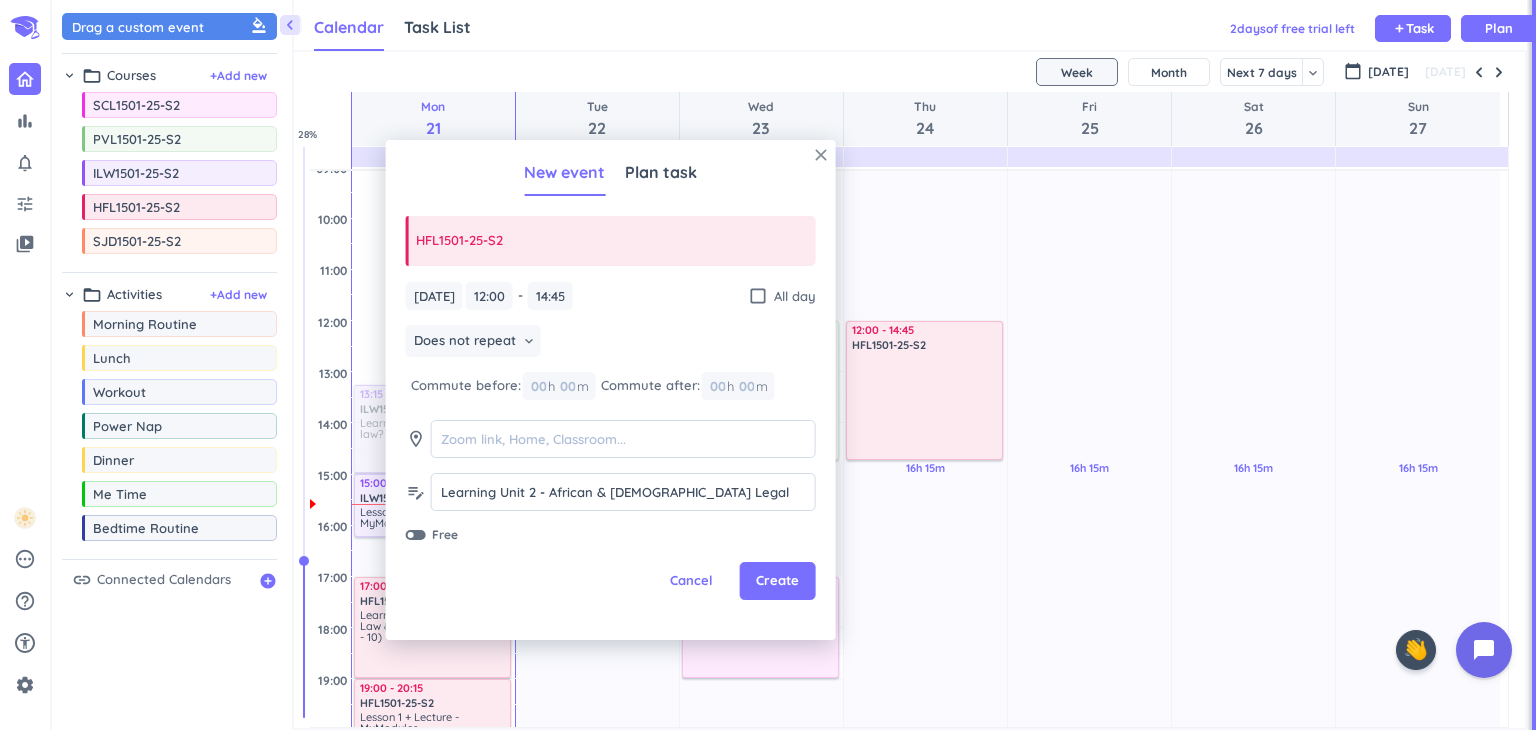 click on "close" at bounding box center (821, 155) 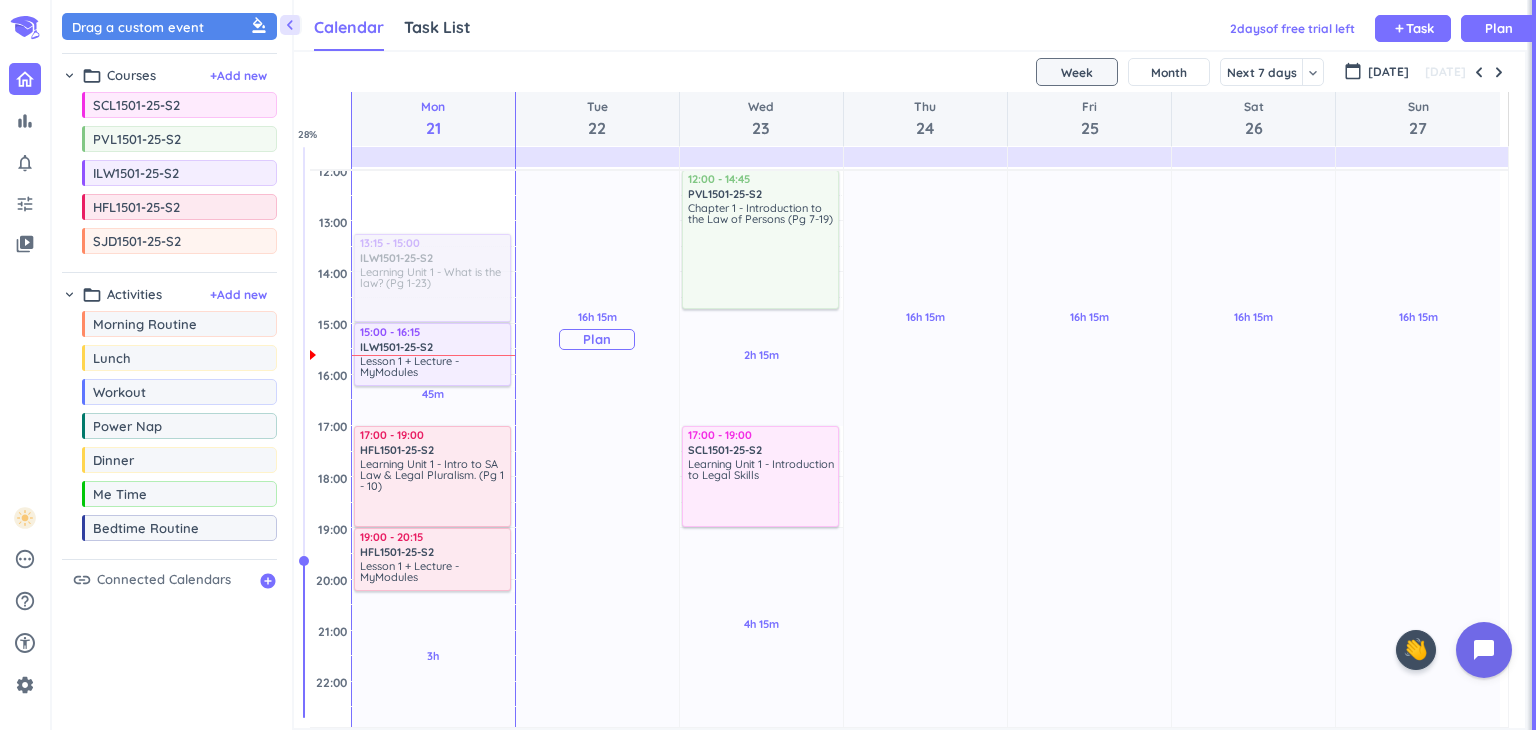 scroll, scrollTop: 460, scrollLeft: 0, axis: vertical 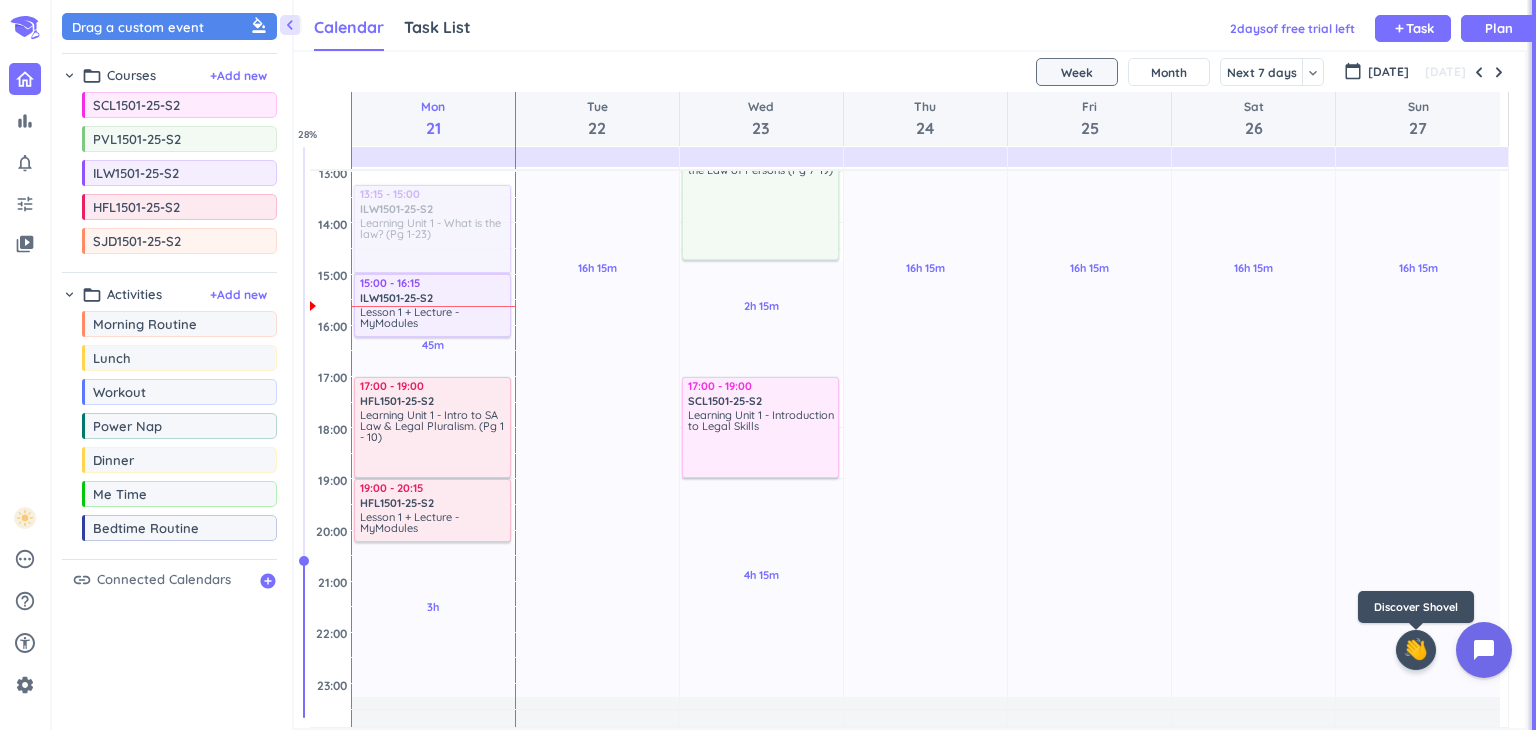 click on "👋" at bounding box center [1416, 650] 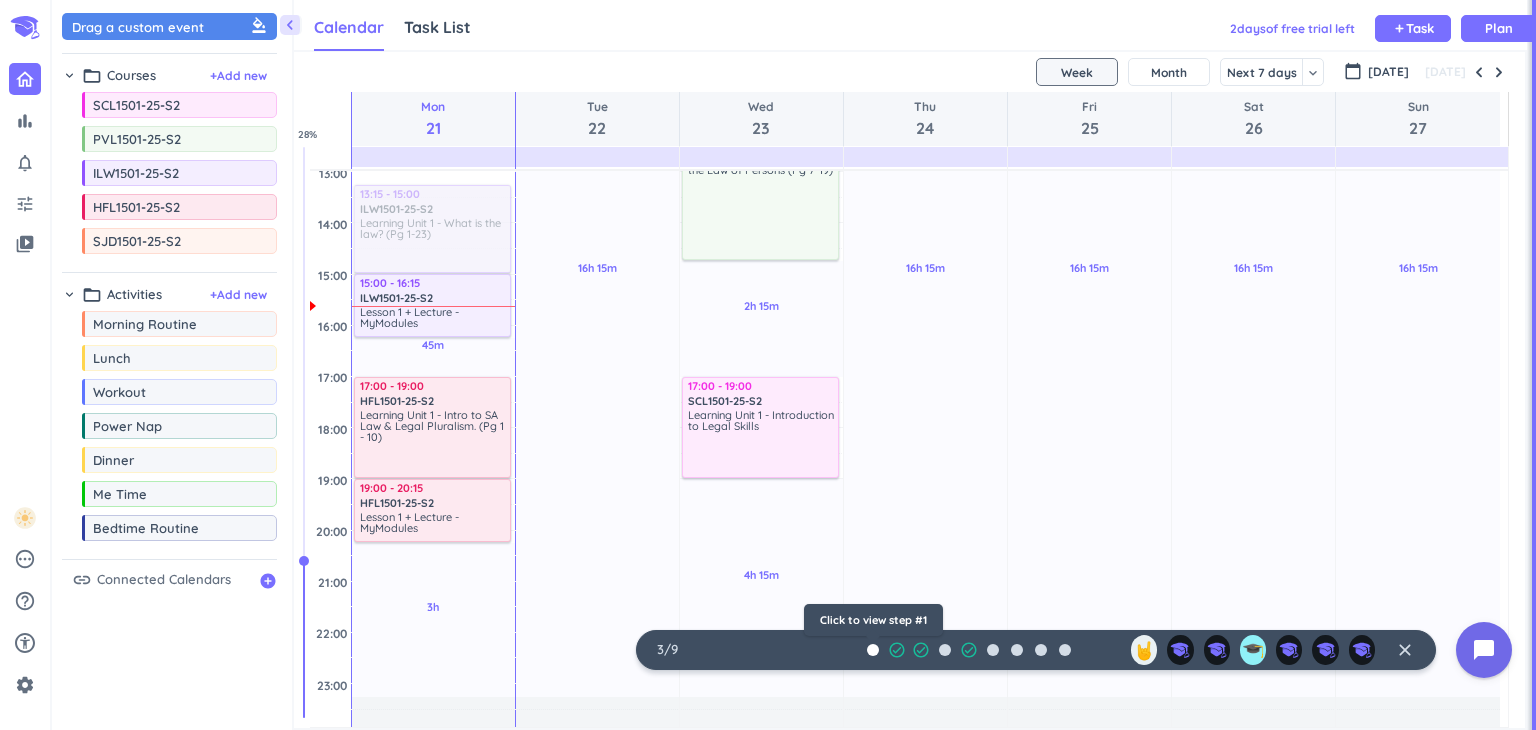click at bounding box center [873, 650] 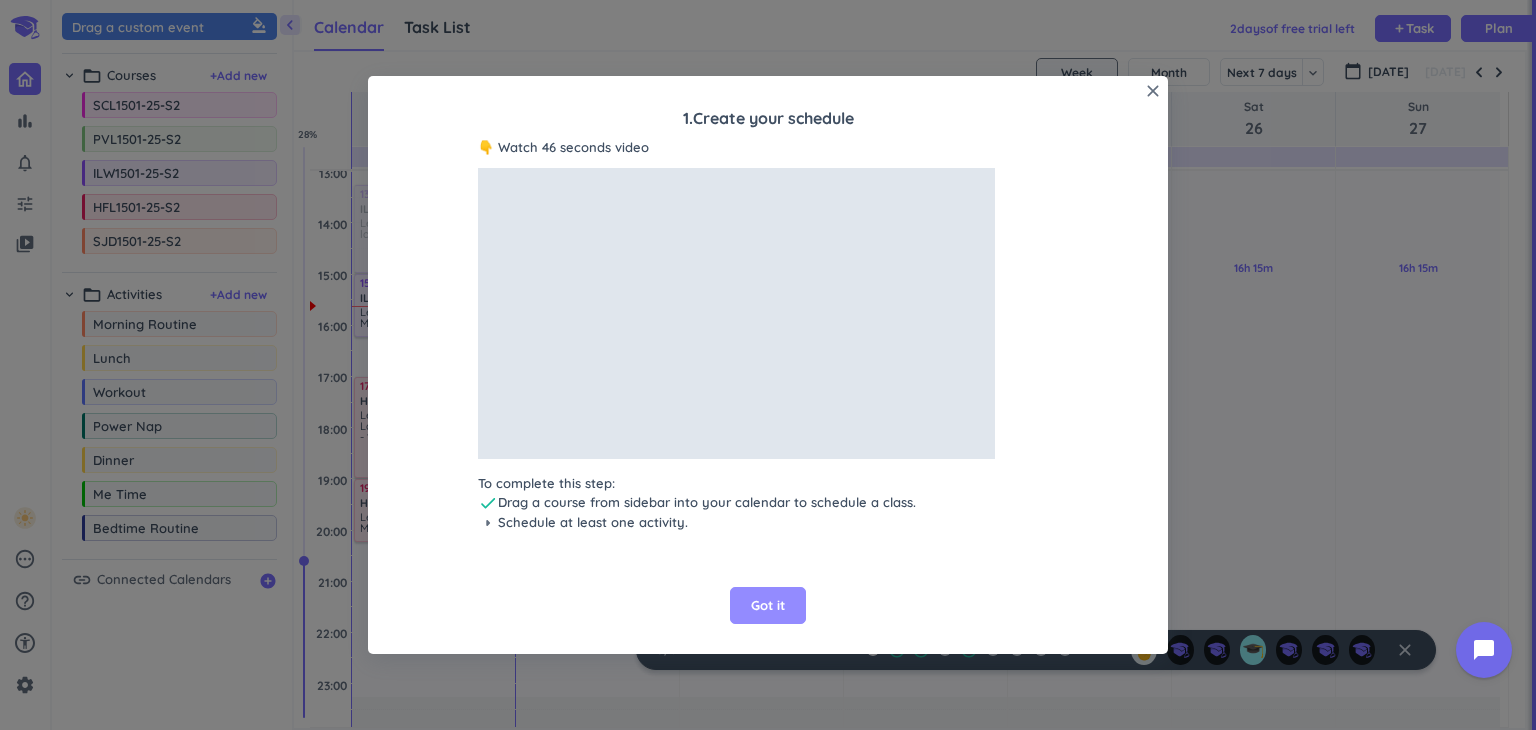 click on "Got it" at bounding box center (768, 606) 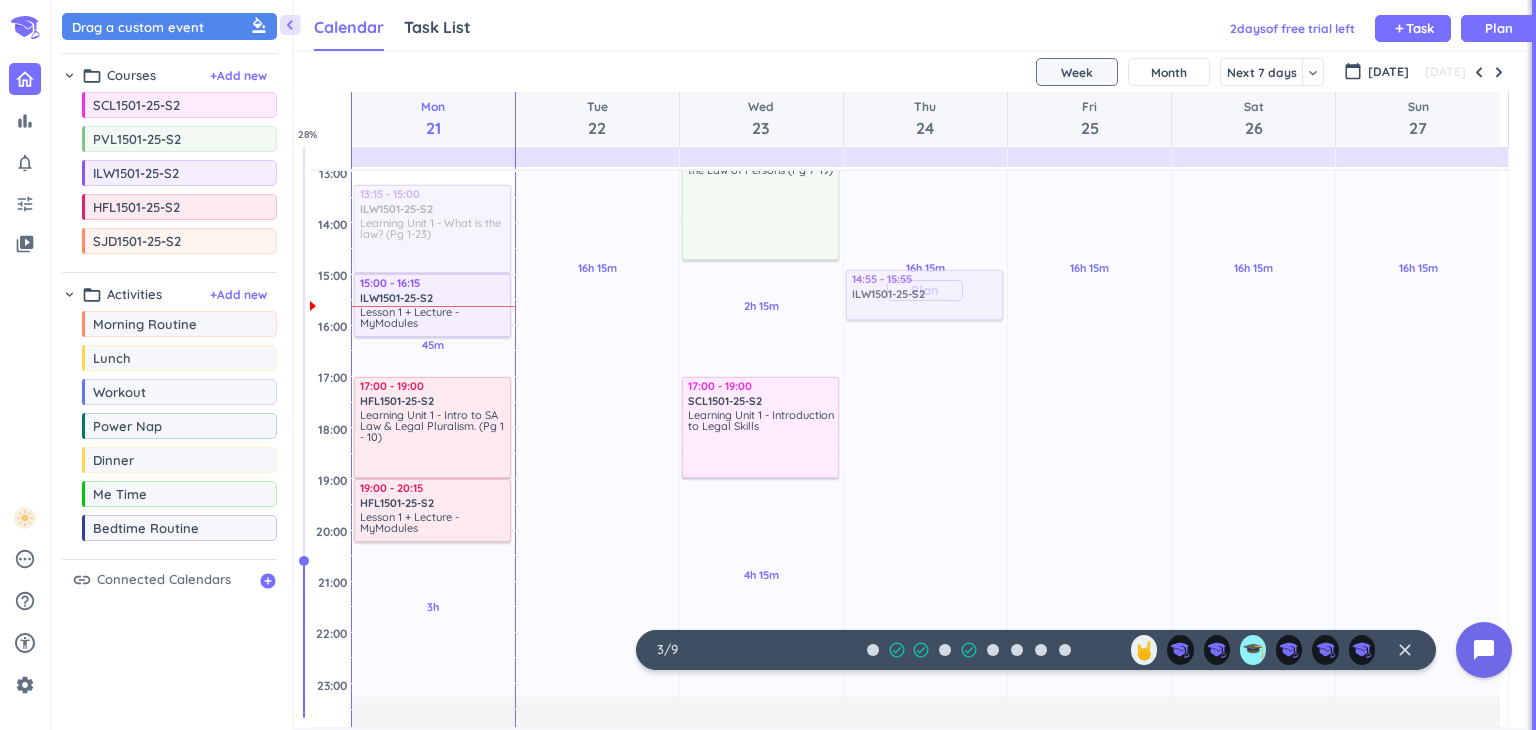 drag, startPoint x: 117, startPoint y: 173, endPoint x: 928, endPoint y: 271, distance: 816.8996 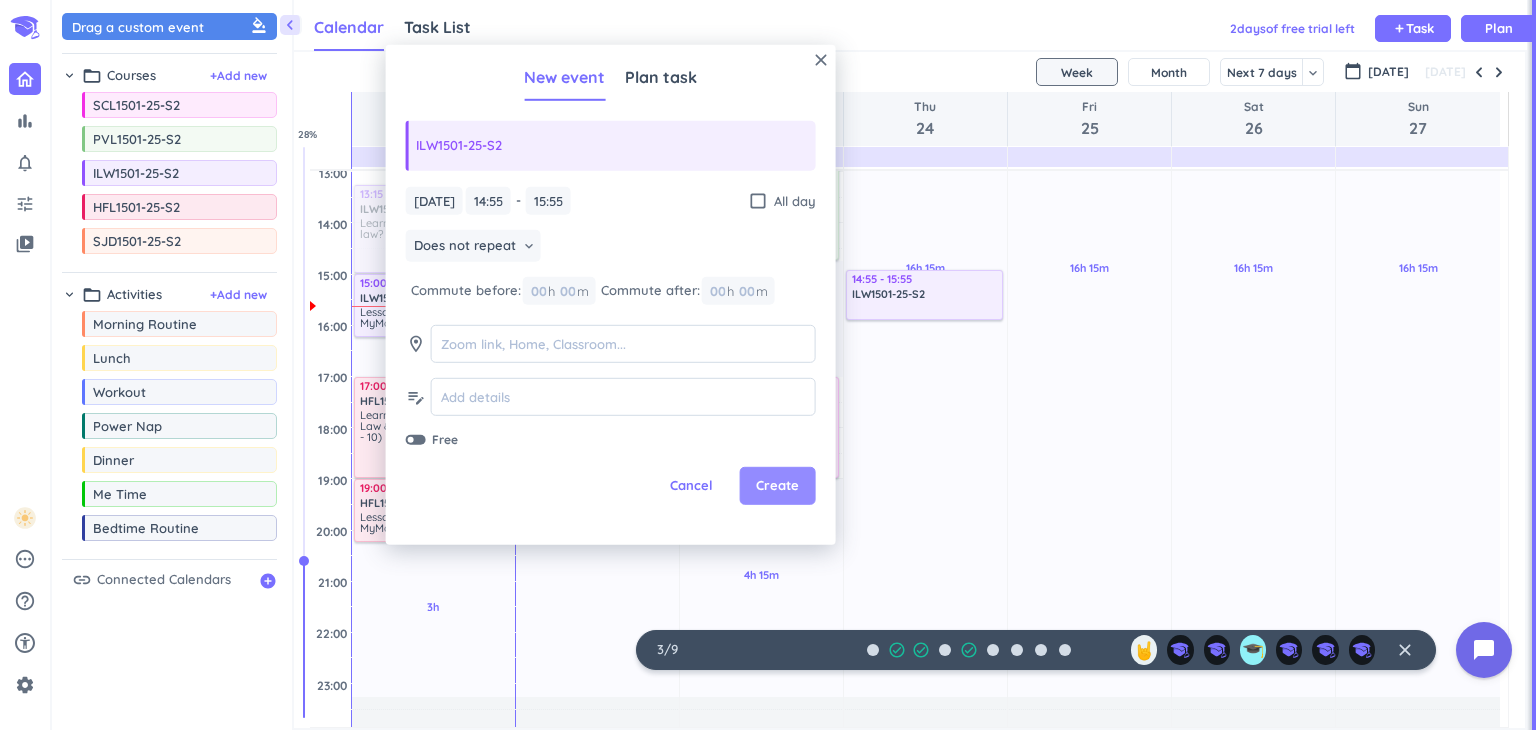click on "Create" at bounding box center (777, 486) 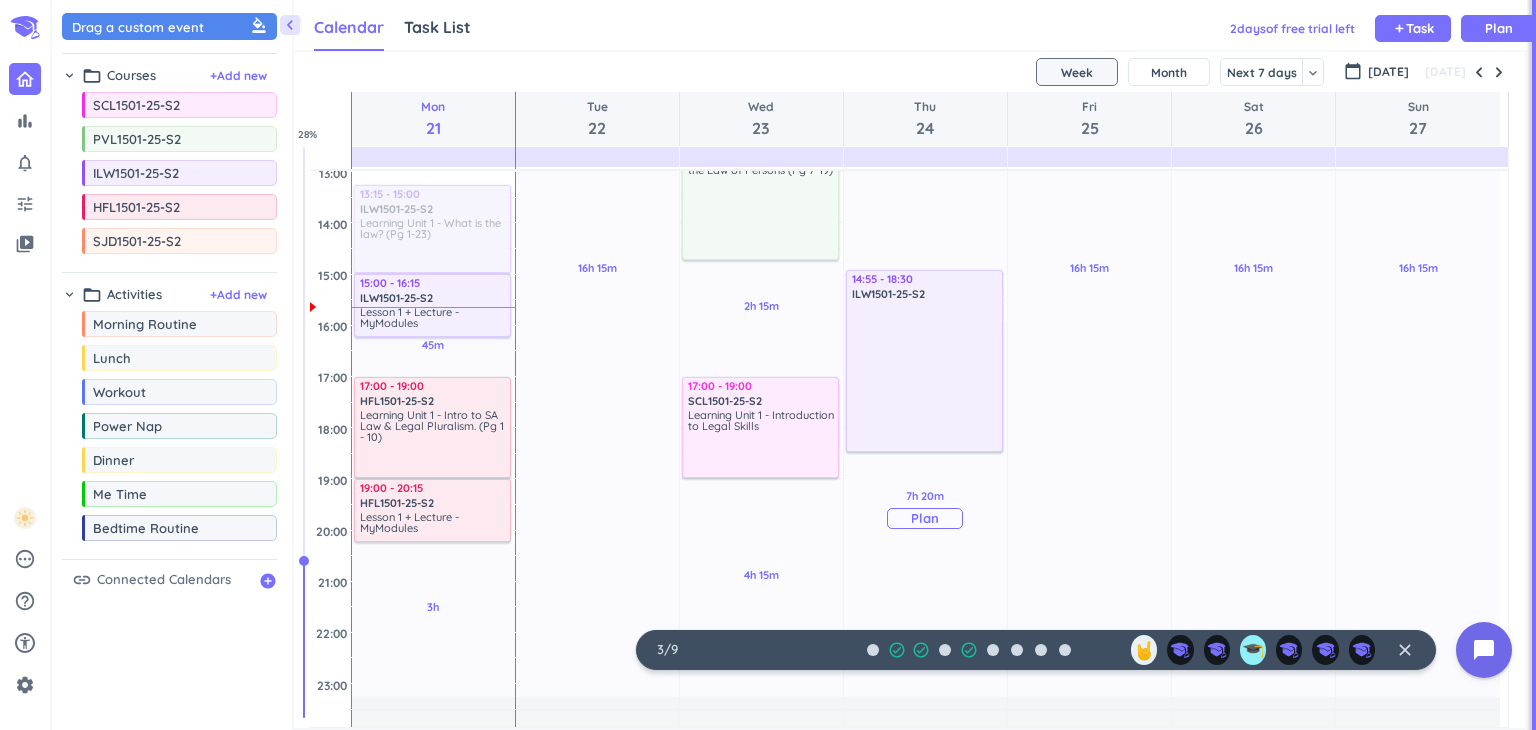 drag, startPoint x: 915, startPoint y: 319, endPoint x: 928, endPoint y: 449, distance: 130.64838 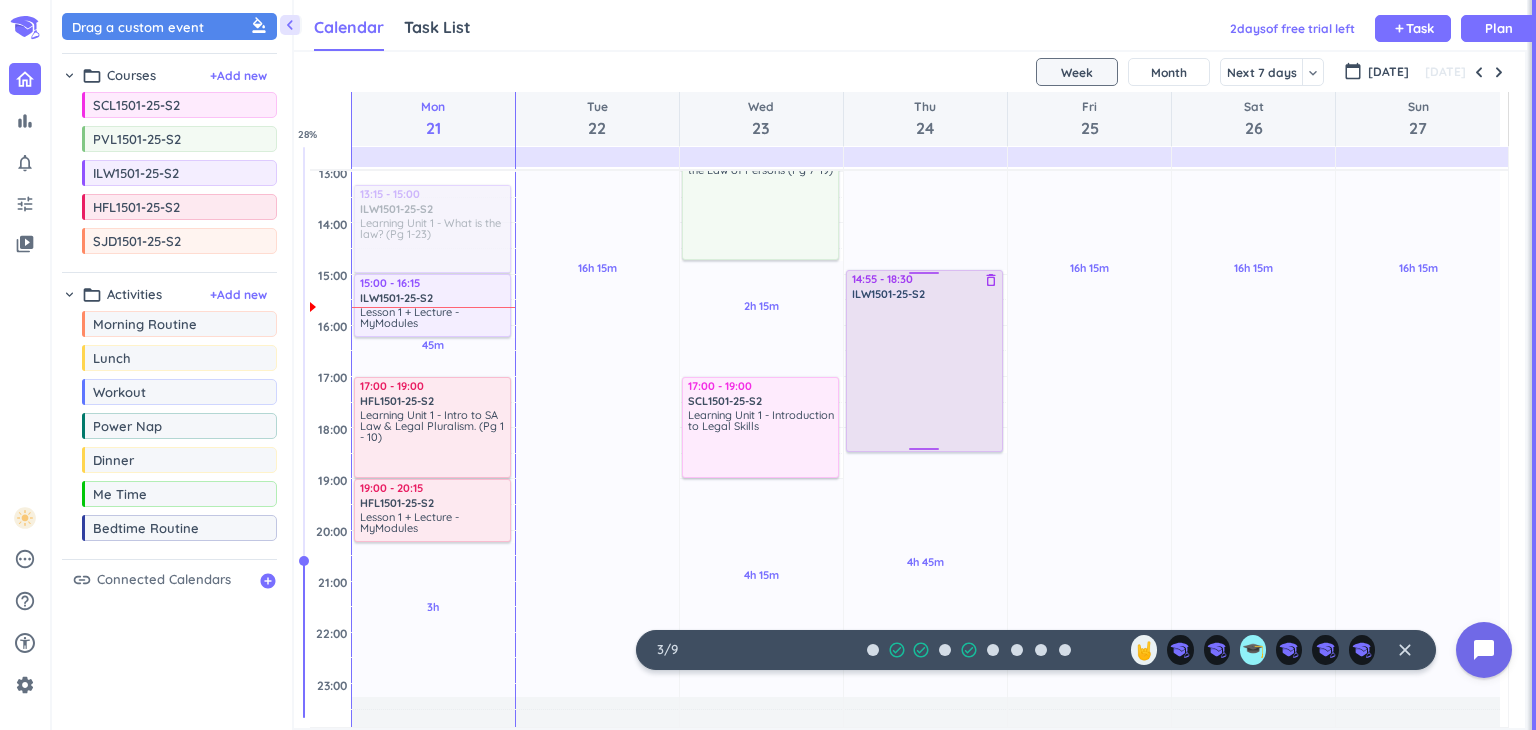 click on "delete_outline" at bounding box center (991, 280) 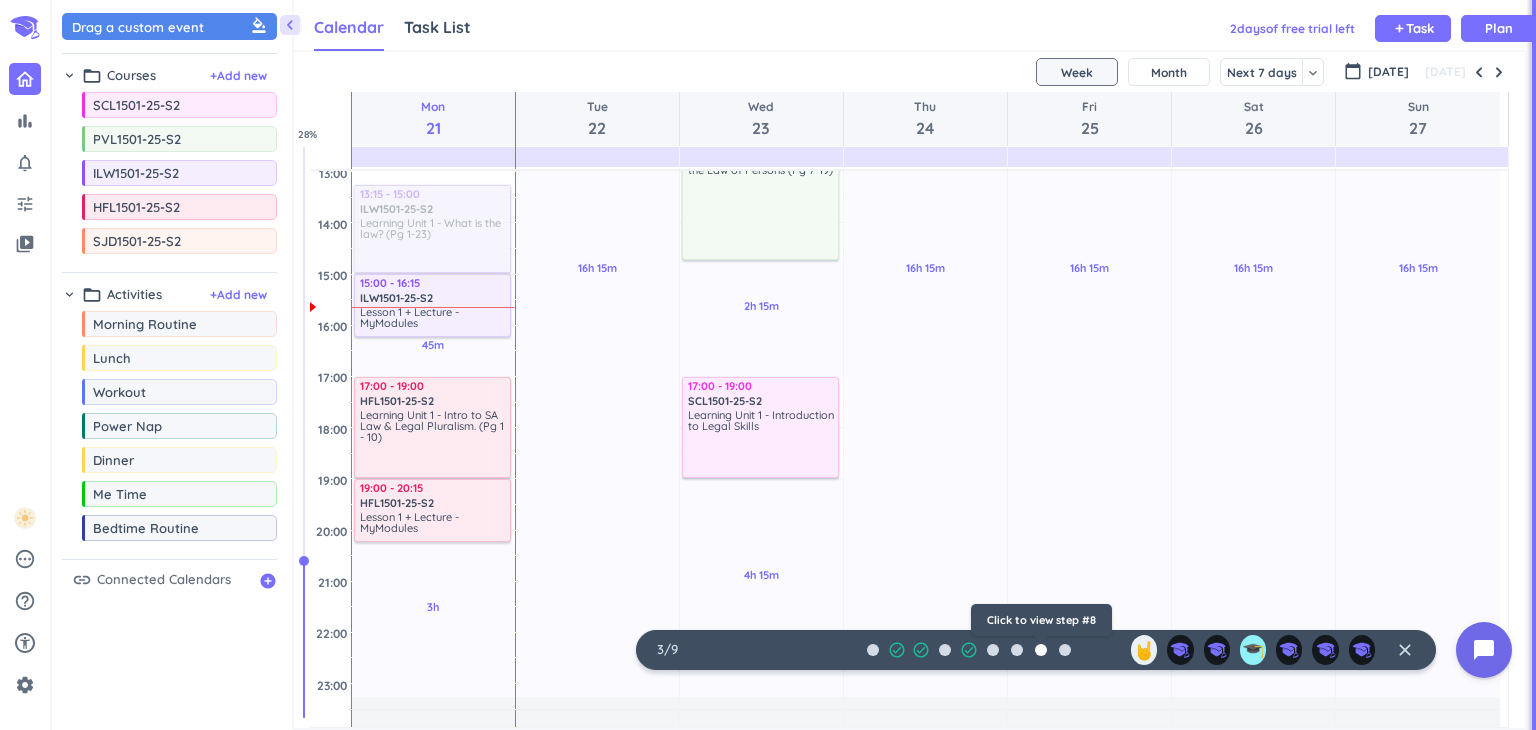 click at bounding box center (1041, 650) 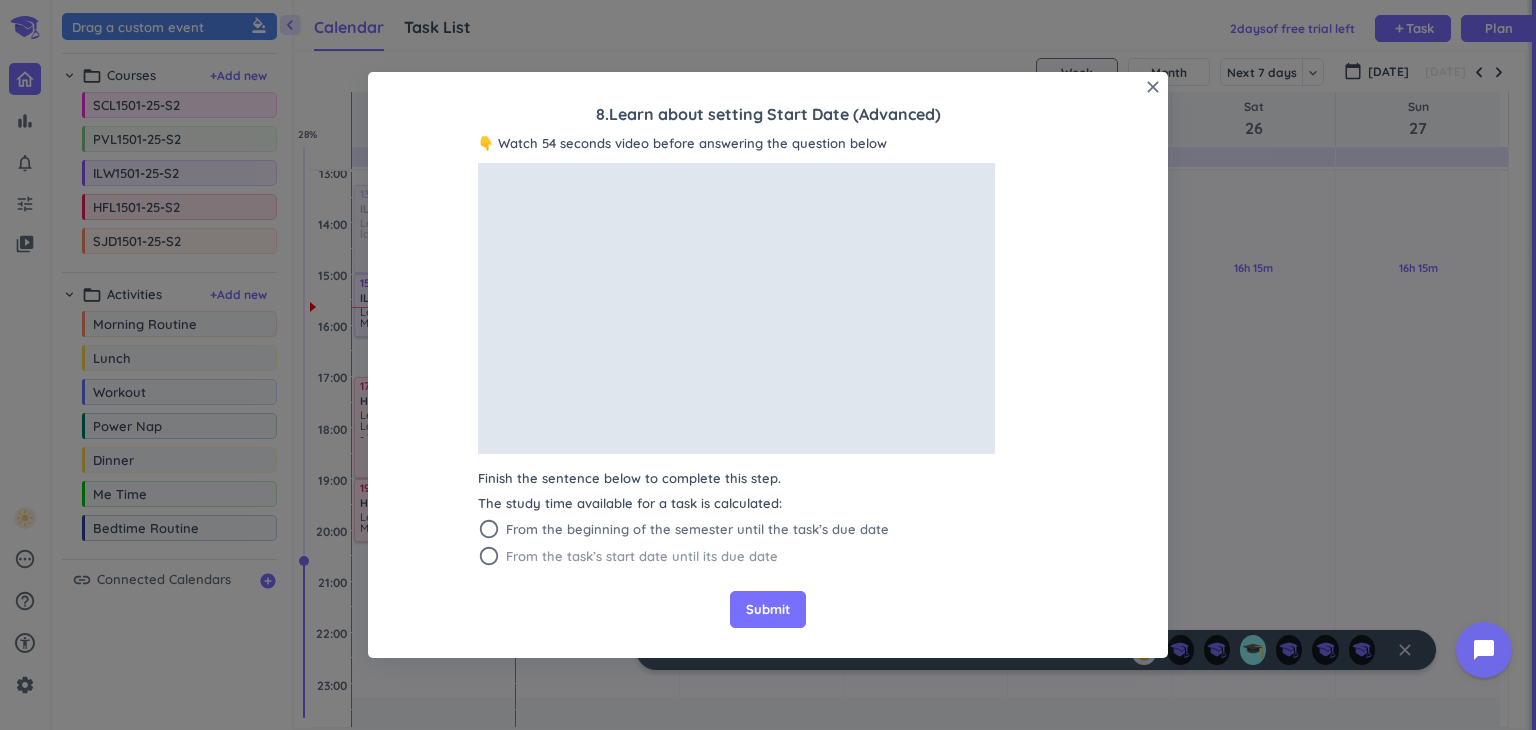 click on "From the task’s start date until its due date" at bounding box center [642, 557] 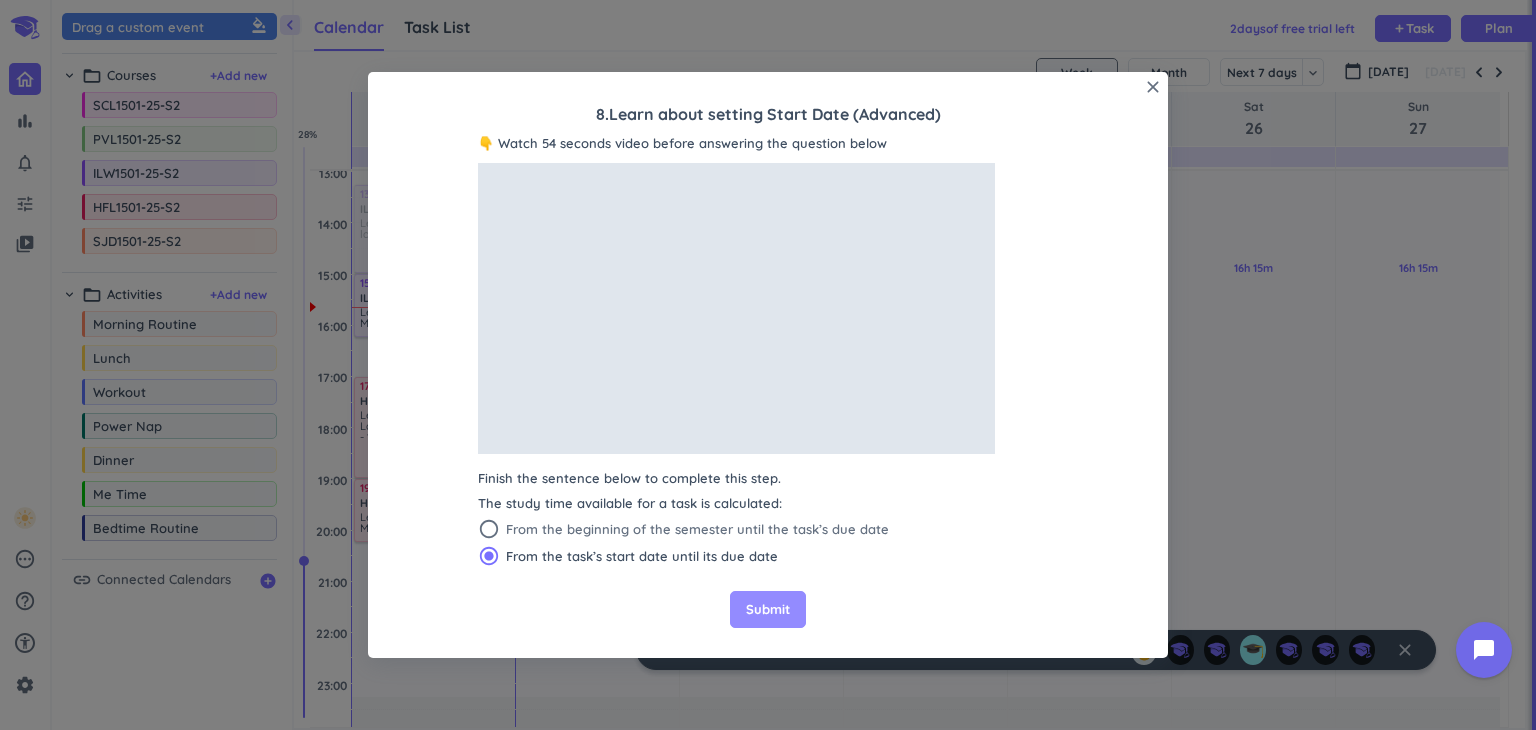 click on "Submit" at bounding box center (768, 610) 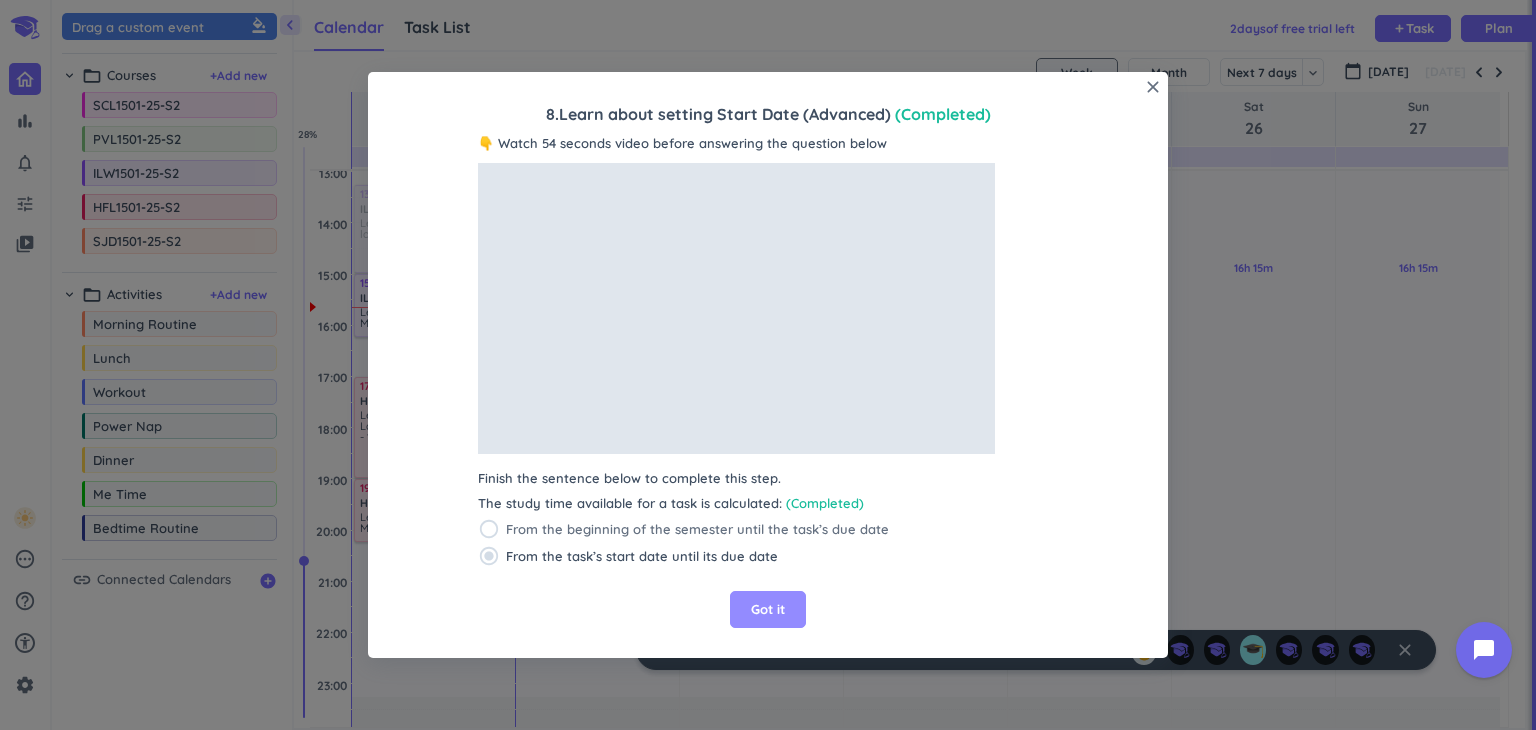 click on "Got it" at bounding box center [768, 610] 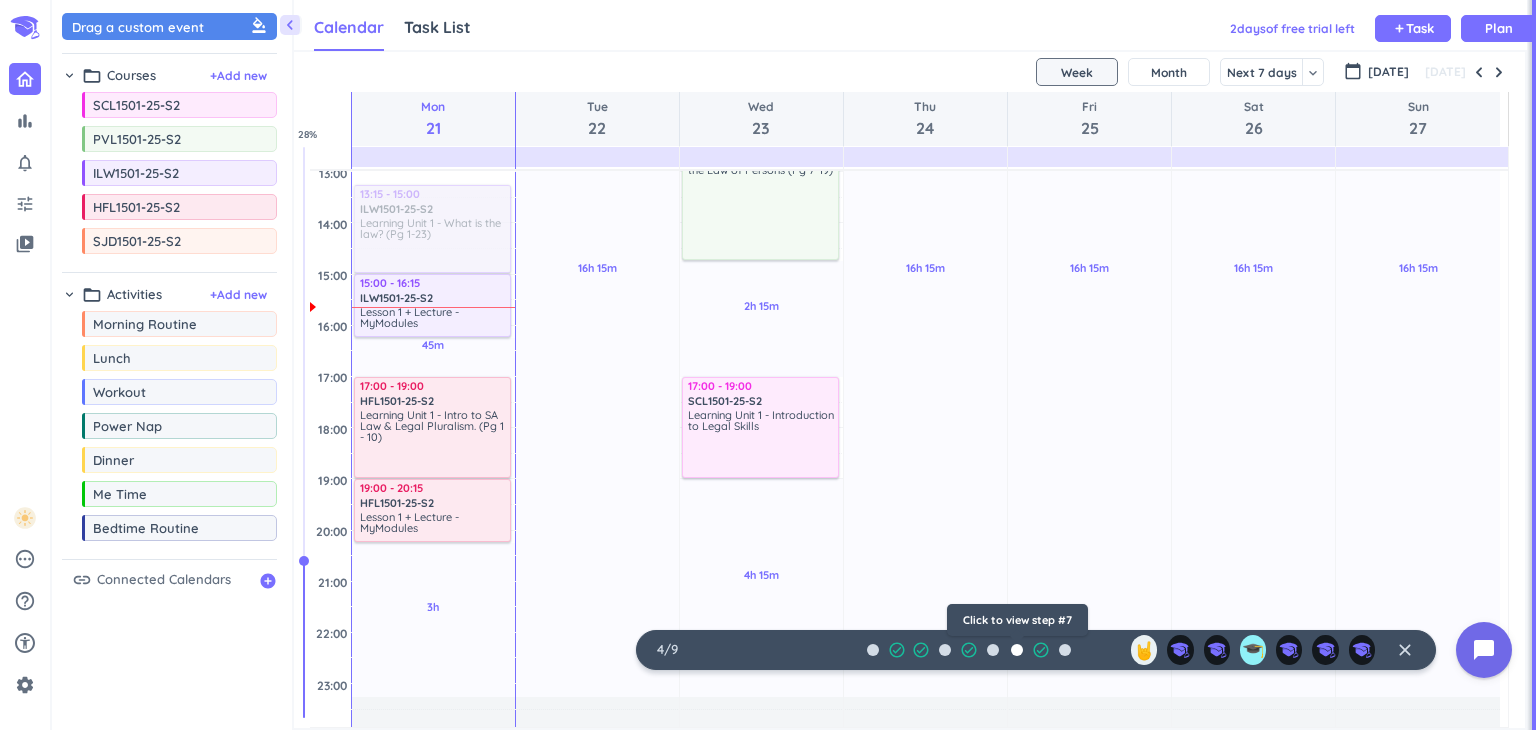 click at bounding box center [1017, 650] 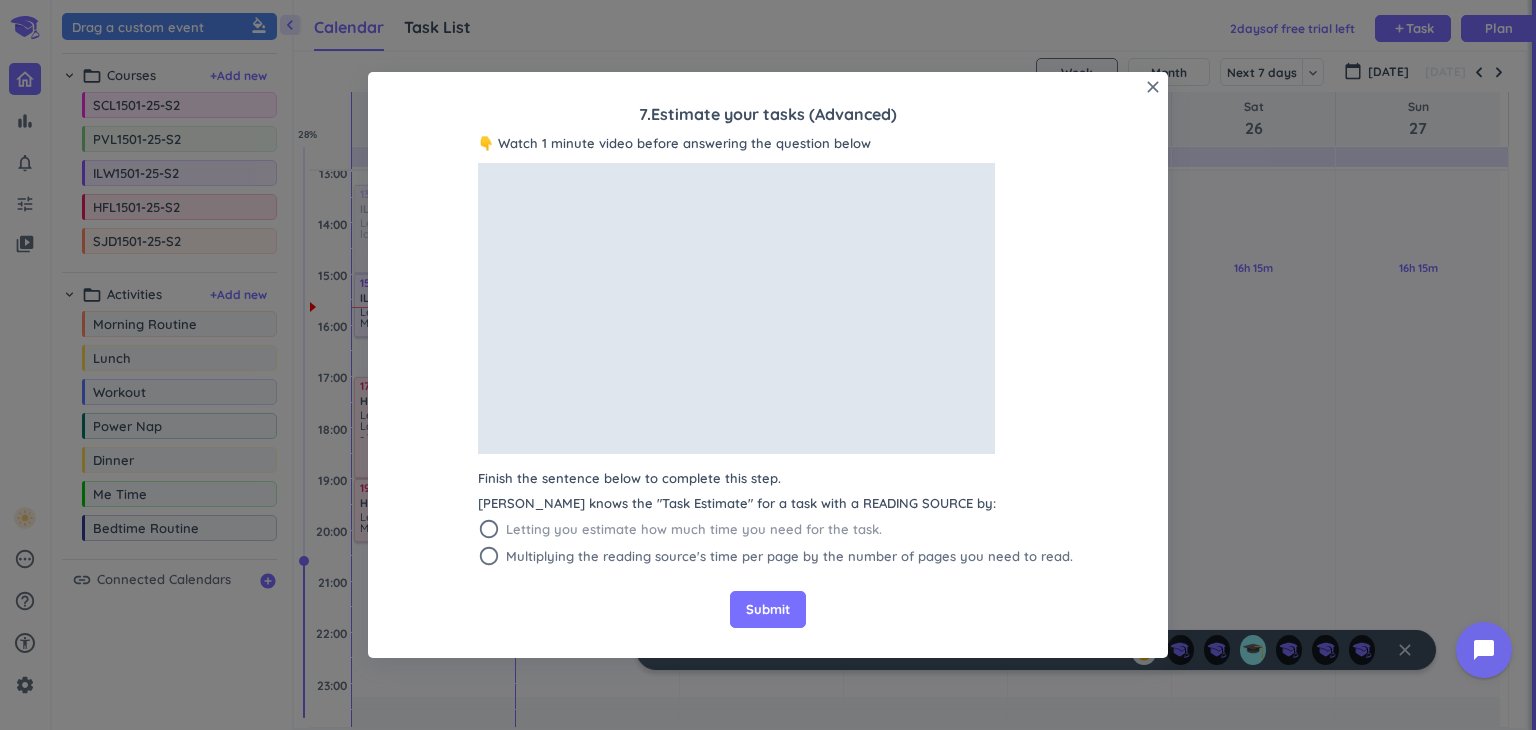 click on "Letting you estimate how much time you need for the task." at bounding box center (694, 530) 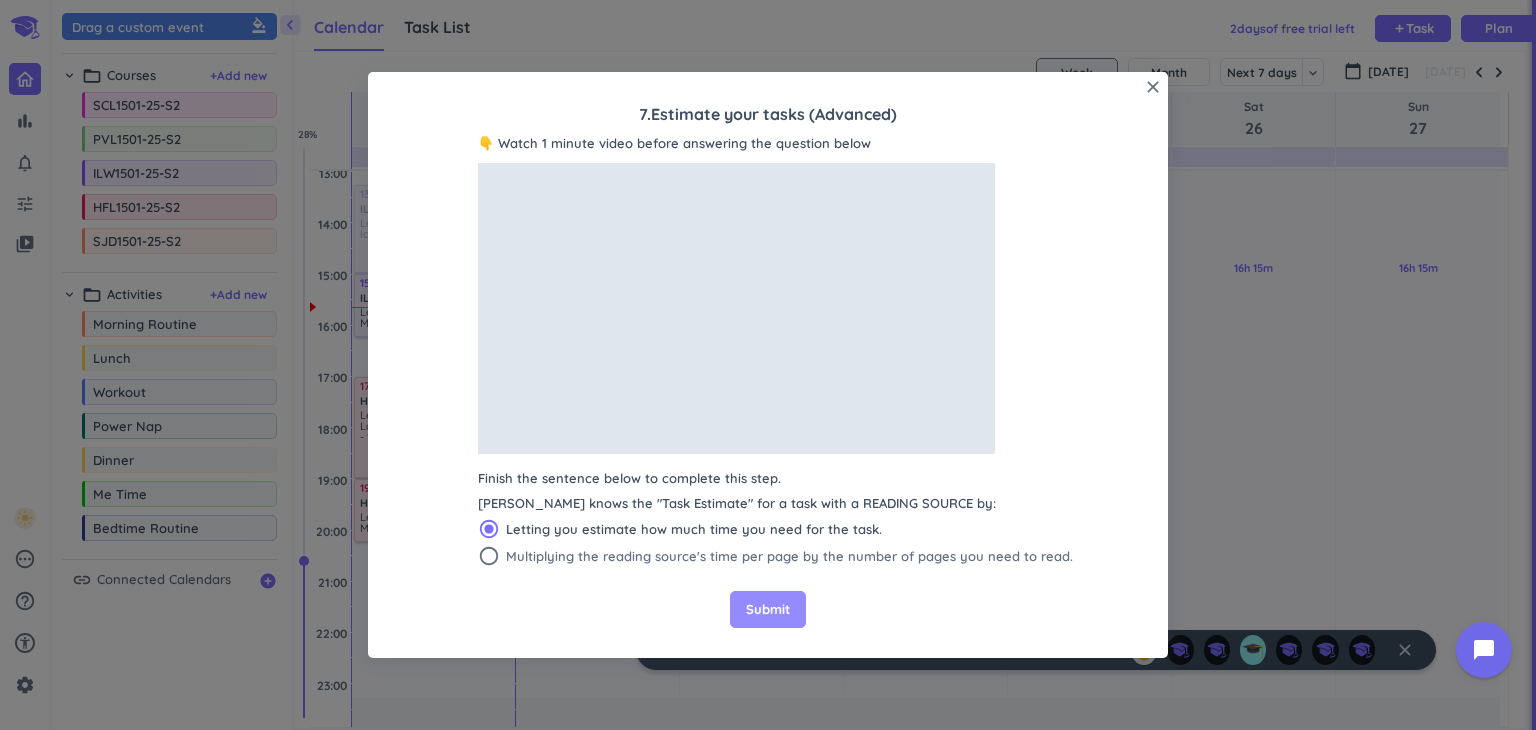 click on "Submit" at bounding box center (768, 610) 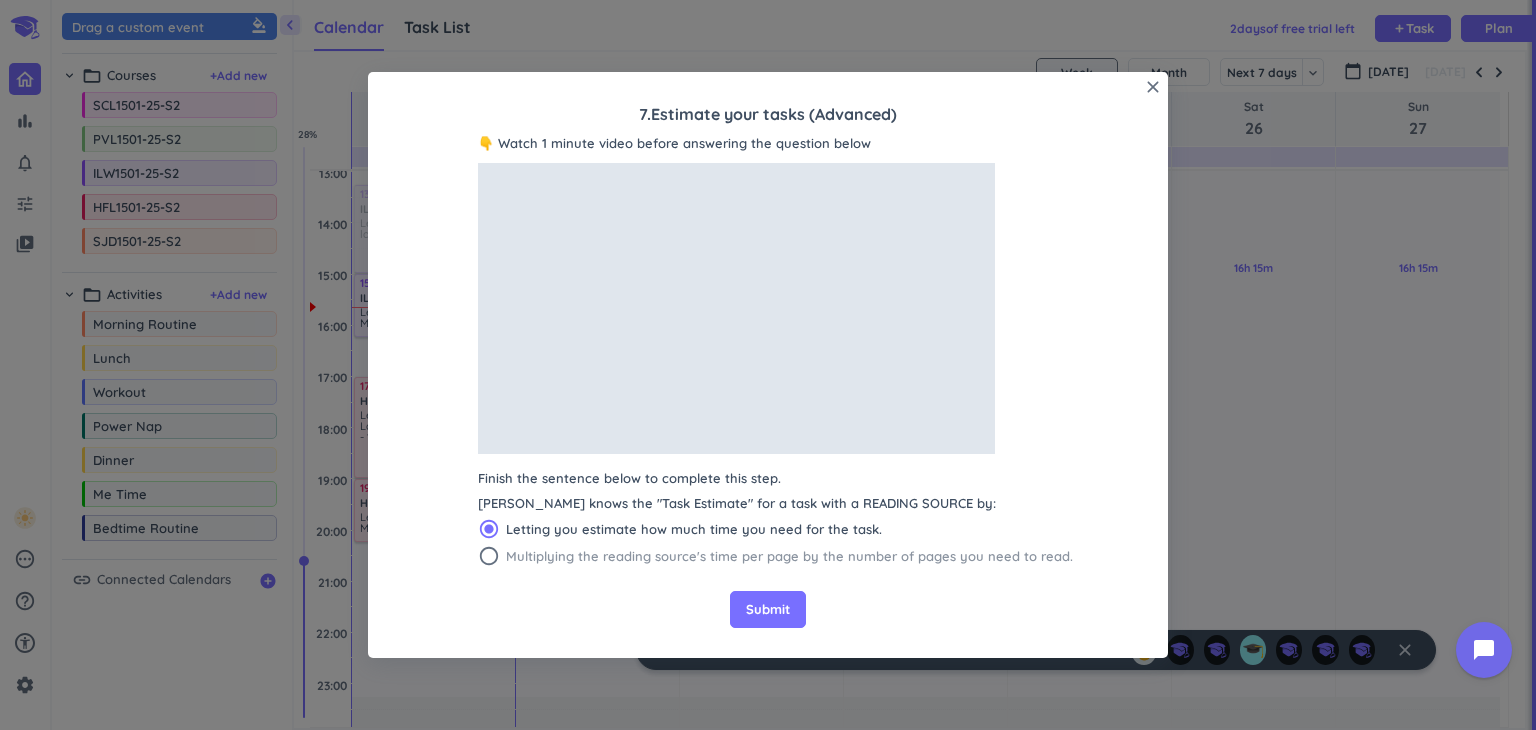 click on "Multiplying the reading source's time per page by the number of pages you need to read." at bounding box center (789, 557) 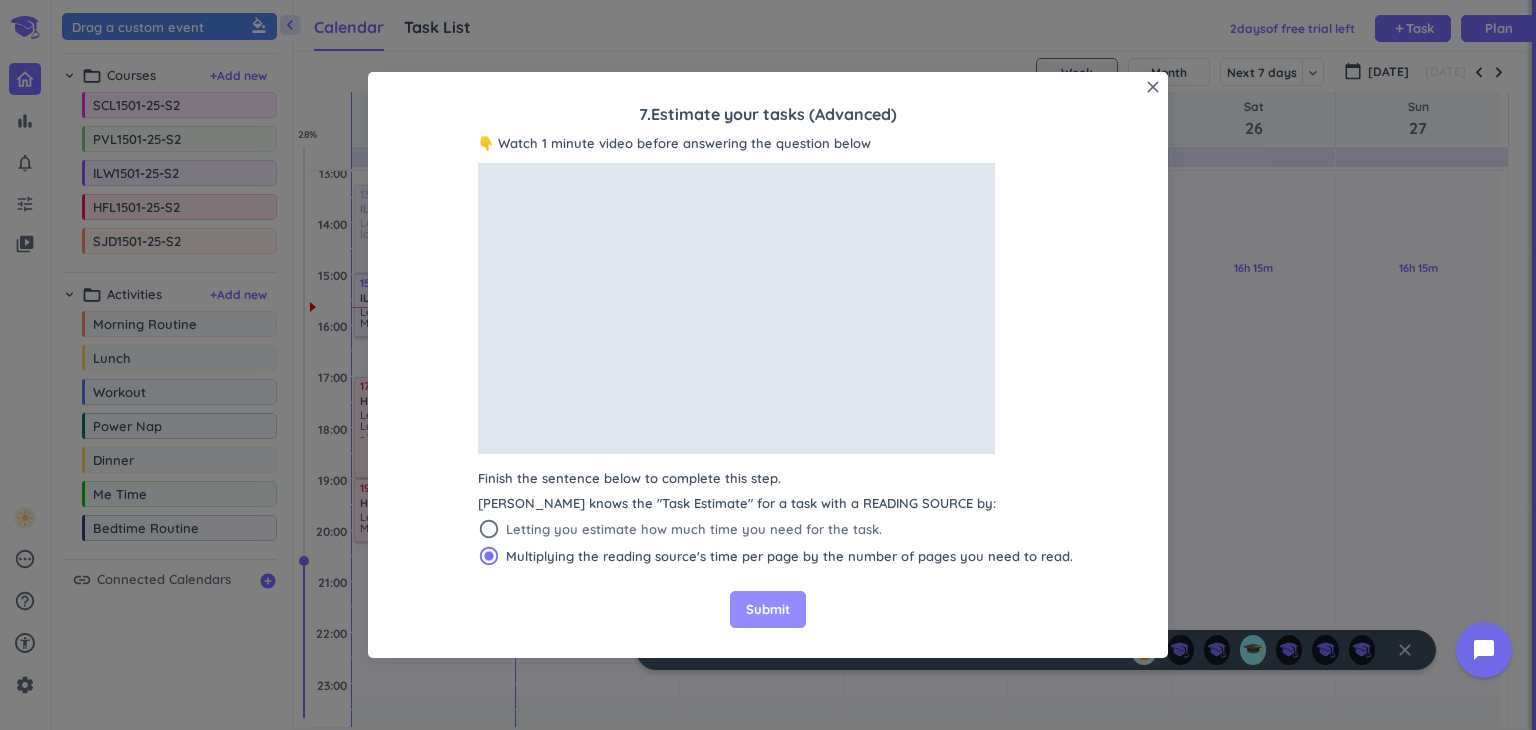 click on "Submit" at bounding box center (768, 610) 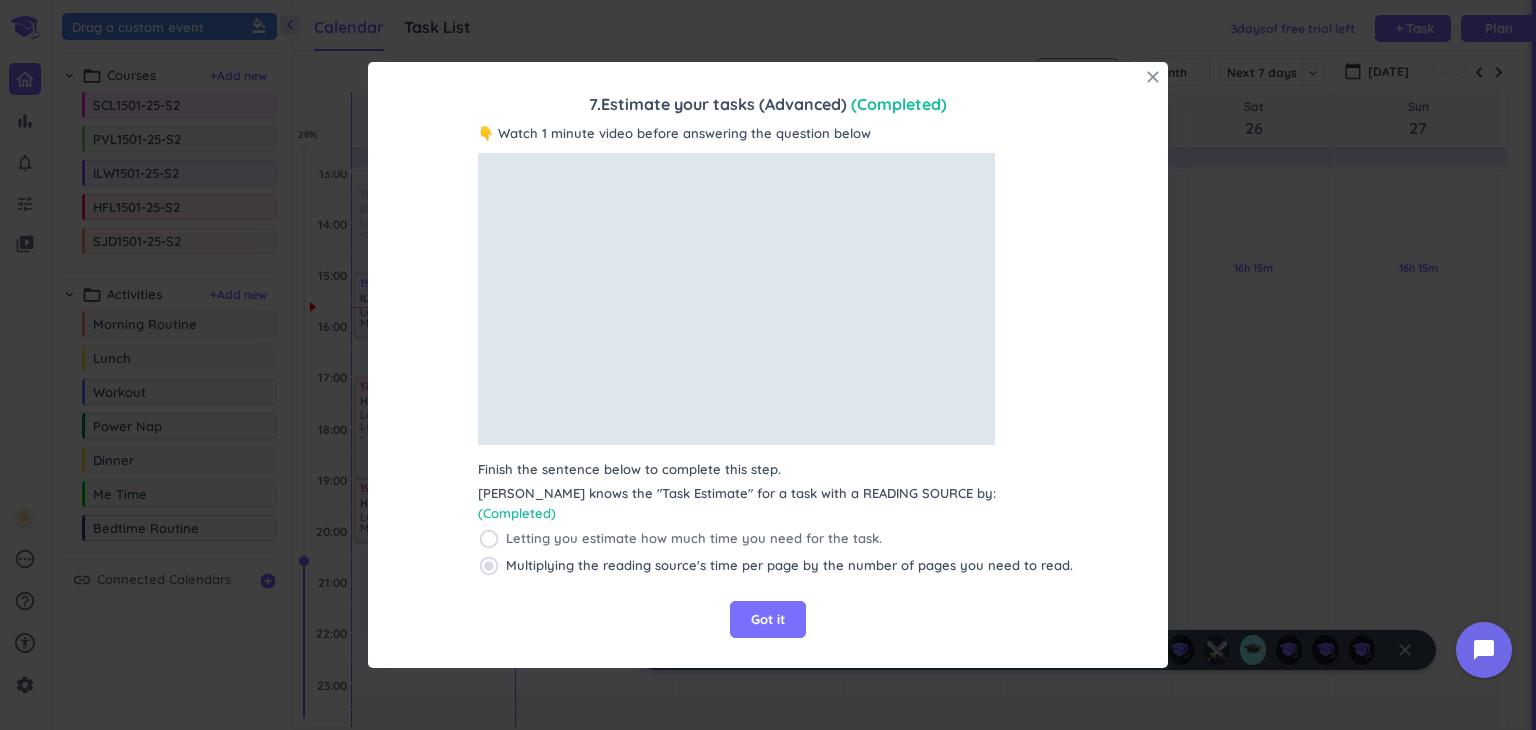 click on "close" at bounding box center [1153, 77] 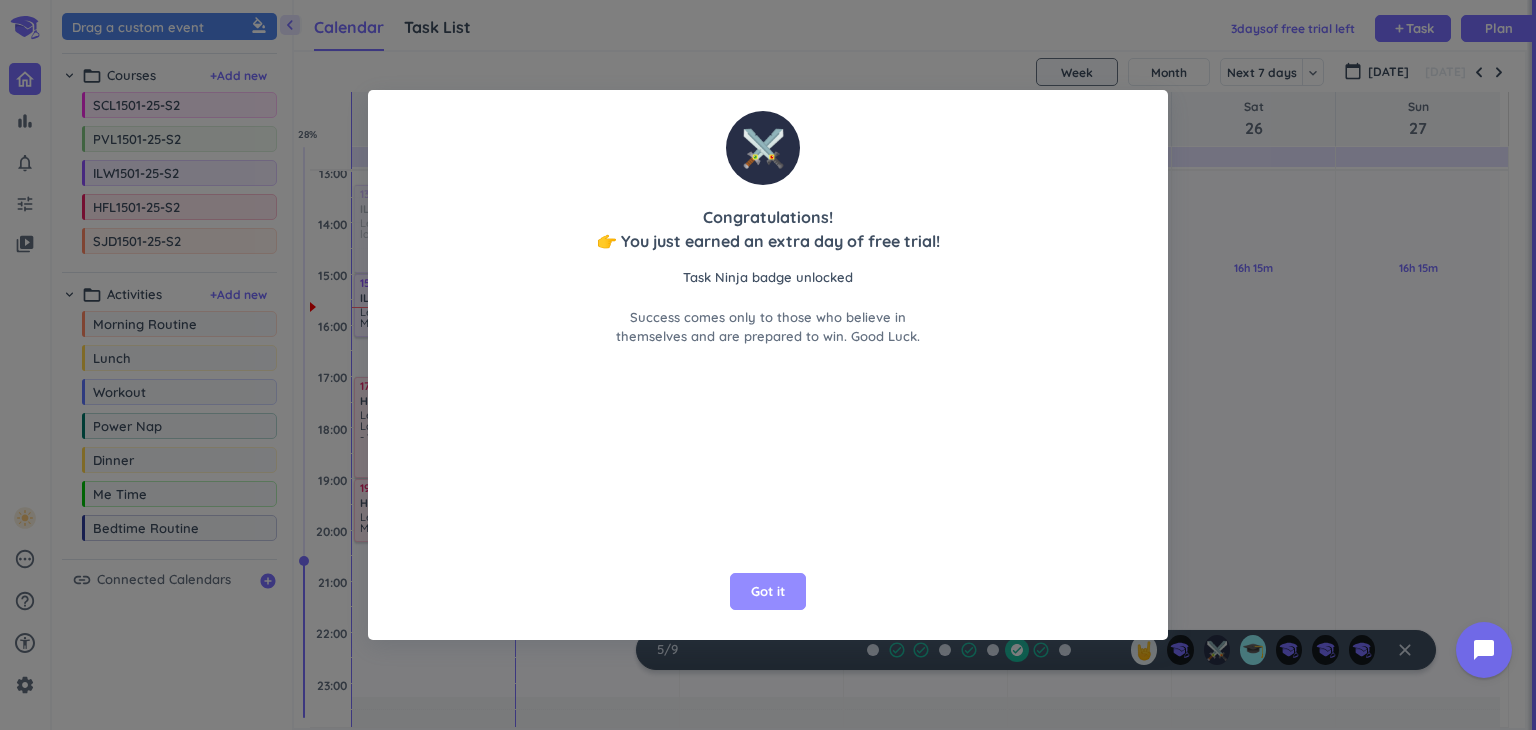 click on "Got it" at bounding box center [768, 592] 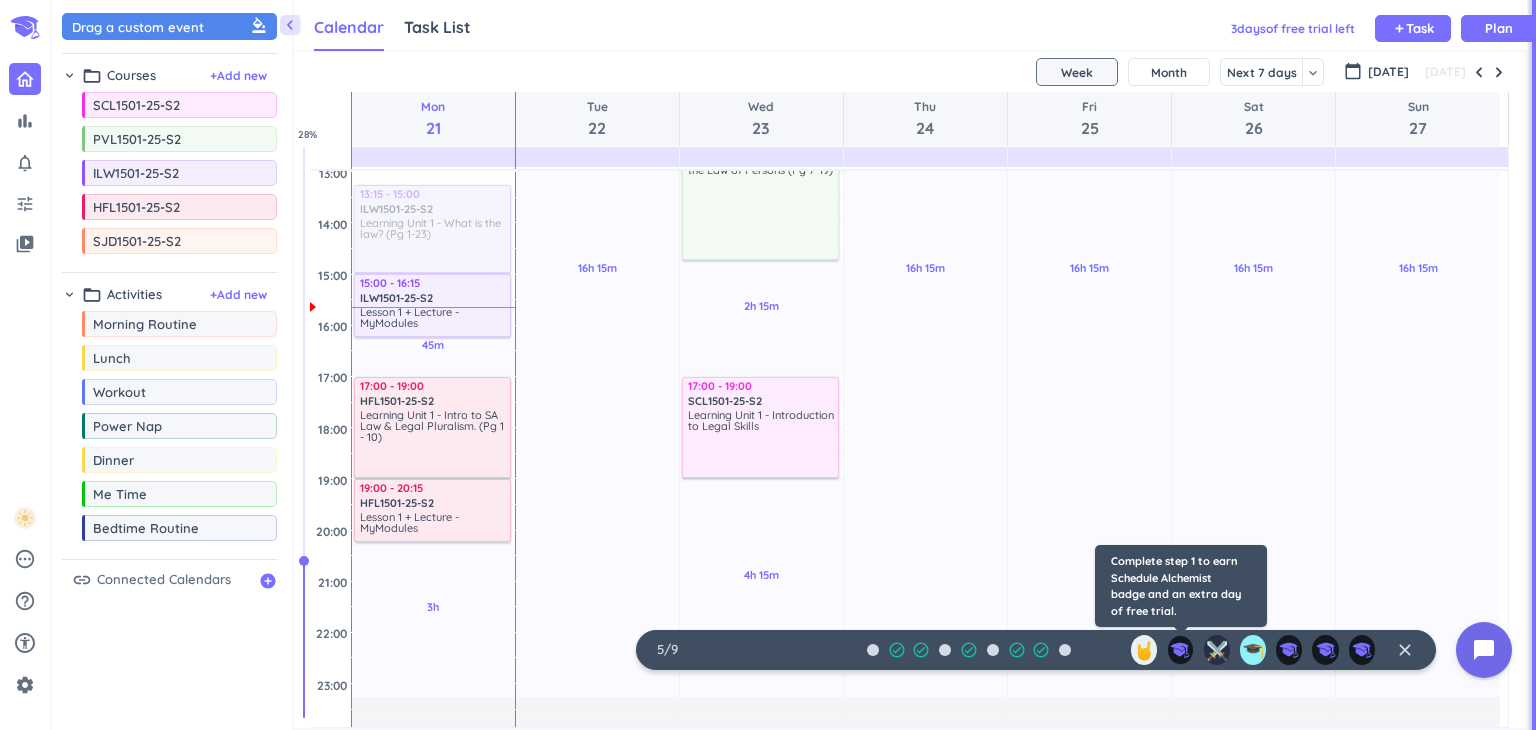 click 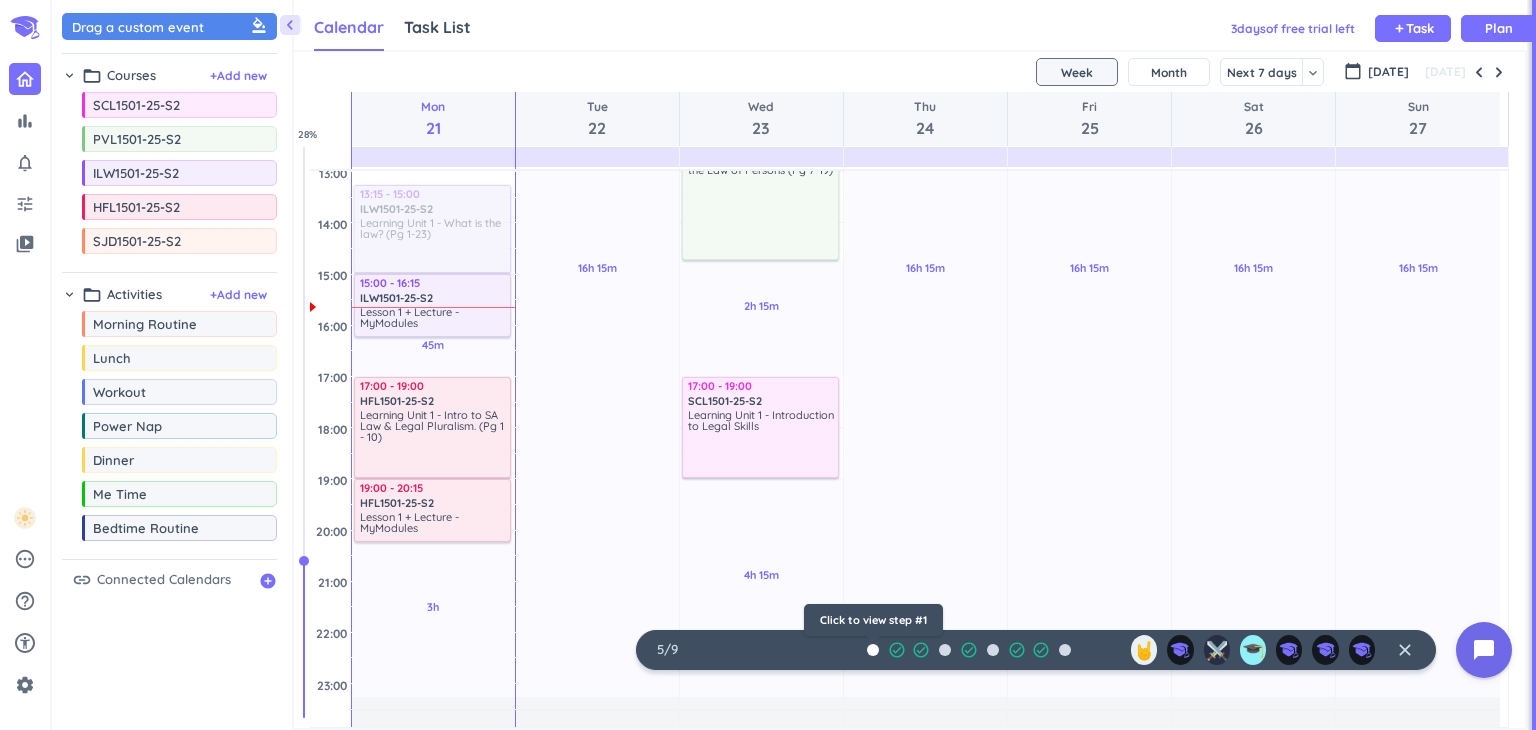 click at bounding box center (873, 650) 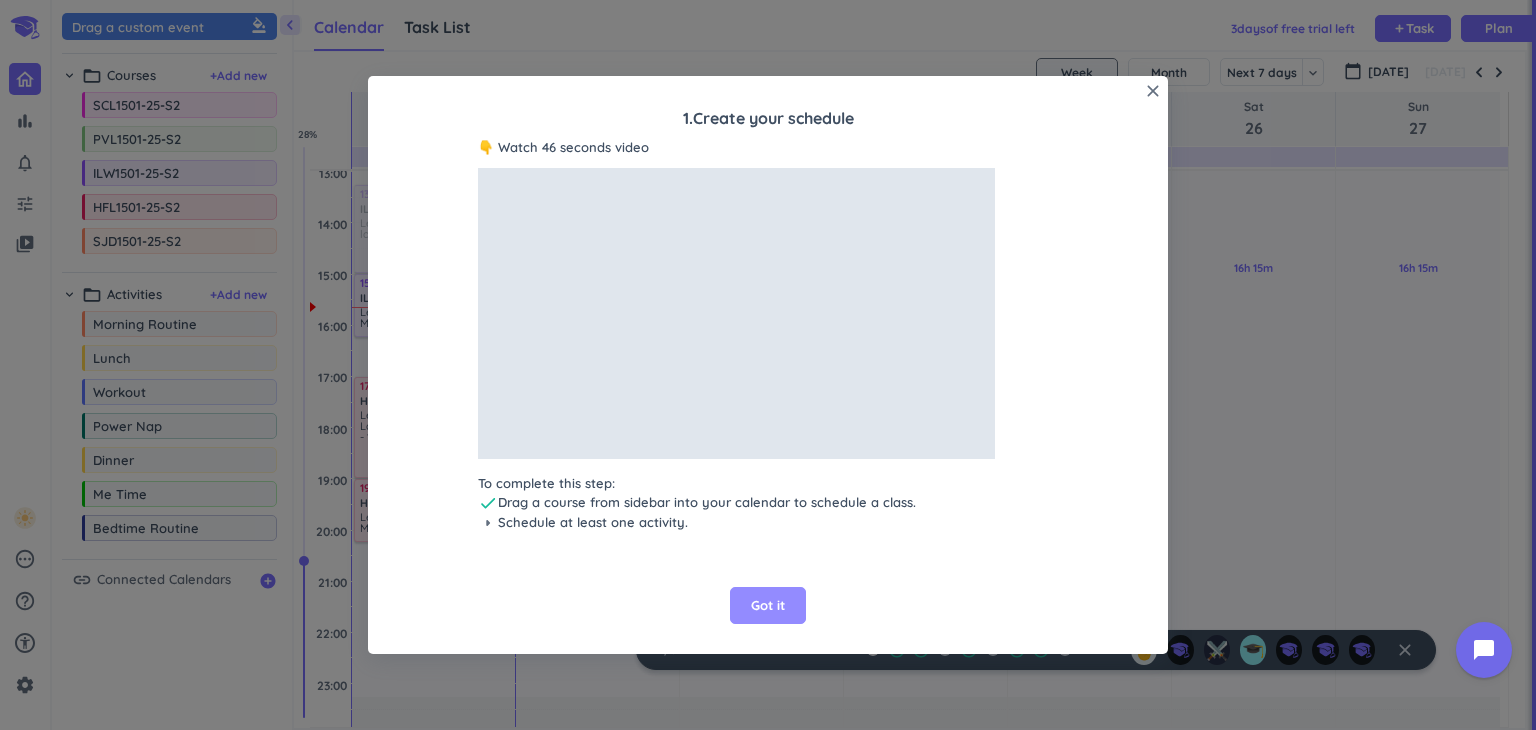 click on "Got it" at bounding box center [768, 606] 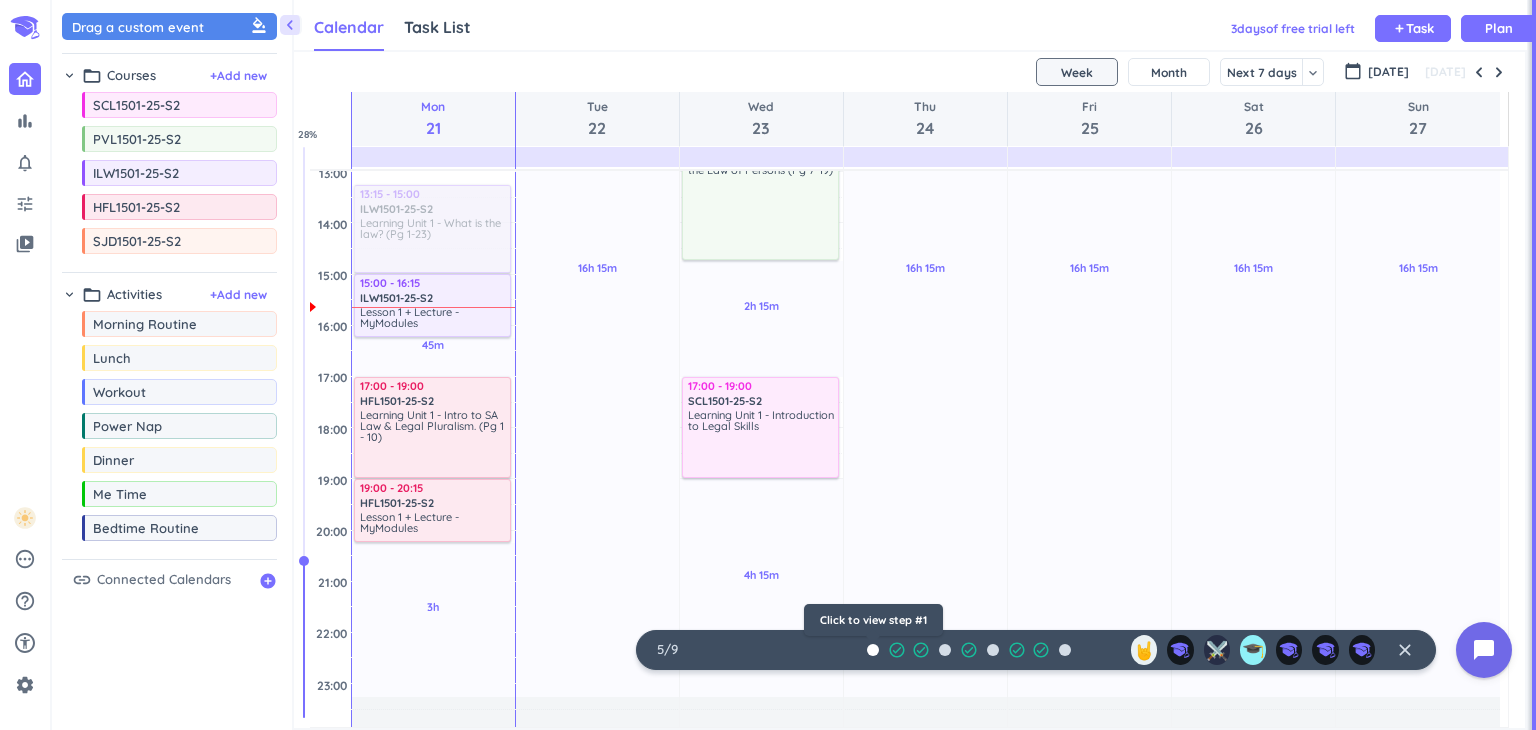 click at bounding box center [873, 650] 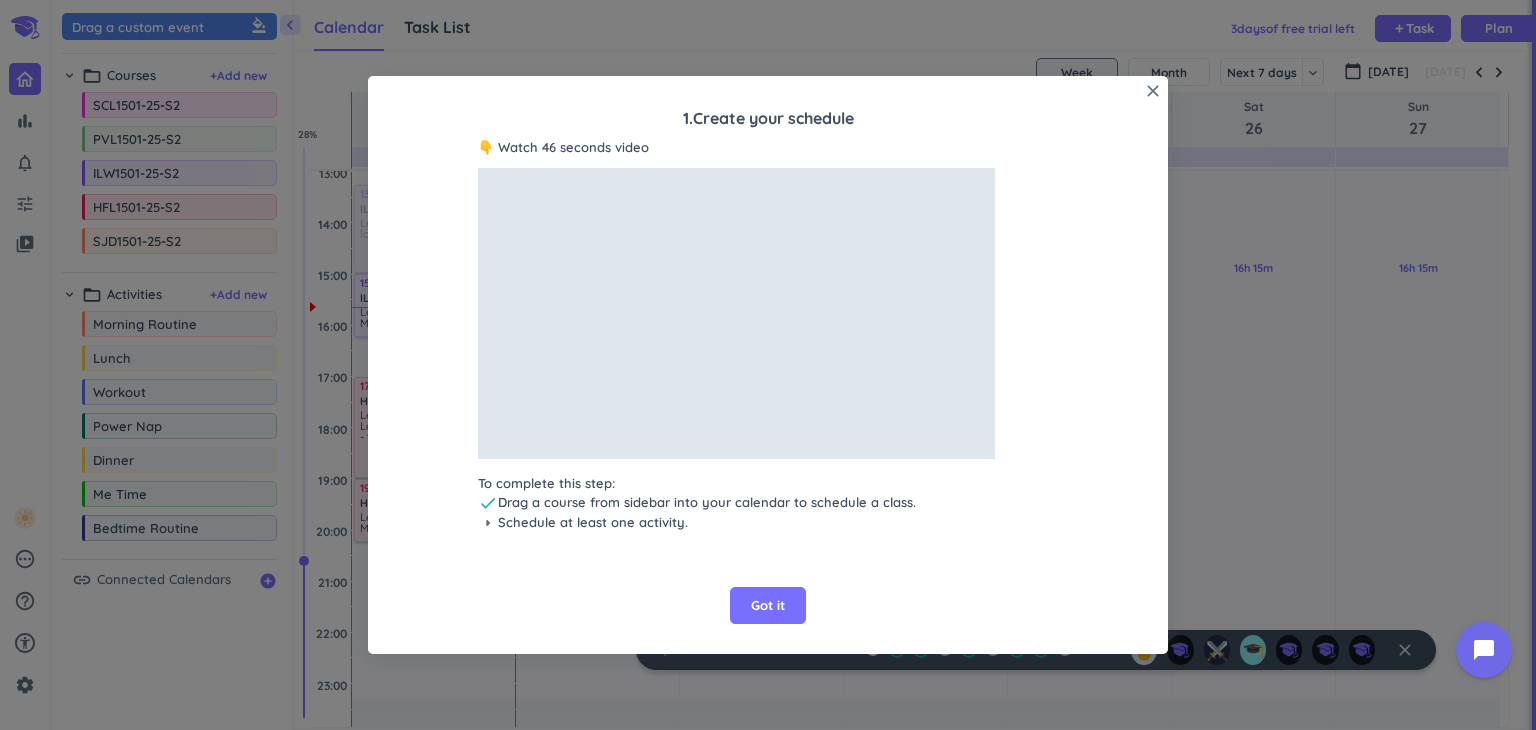 click on "arrow_right Schedule at least one activity." at bounding box center [768, 523] 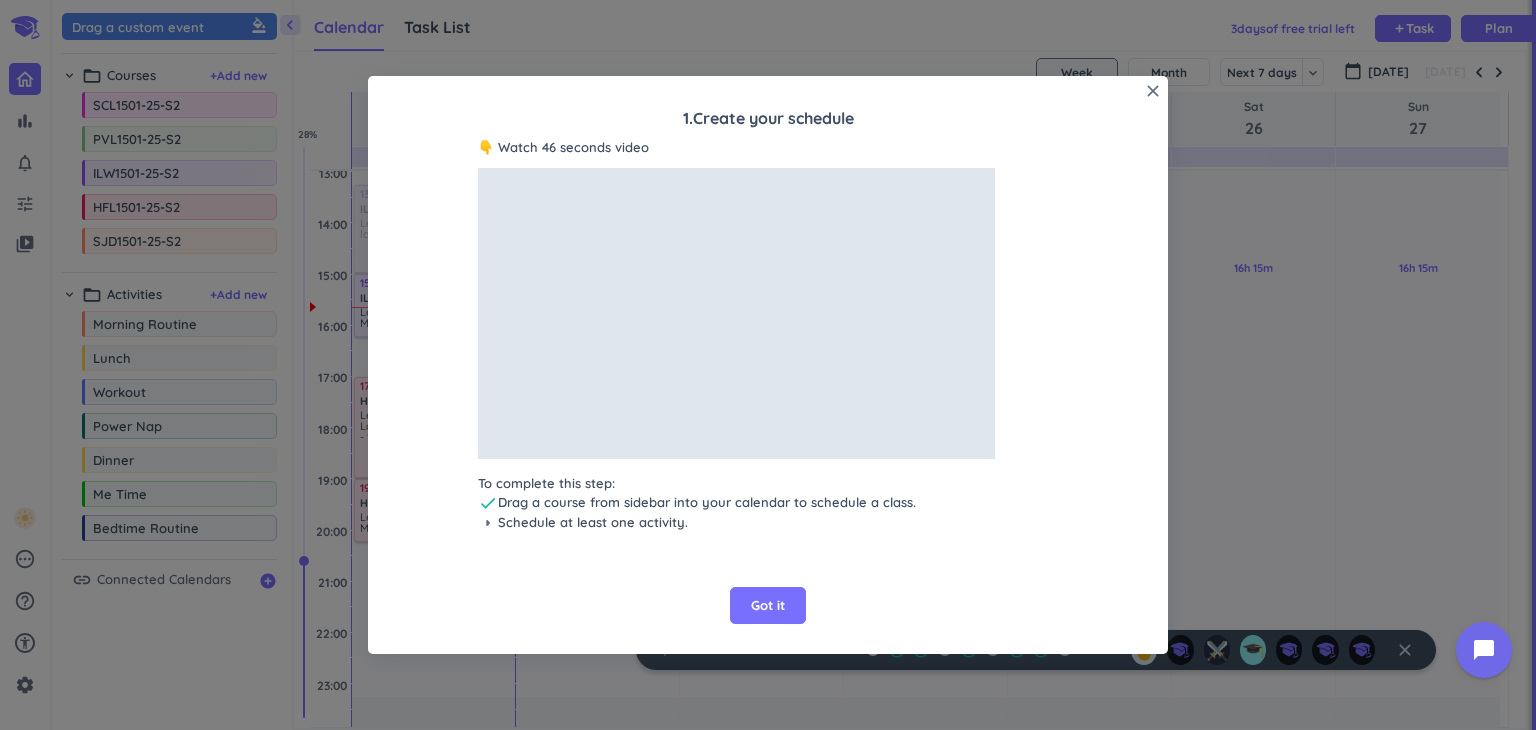 click on "close" at bounding box center (1153, 91) 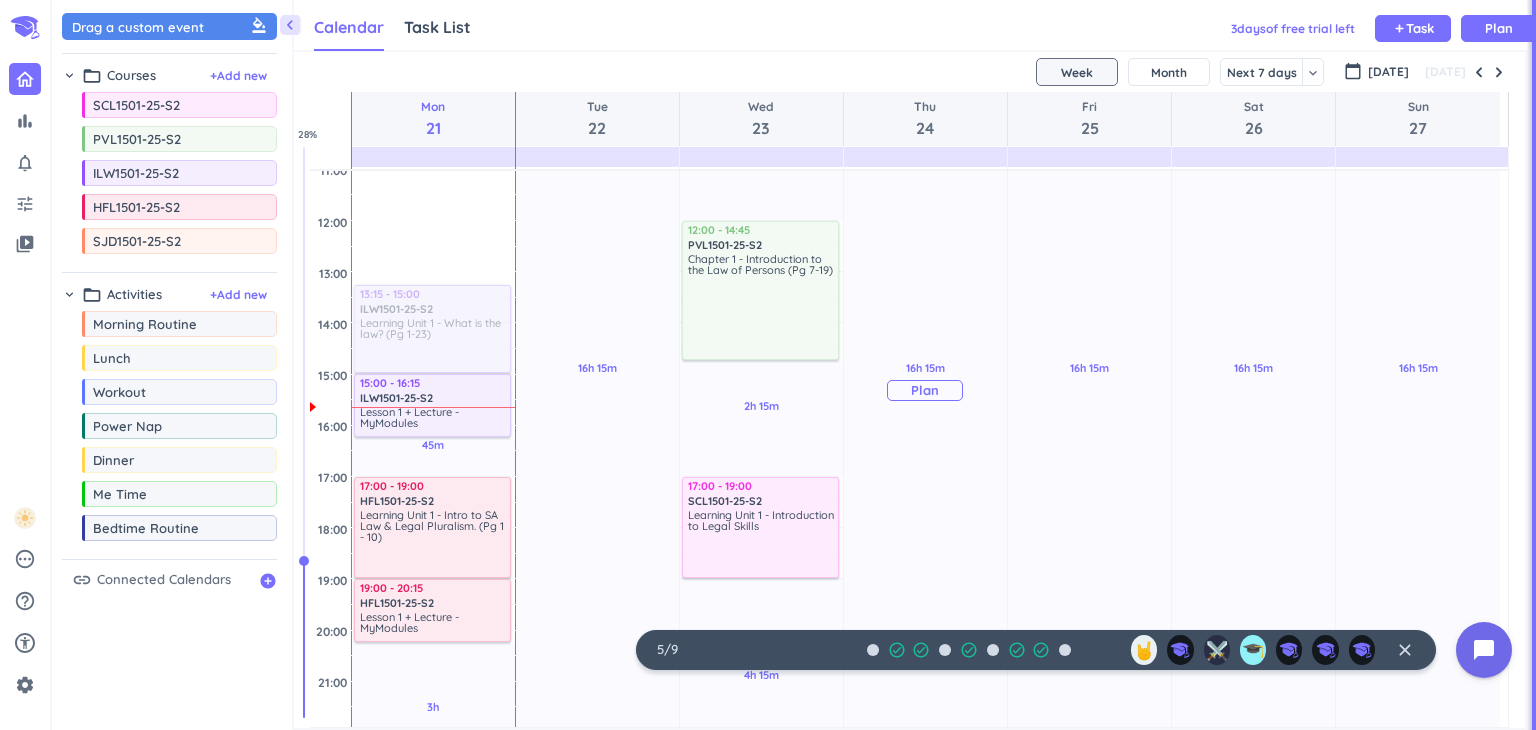 scroll, scrollTop: 360, scrollLeft: 0, axis: vertical 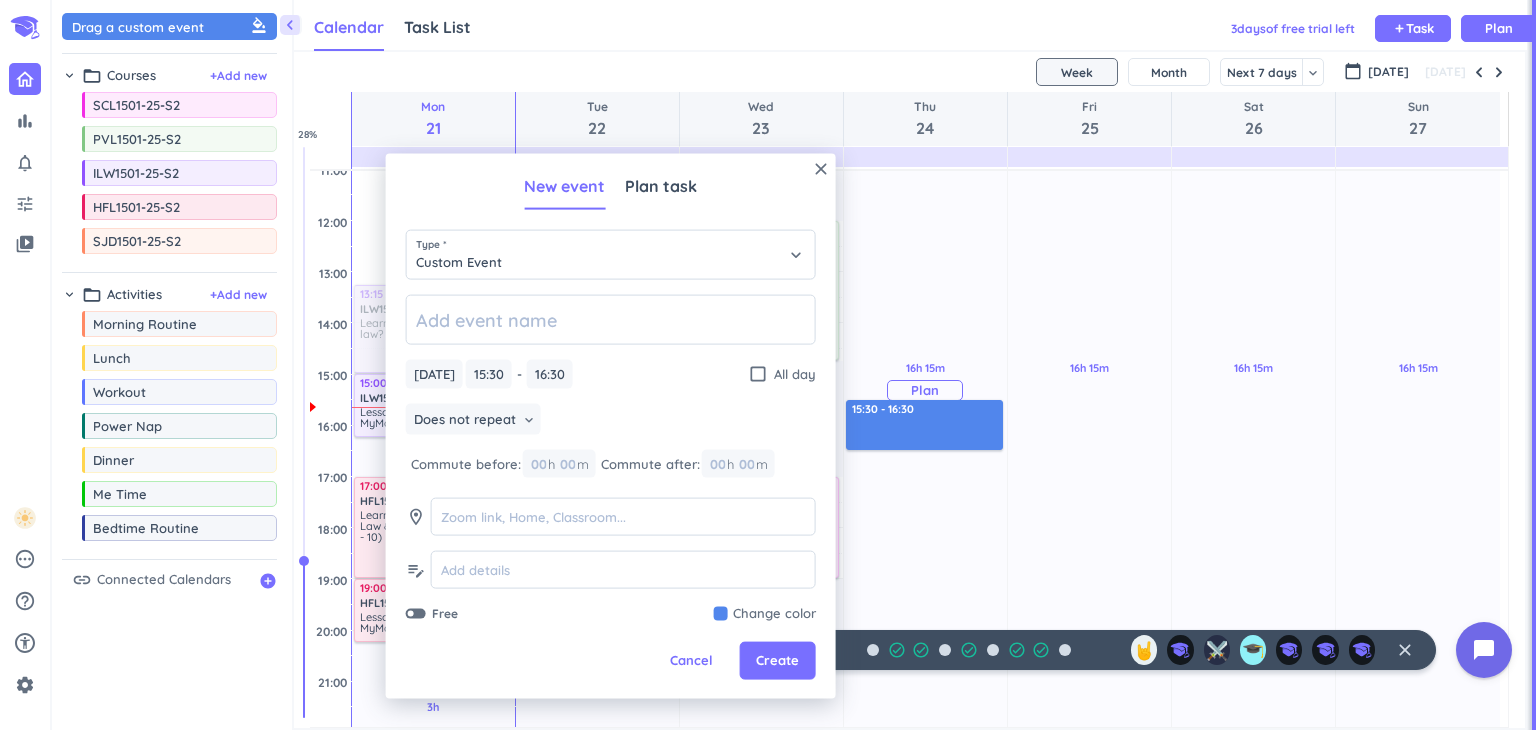 click on "Plan" at bounding box center (925, 390) 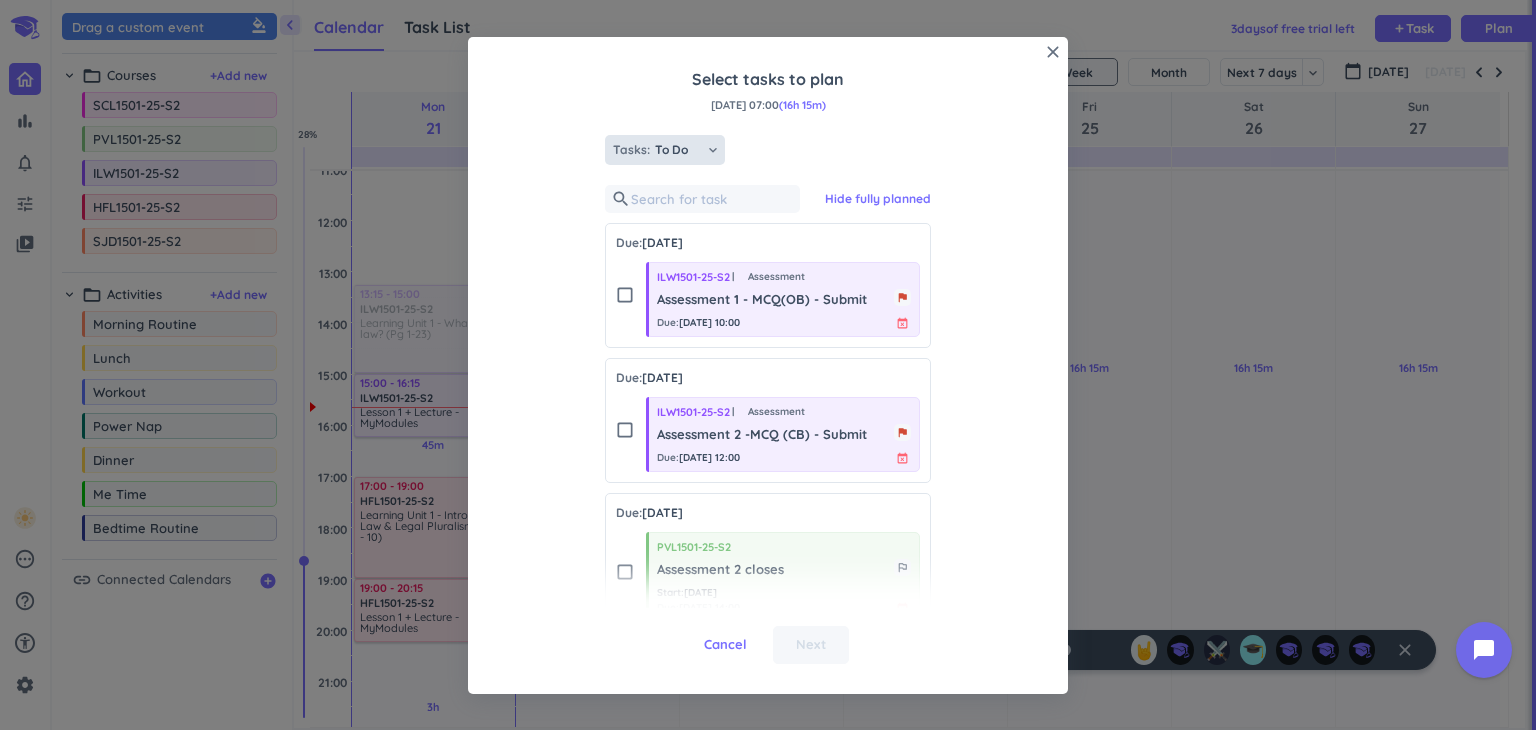 click on "To Do" at bounding box center (680, 150) 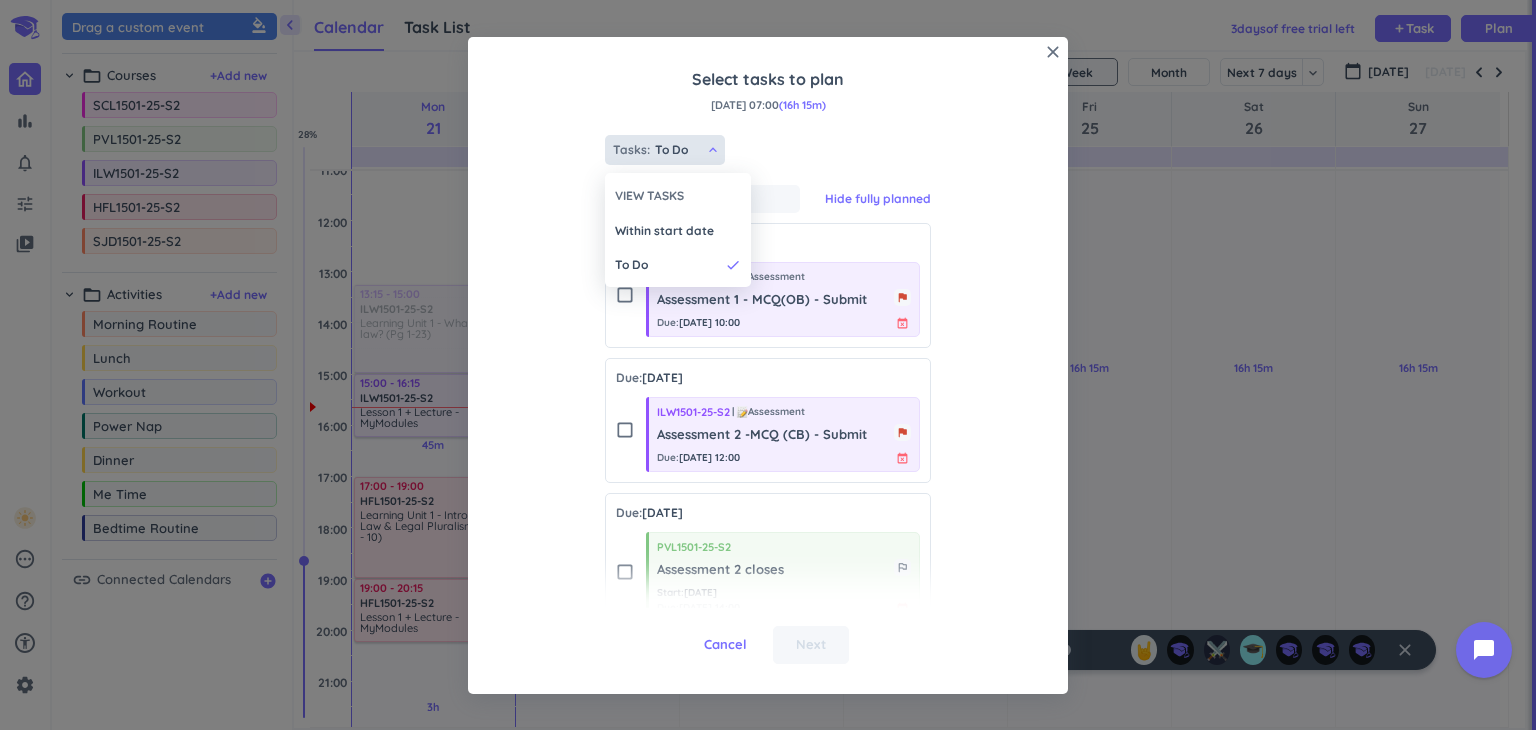 click at bounding box center (768, 365) 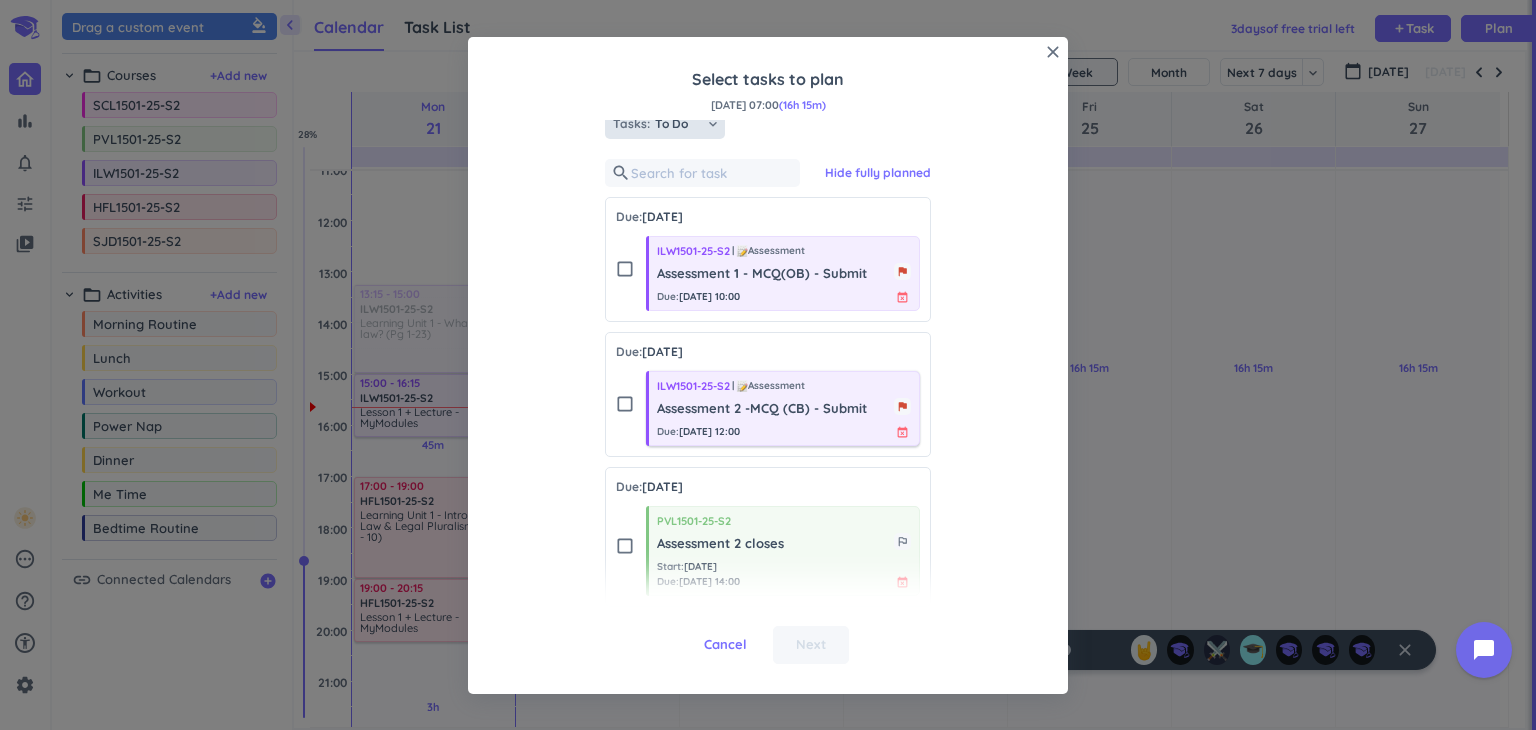 scroll, scrollTop: 40, scrollLeft: 0, axis: vertical 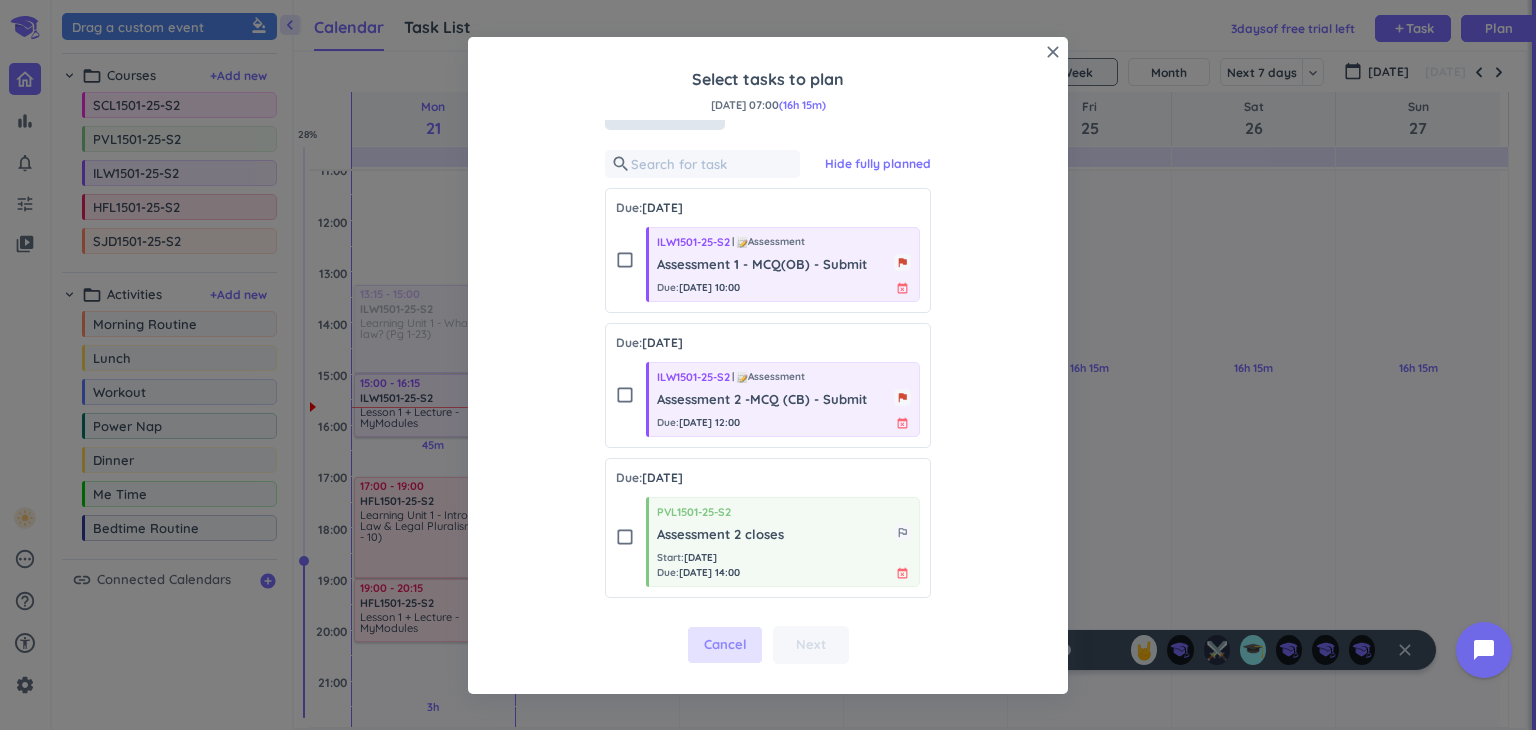 click on "Cancel" at bounding box center [725, 645] 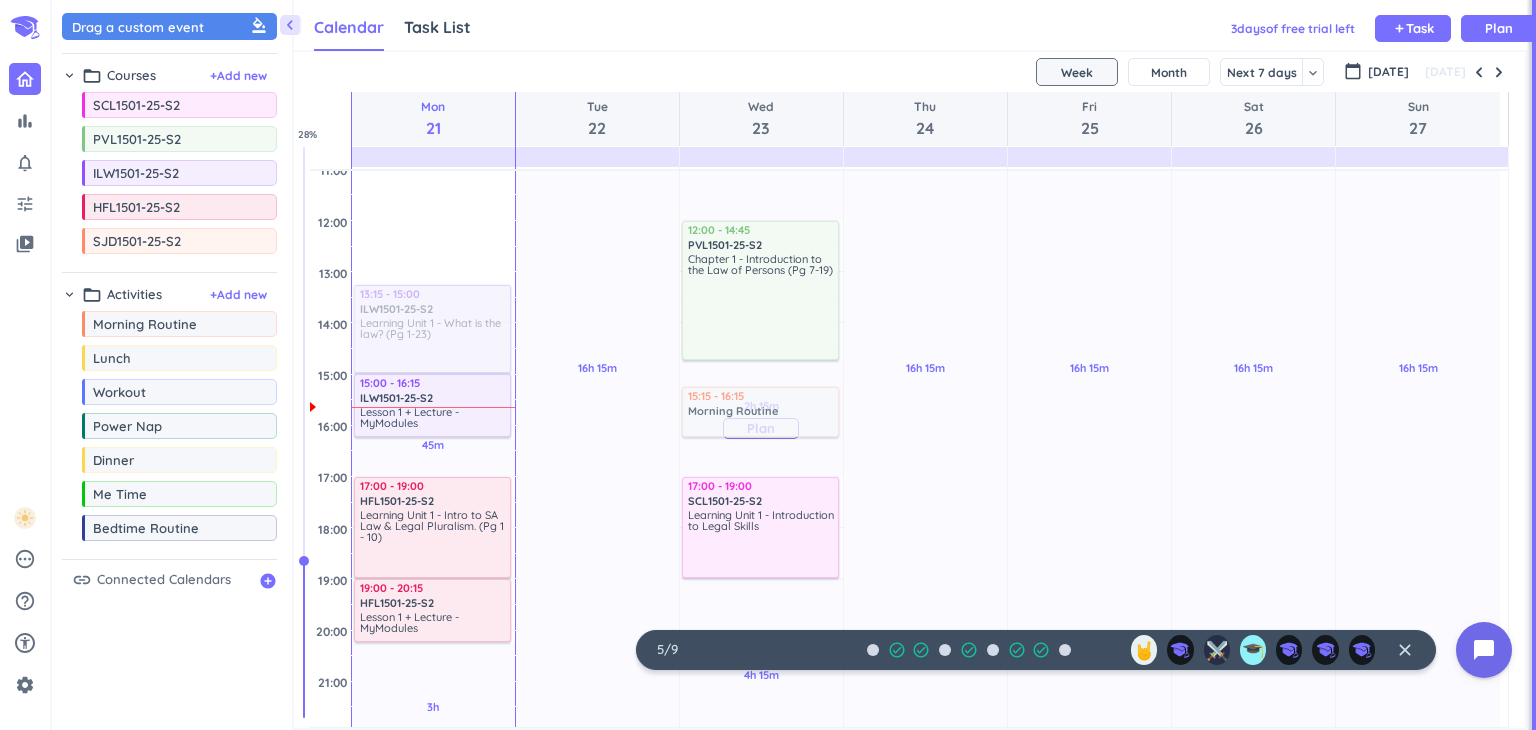 drag, startPoint x: 173, startPoint y: 328, endPoint x: 742, endPoint y: 388, distance: 572.1547 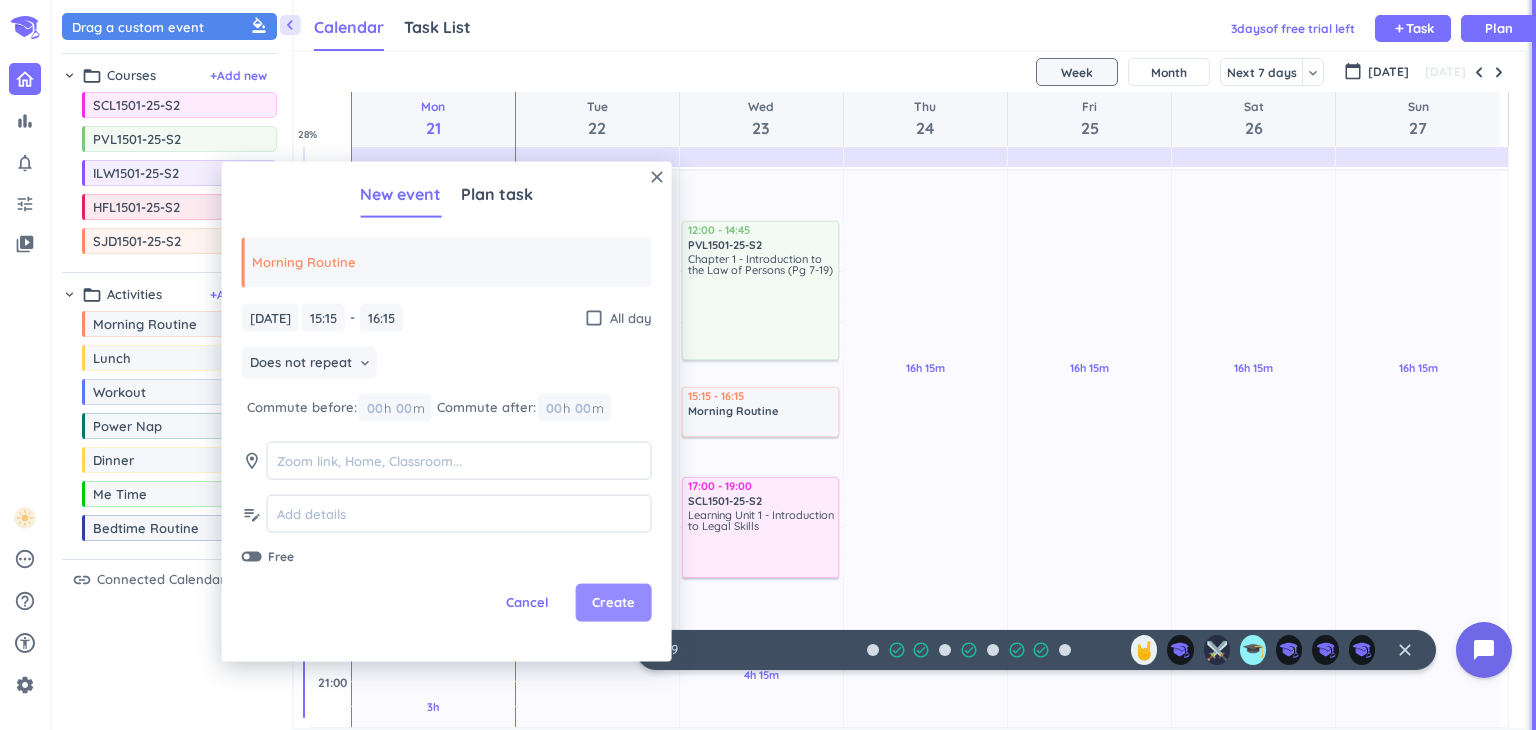 click on "Create" at bounding box center [614, 603] 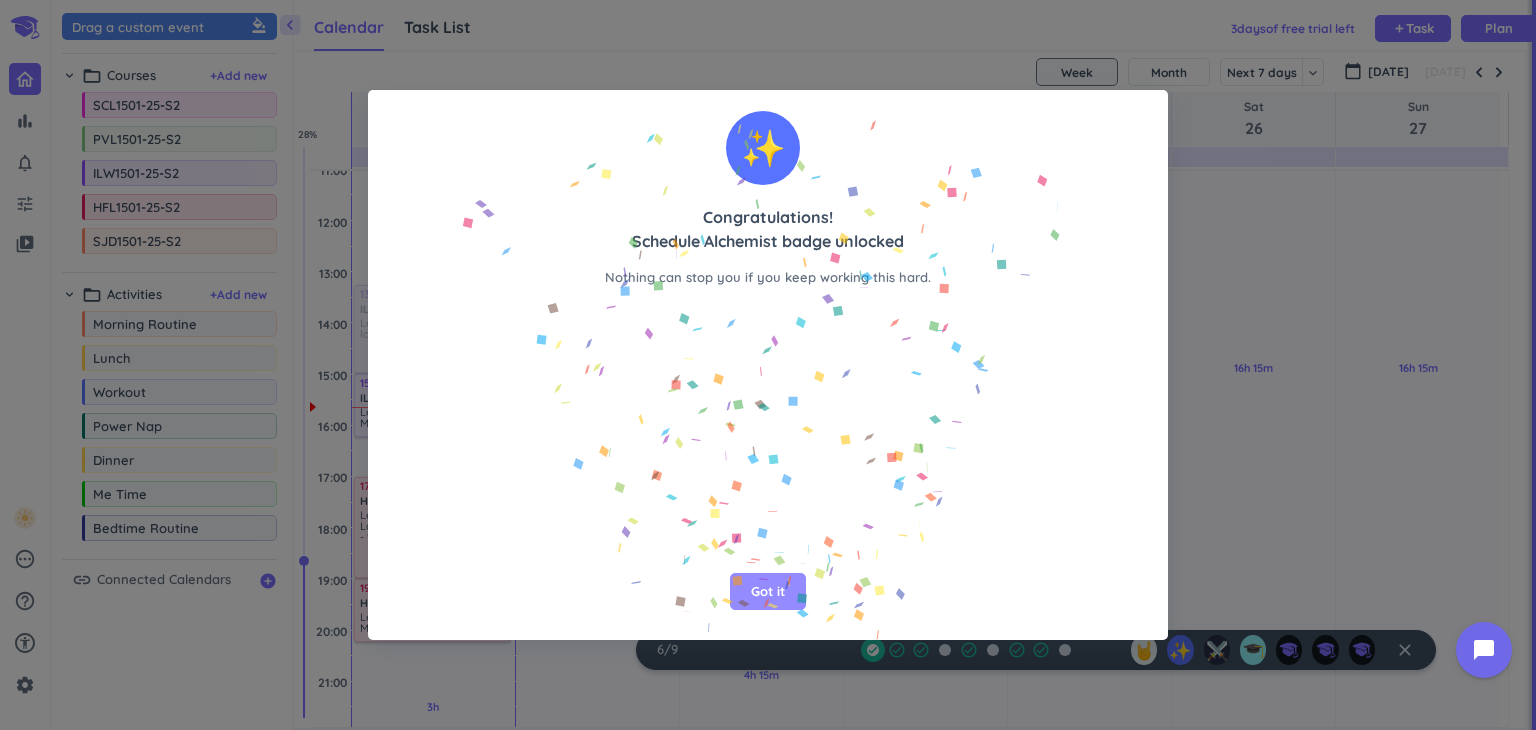 click on "Got it" at bounding box center (768, 592) 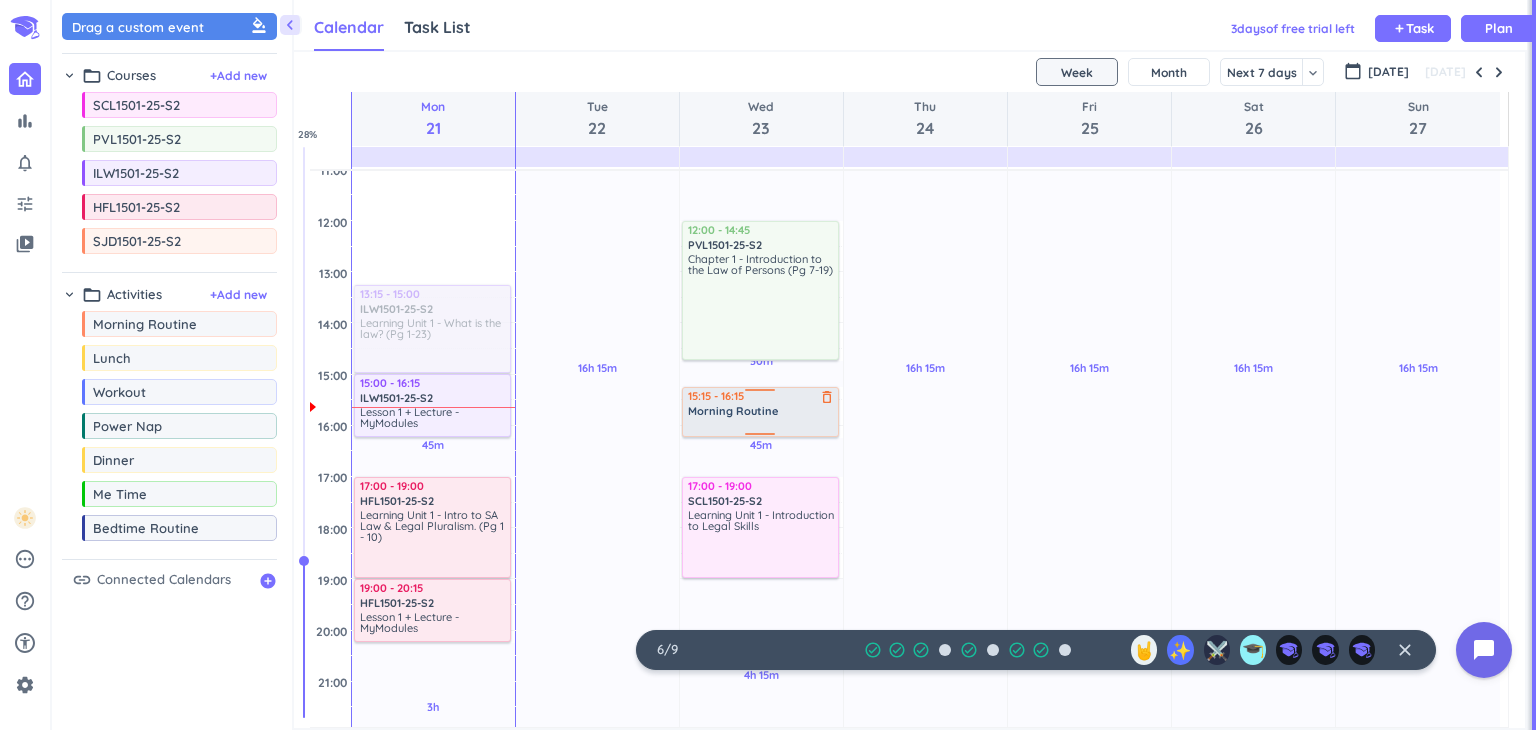 click on "delete_outline" at bounding box center [827, 397] 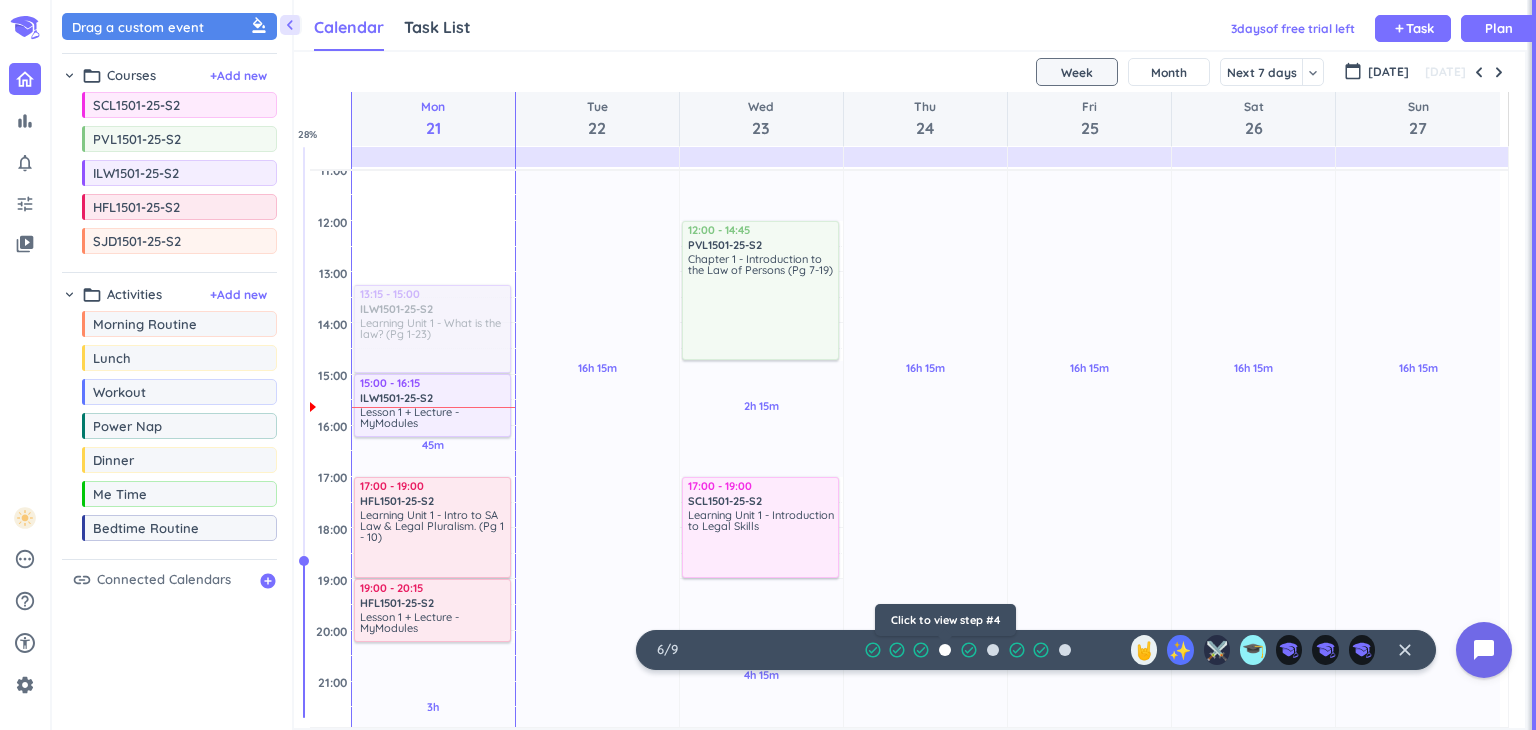 click at bounding box center (945, 650) 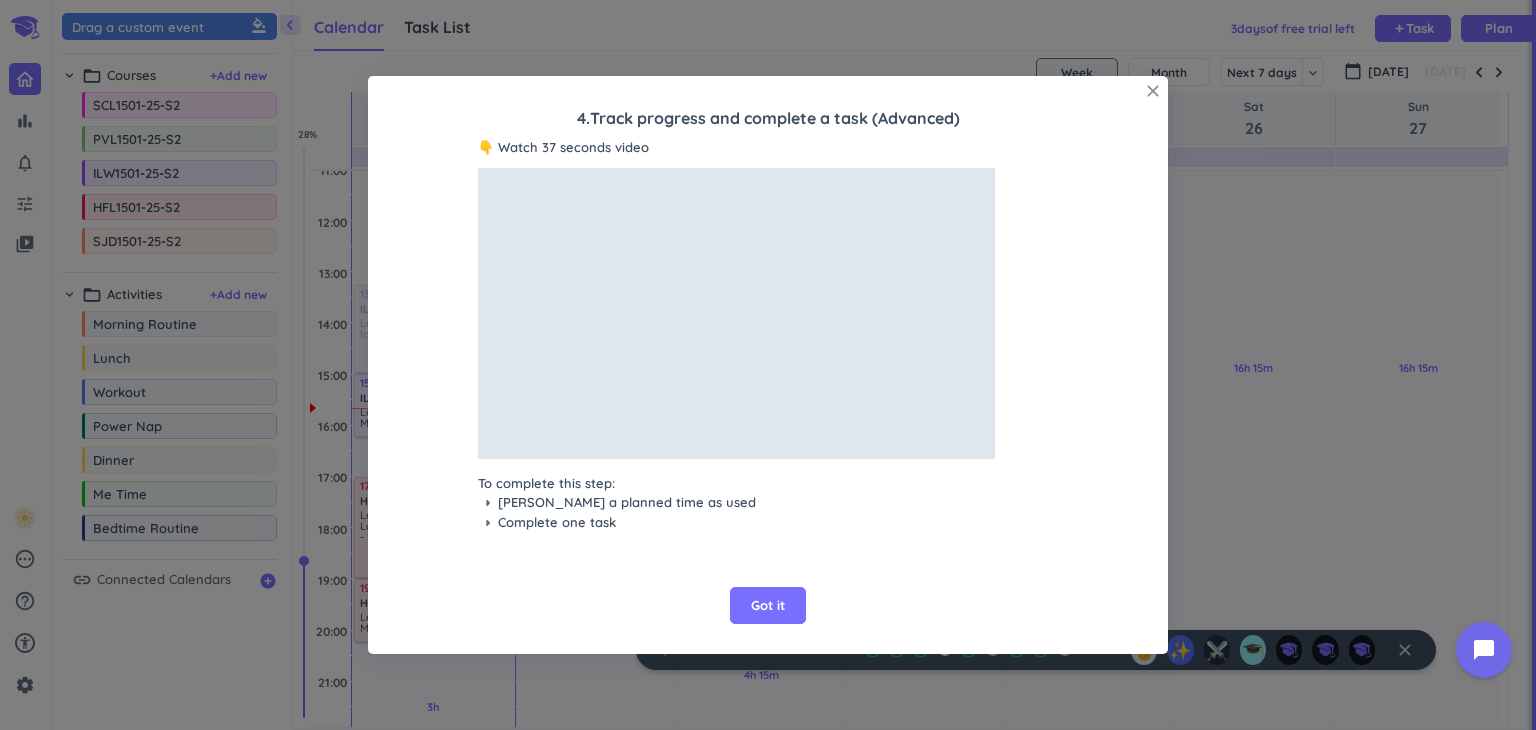 click on "close" at bounding box center (1153, 91) 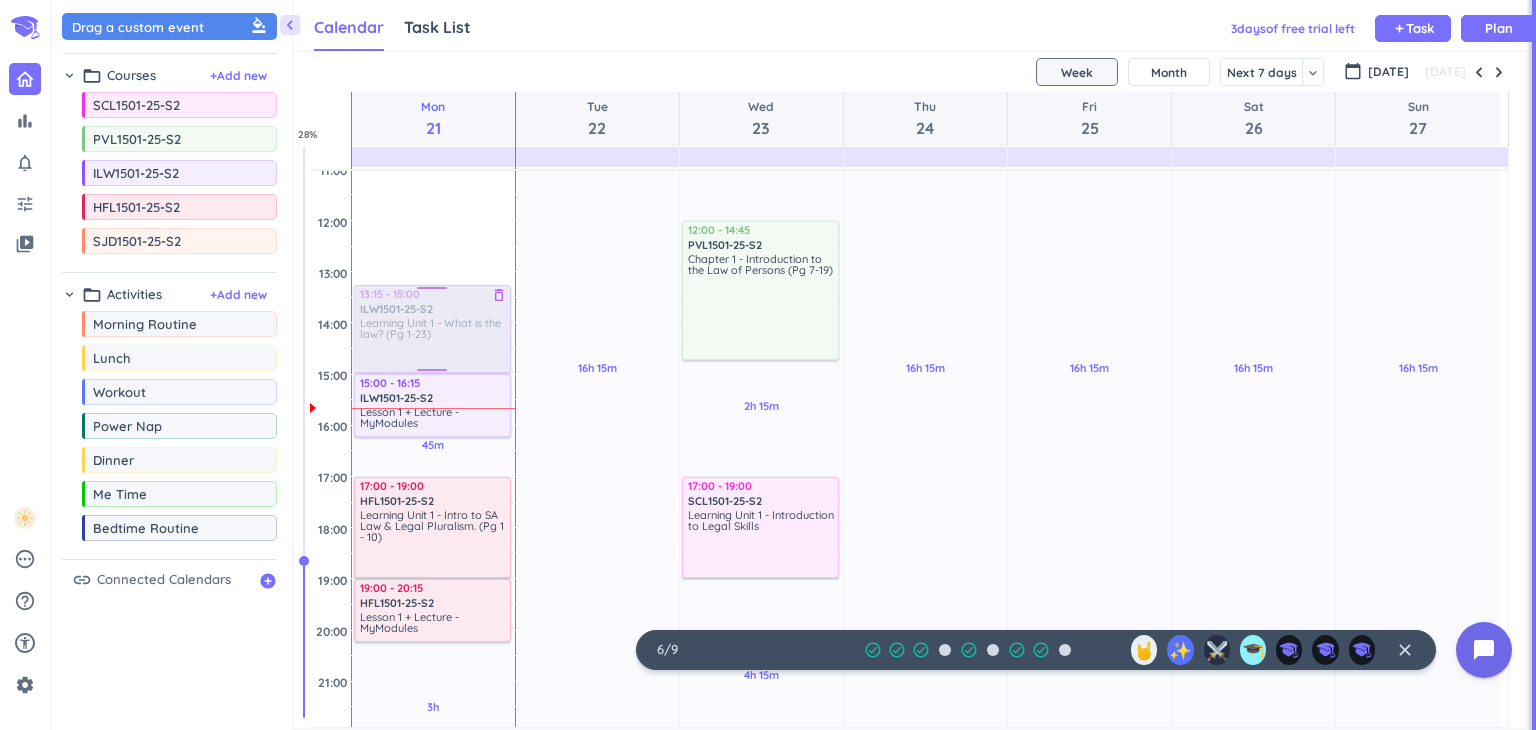 click at bounding box center (431, 329) 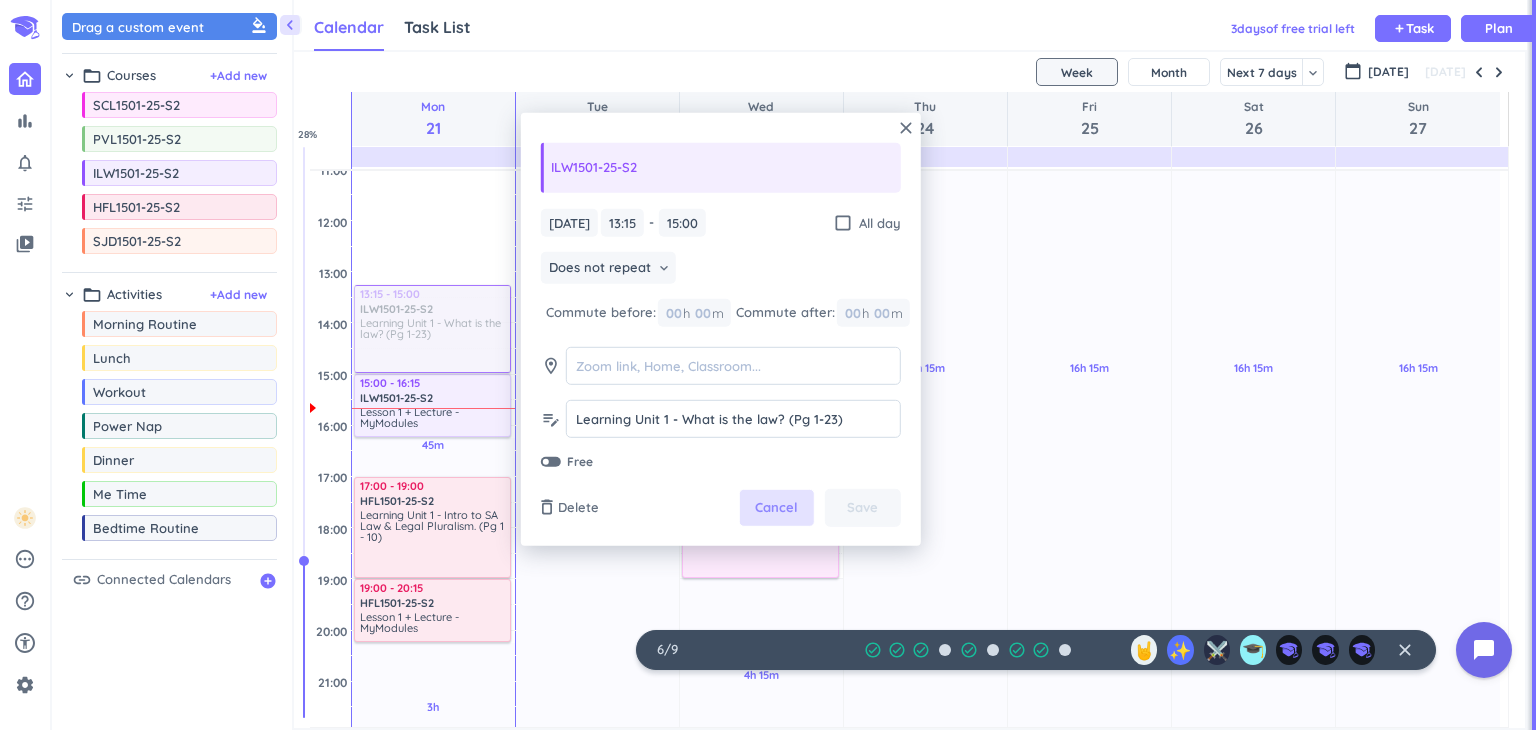 click on "Cancel" at bounding box center [776, 508] 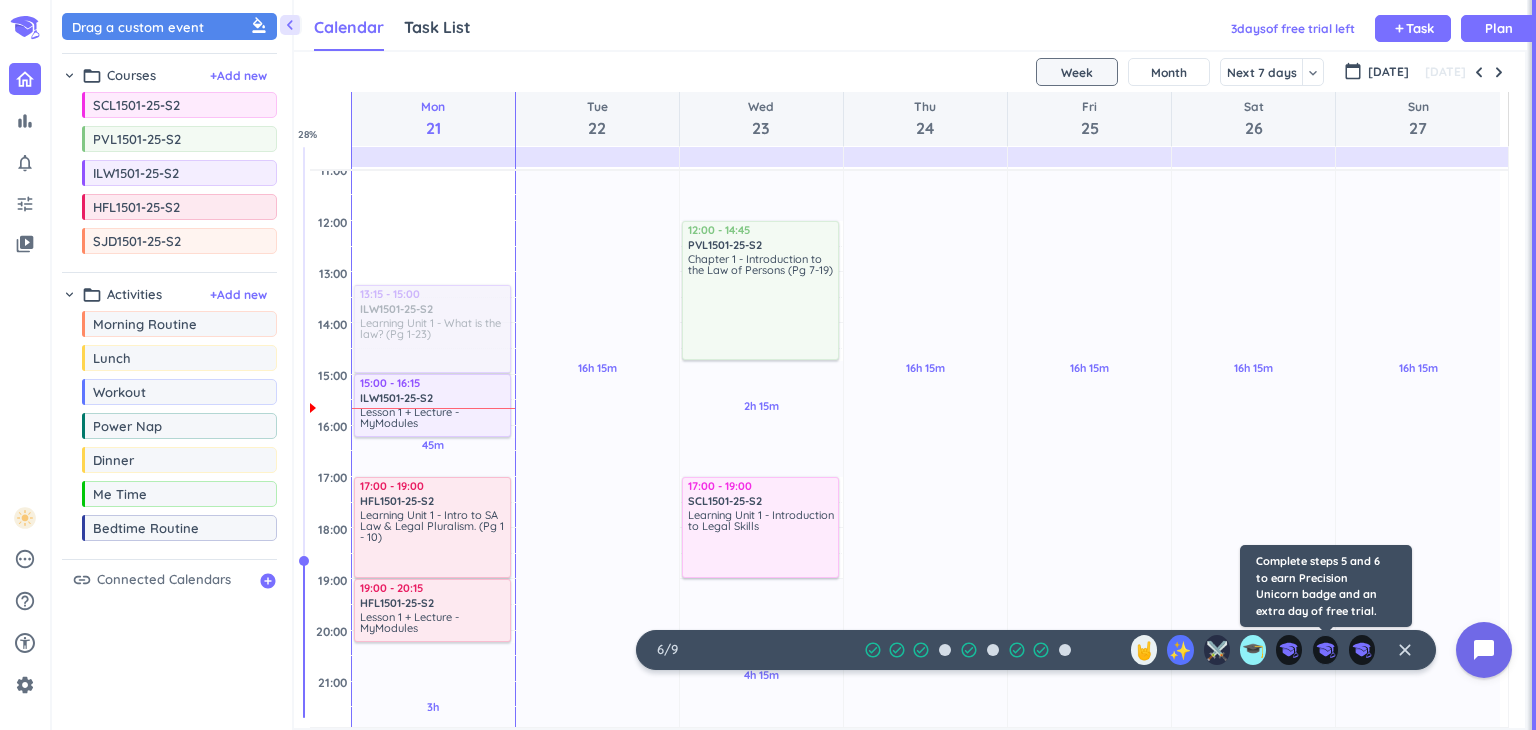 click 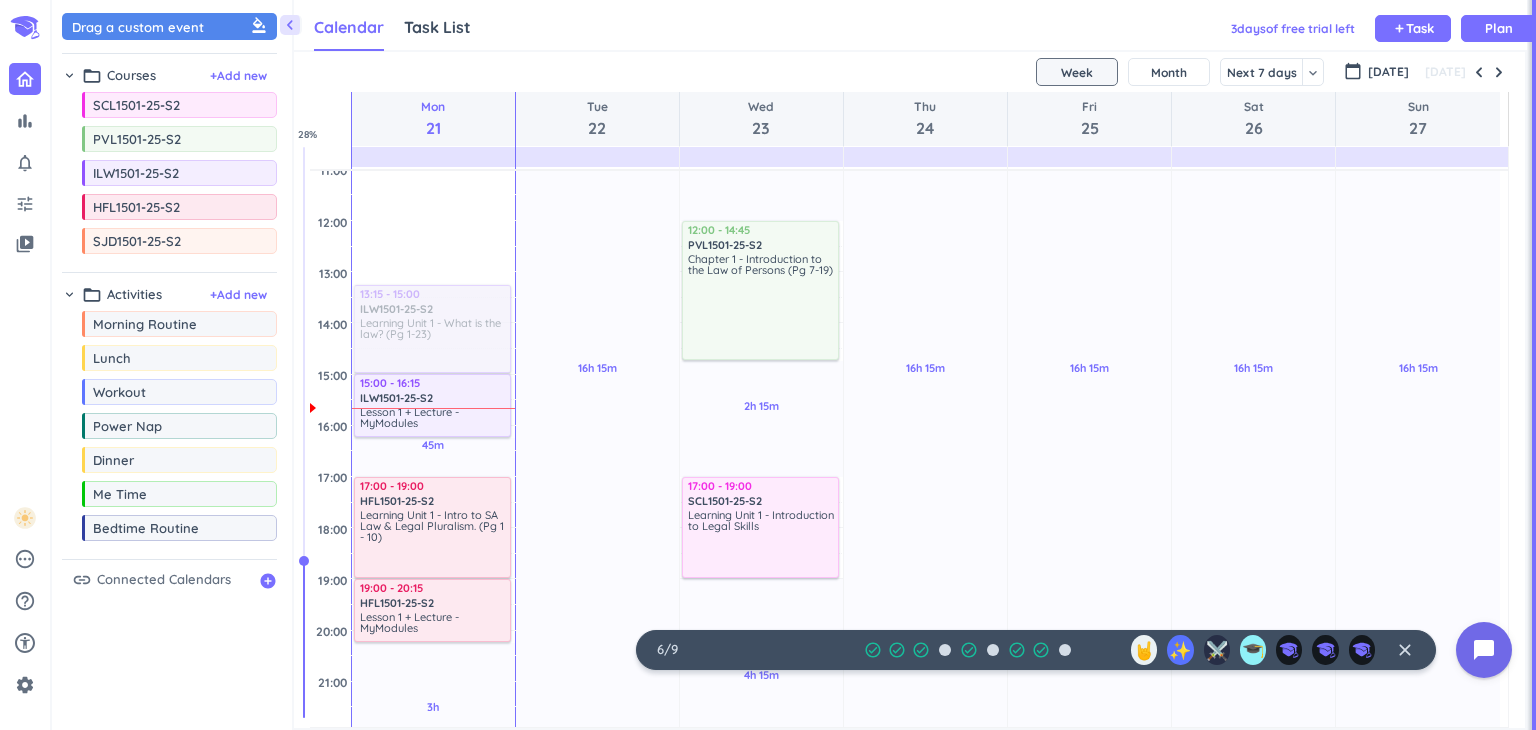 click on "close" at bounding box center [1405, 650] 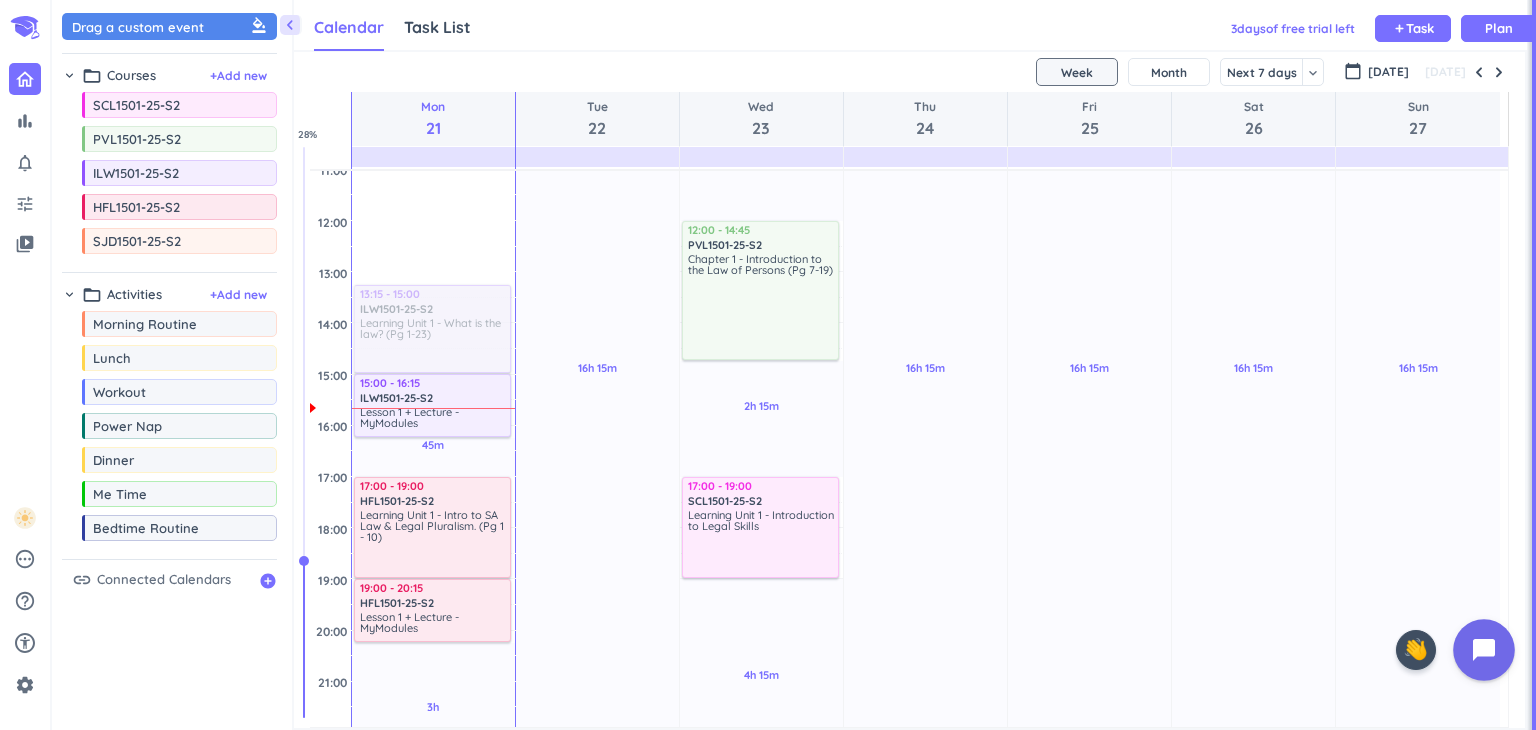 click 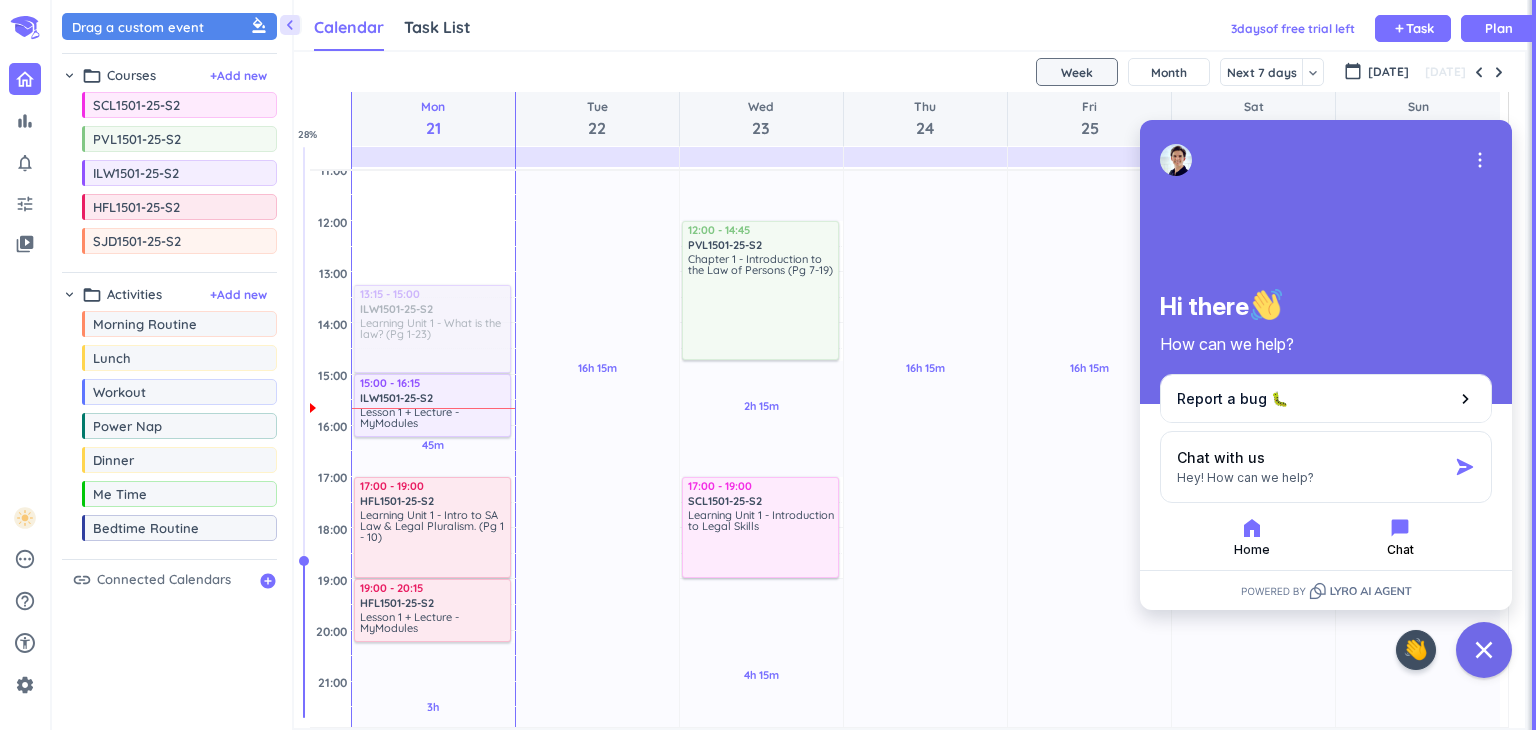 click 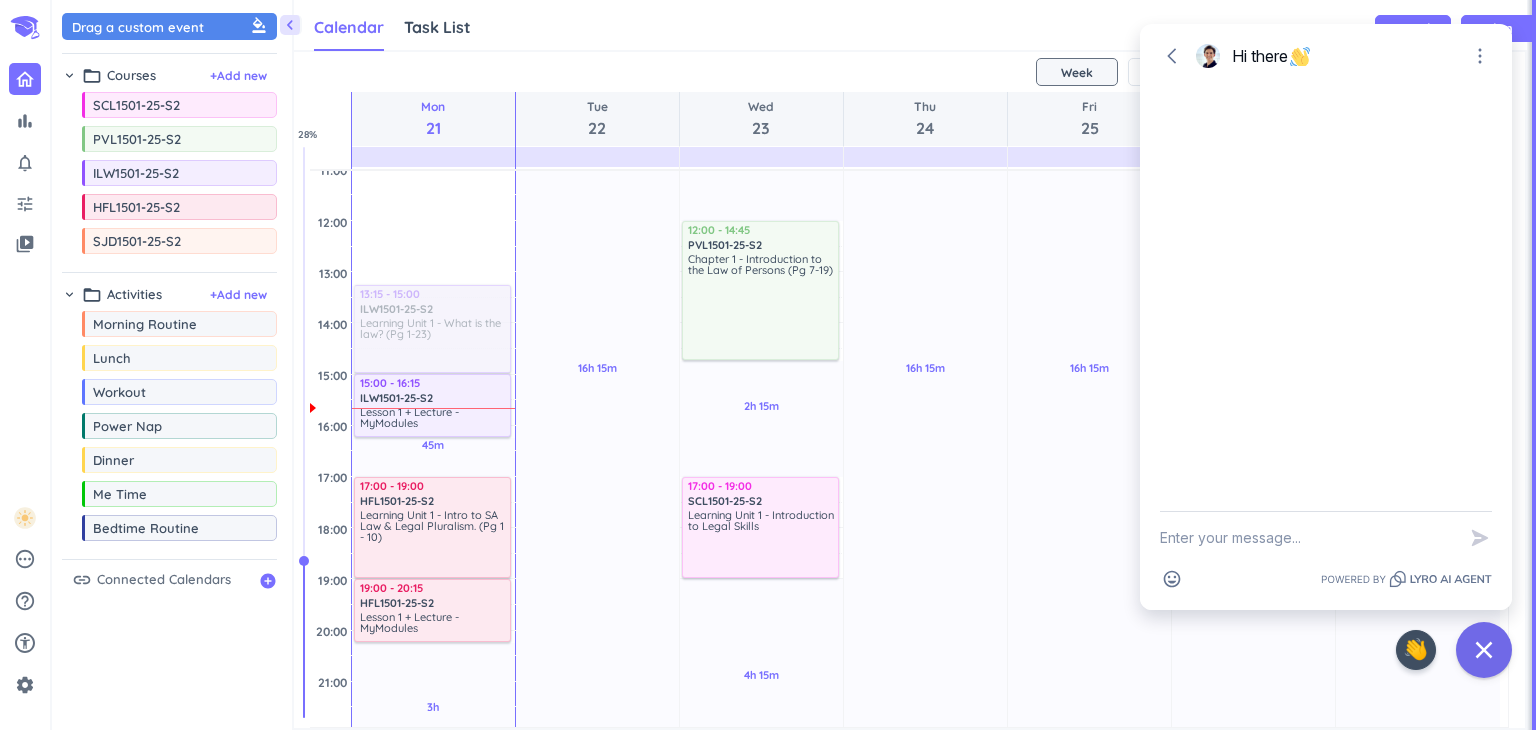 click at bounding box center (1308, 538) 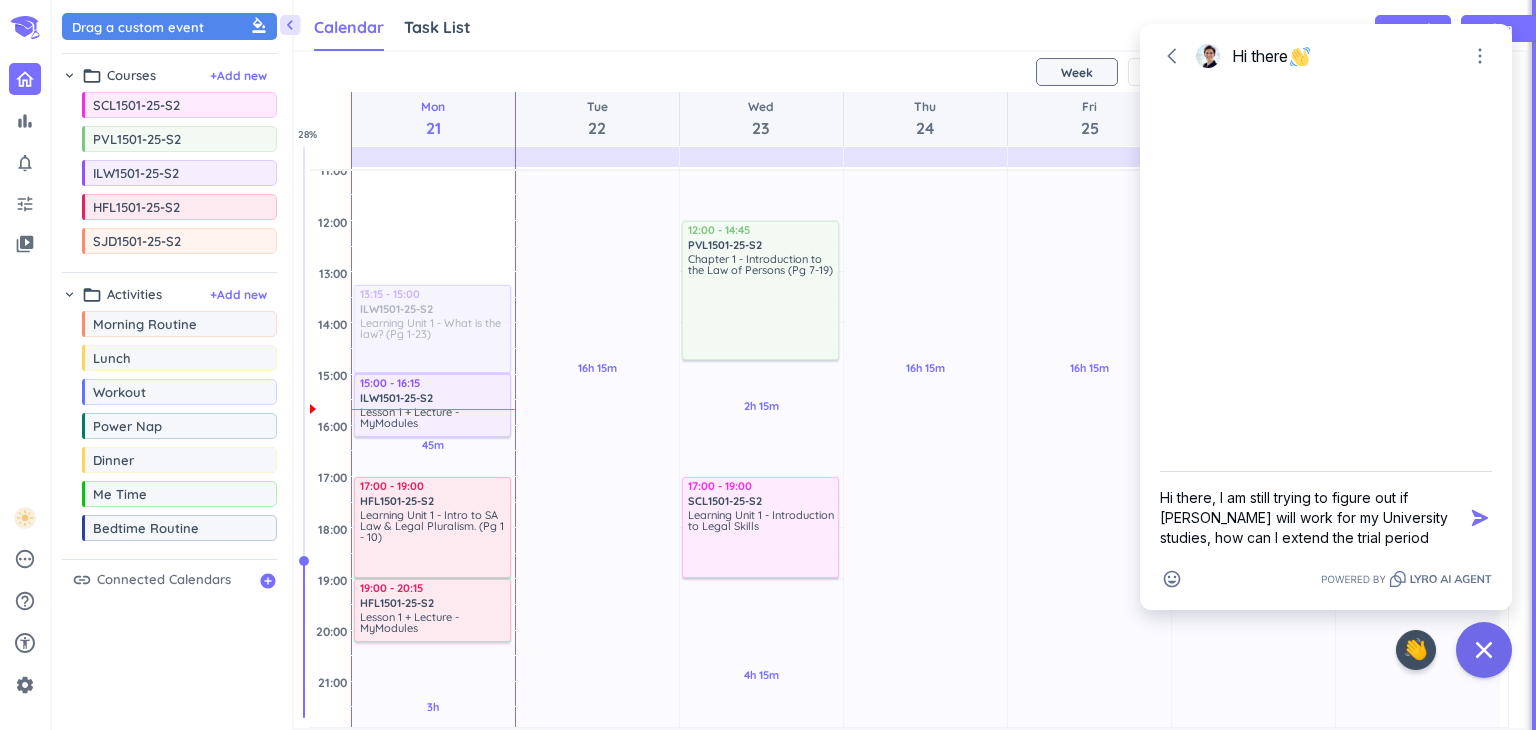 type on "Hi there, I am still trying to figure out if Shovel will work for my University studies, how can I extend the trial period?" 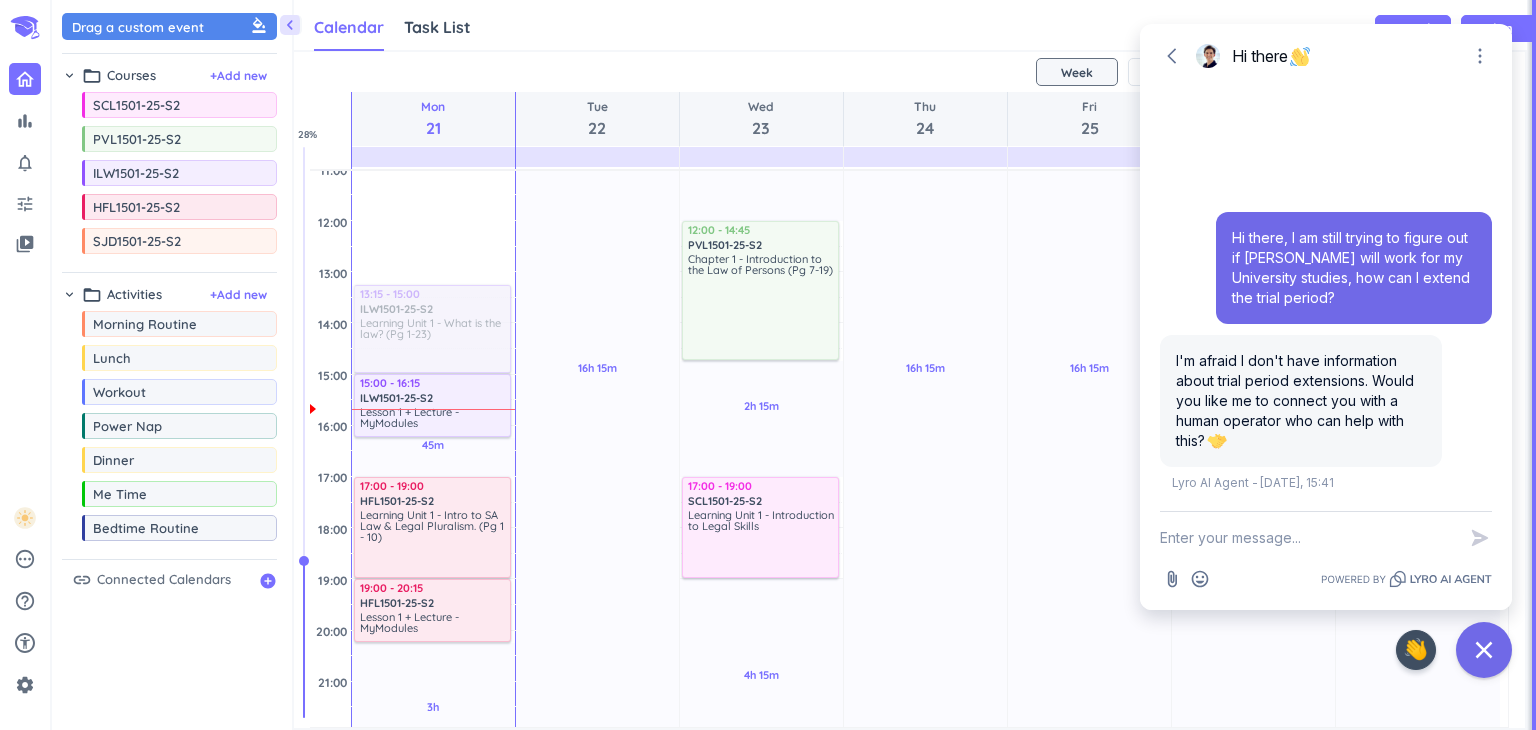 click at bounding box center [1308, 538] 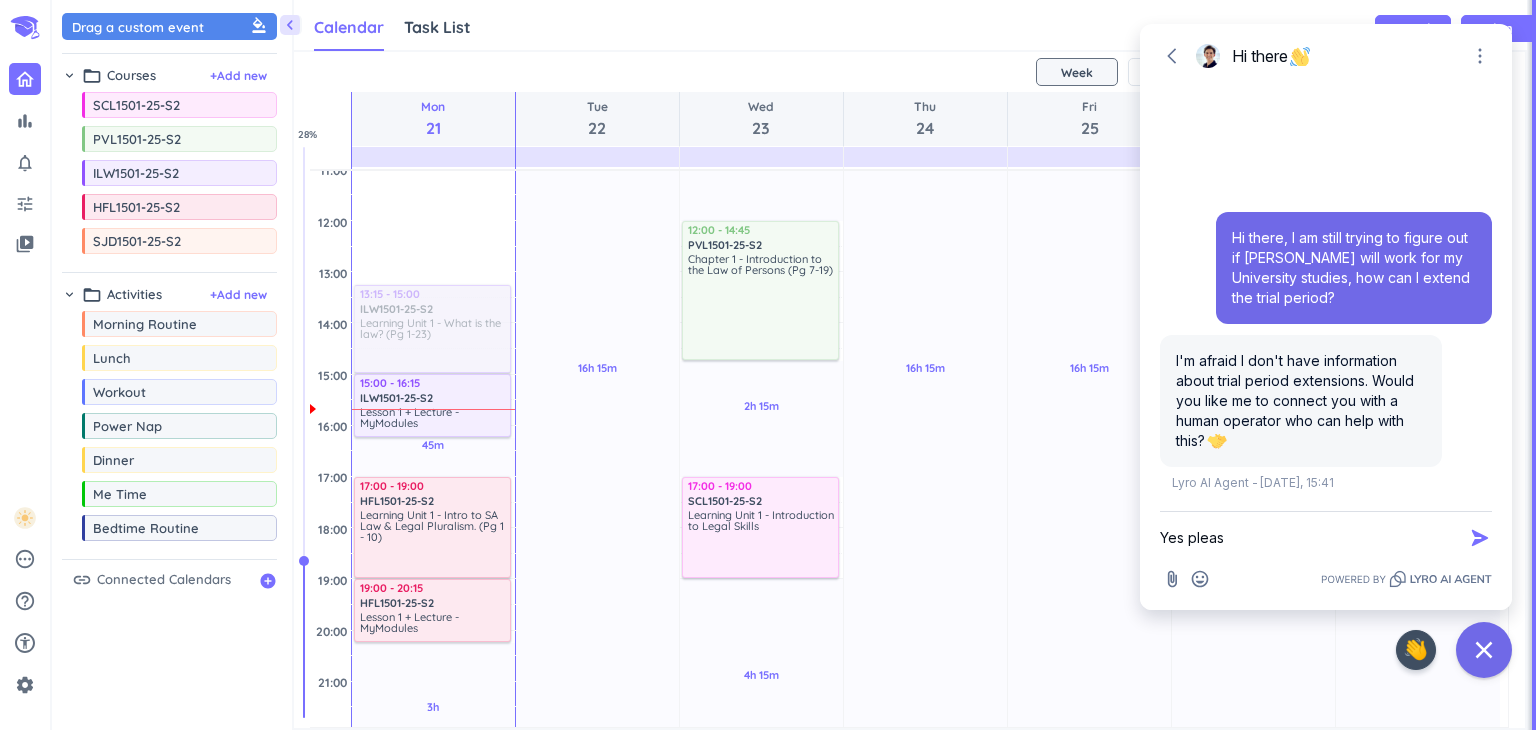 type on "Yes please" 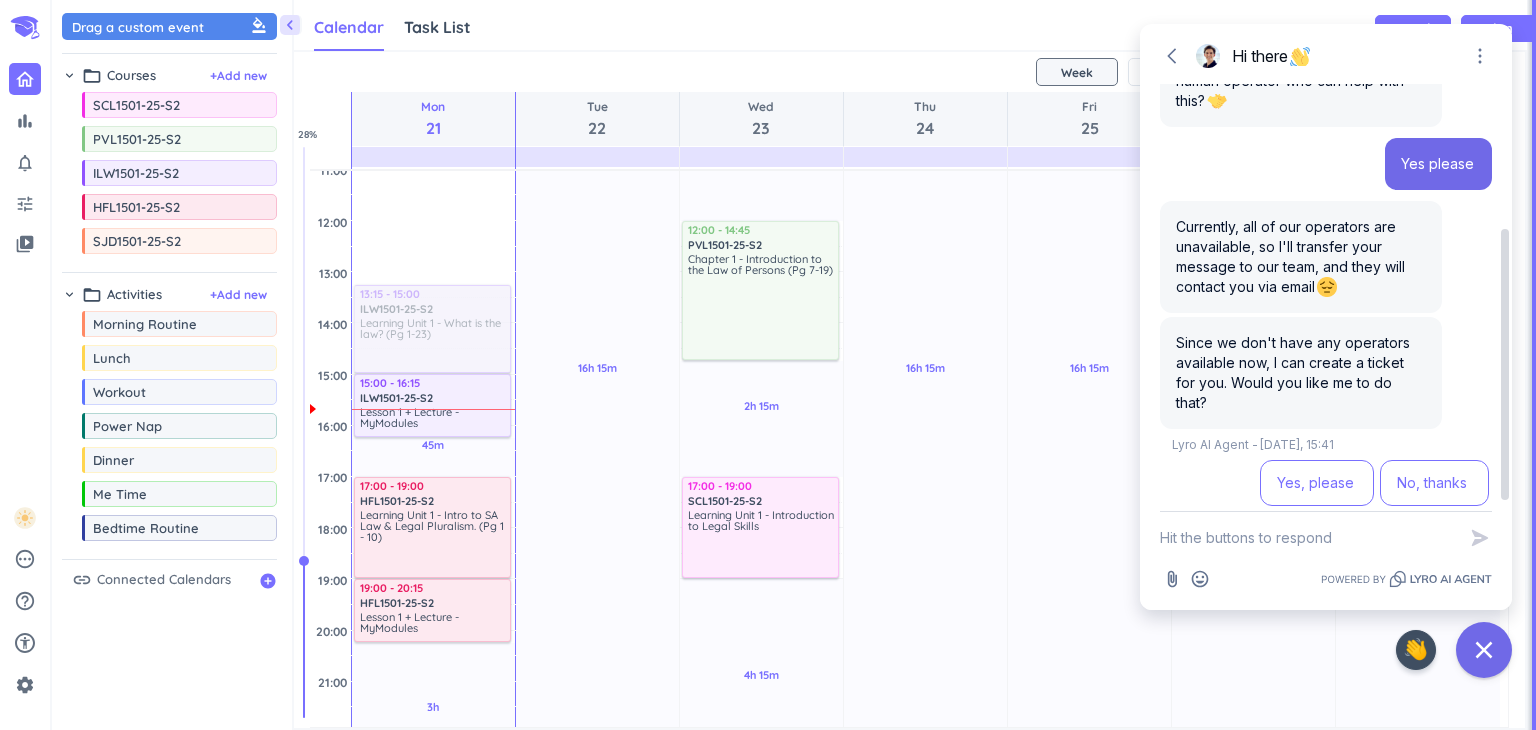 scroll, scrollTop: 220, scrollLeft: 0, axis: vertical 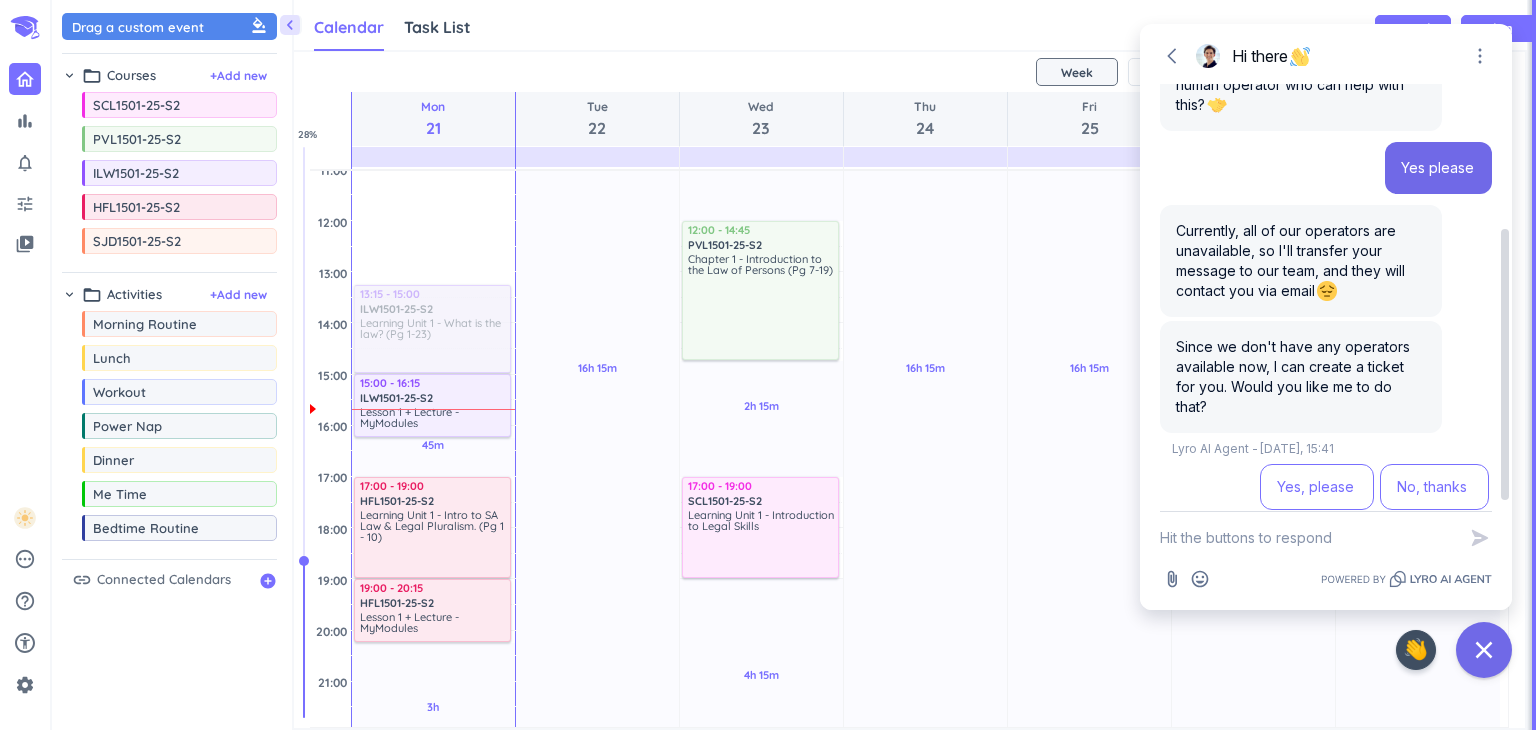 type on "Y" 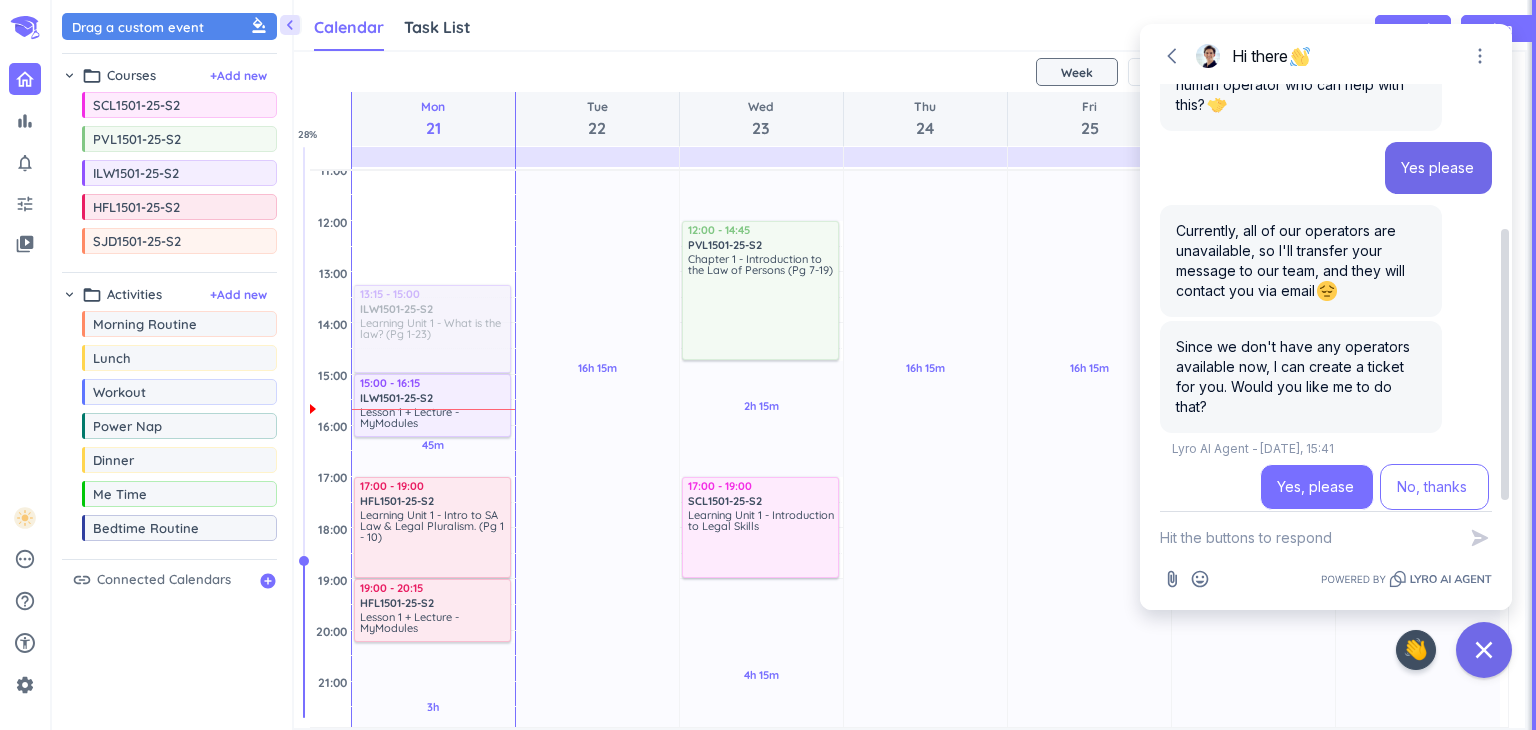 click on "Yes, please" at bounding box center [1317, 487] 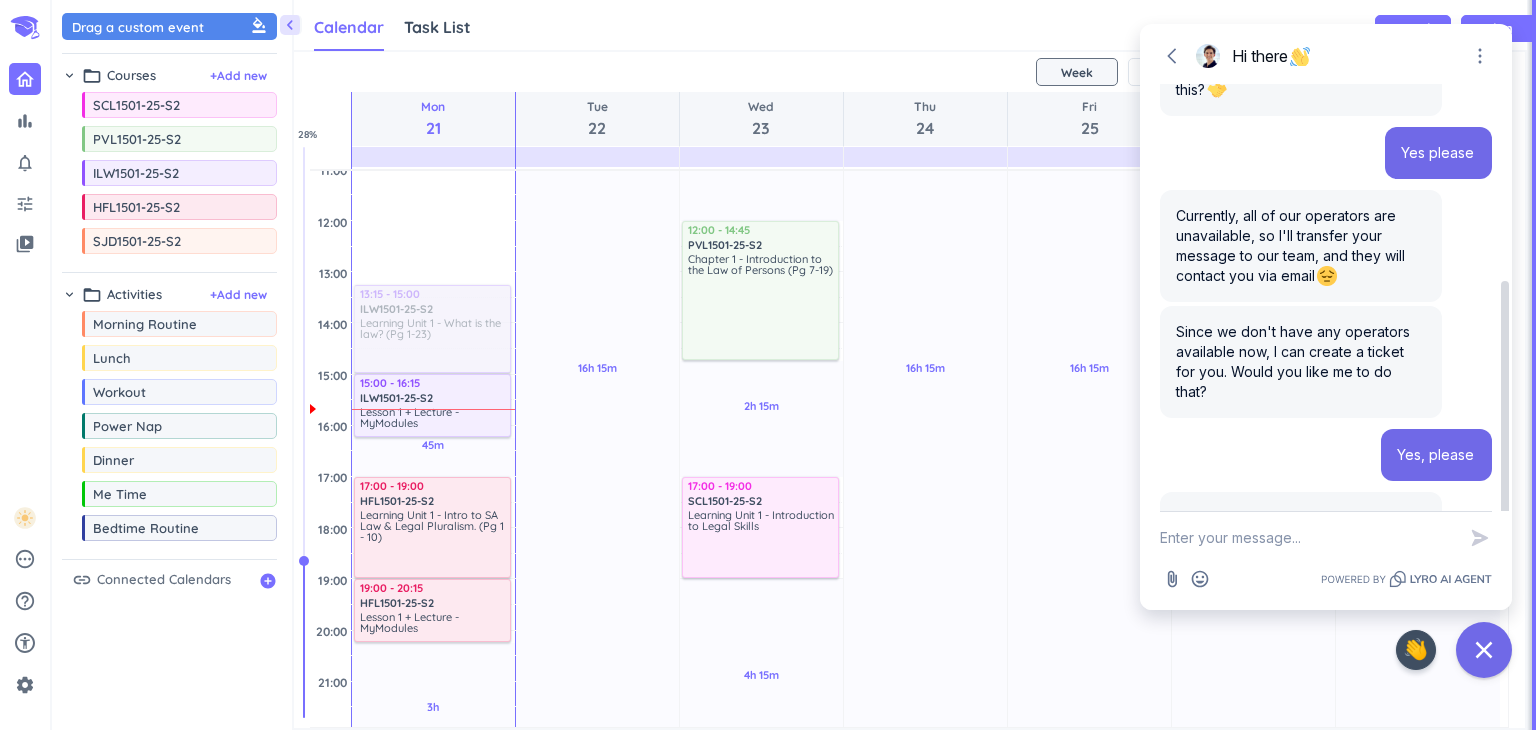 scroll, scrollTop: 352, scrollLeft: 0, axis: vertical 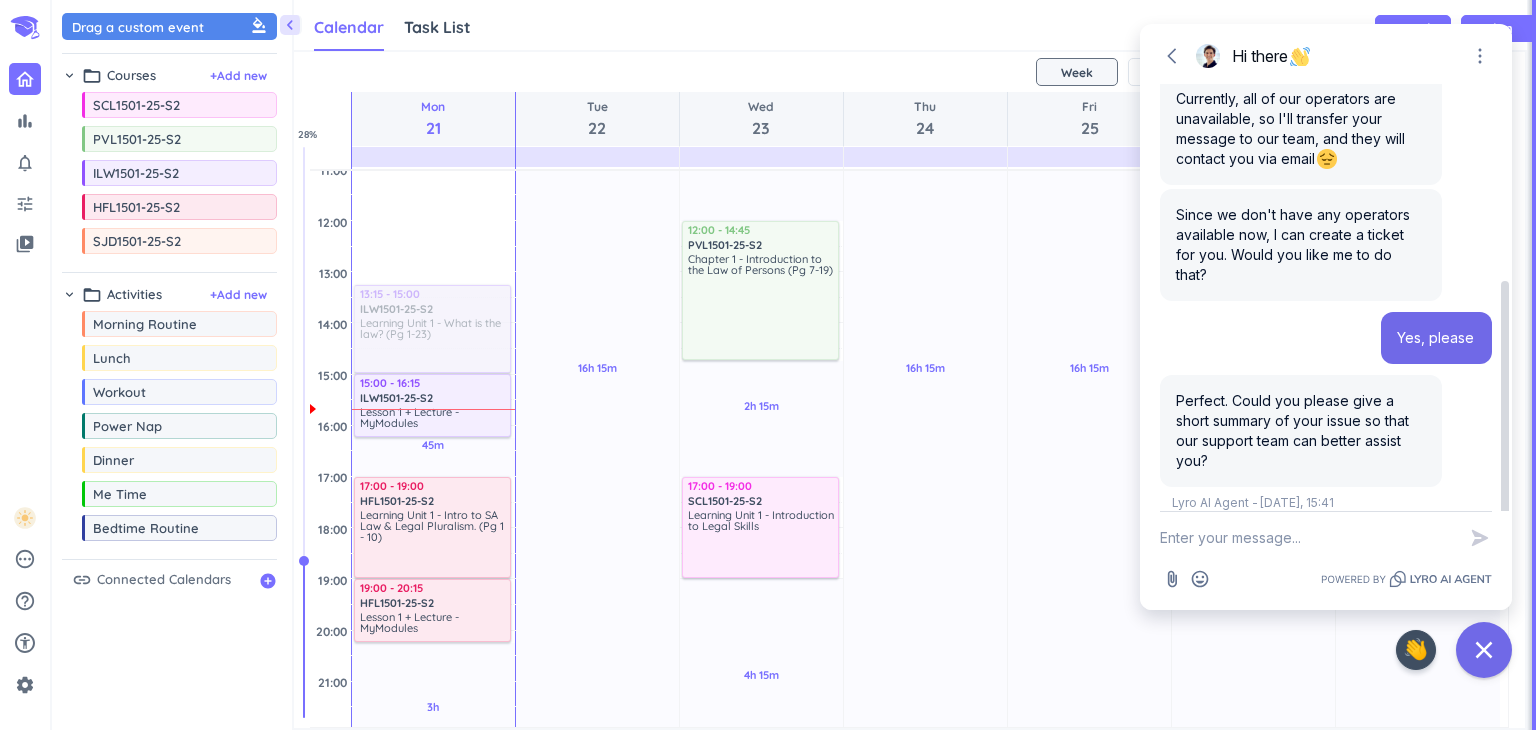 click at bounding box center (1308, 538) 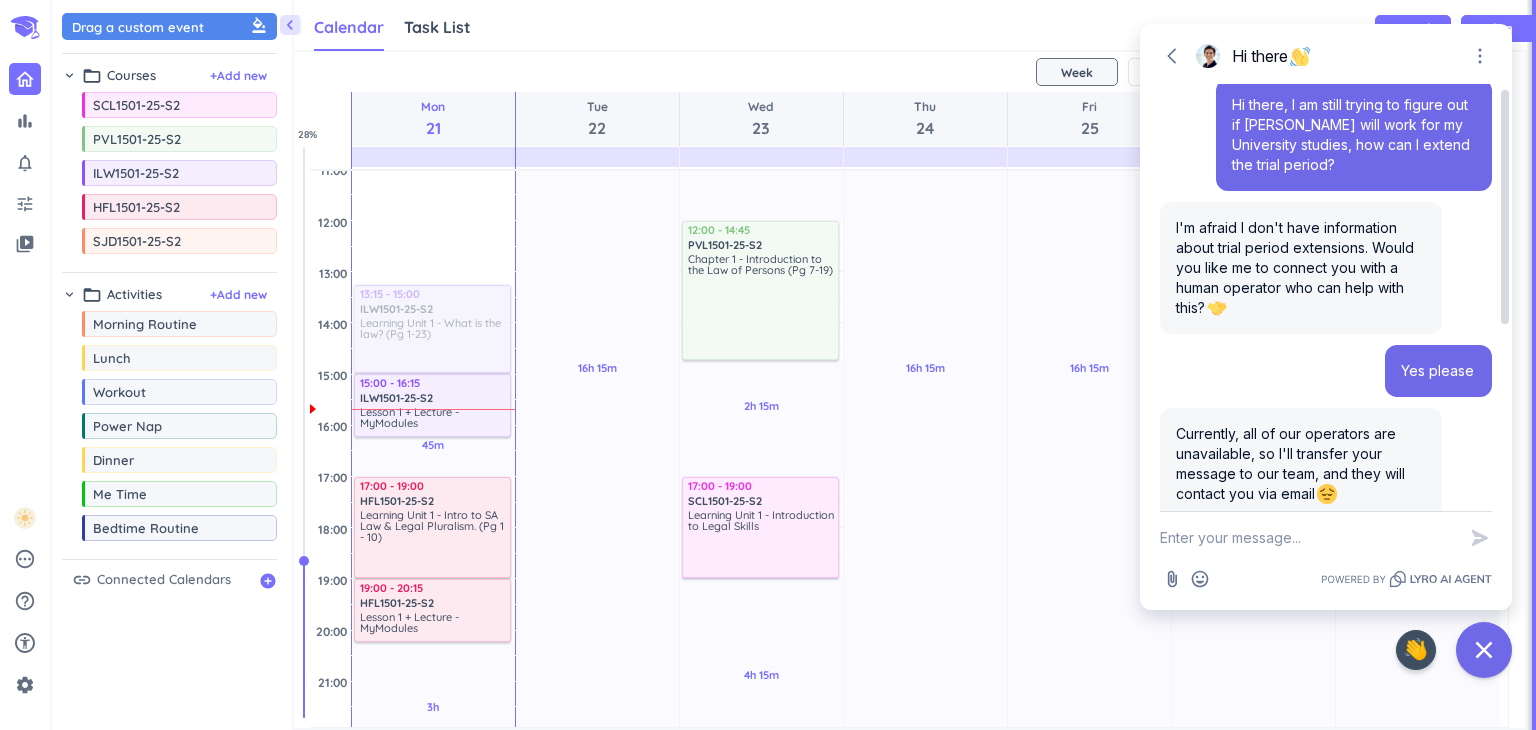 scroll, scrollTop: 0, scrollLeft: 0, axis: both 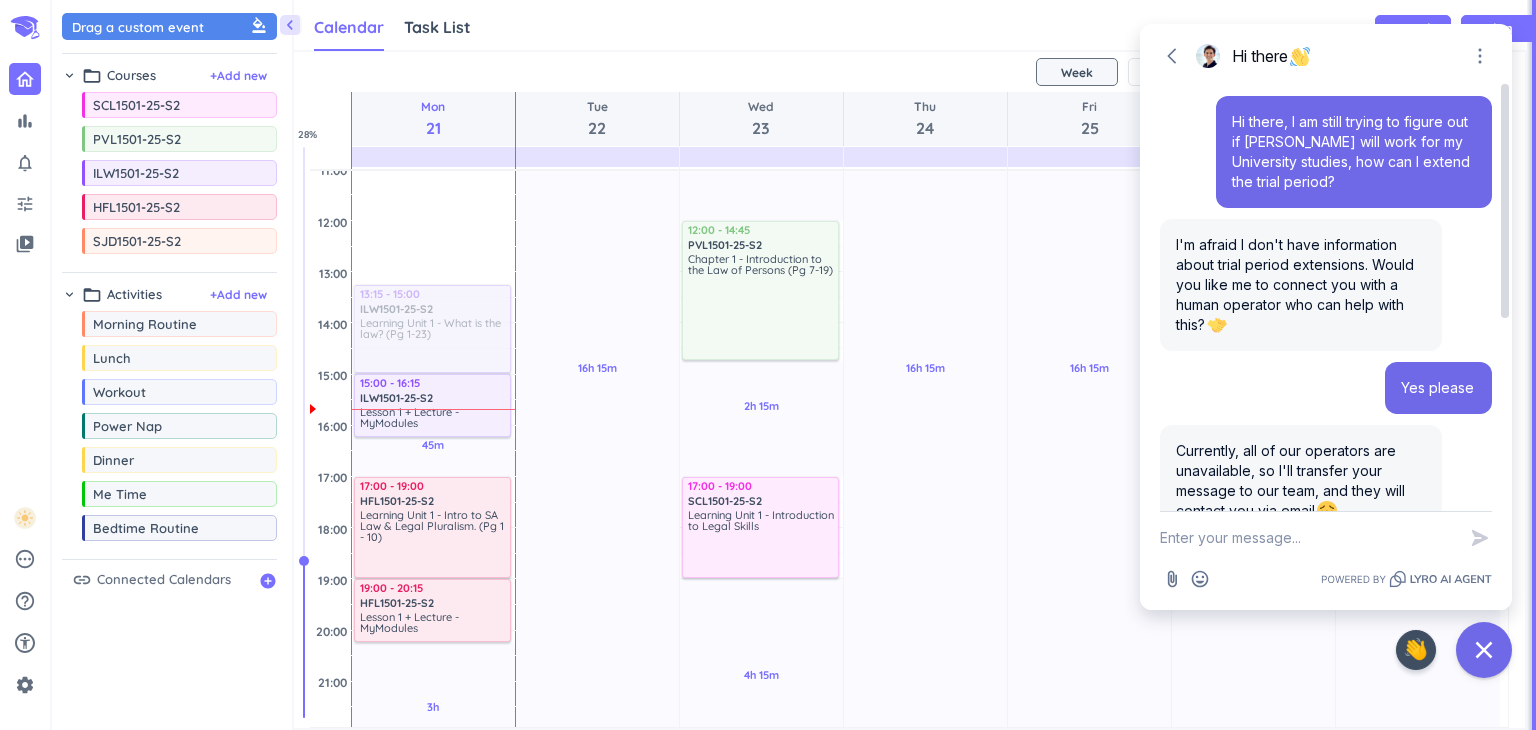 drag, startPoint x: 1292, startPoint y: 191, endPoint x: 1220, endPoint y: 114, distance: 105.41821 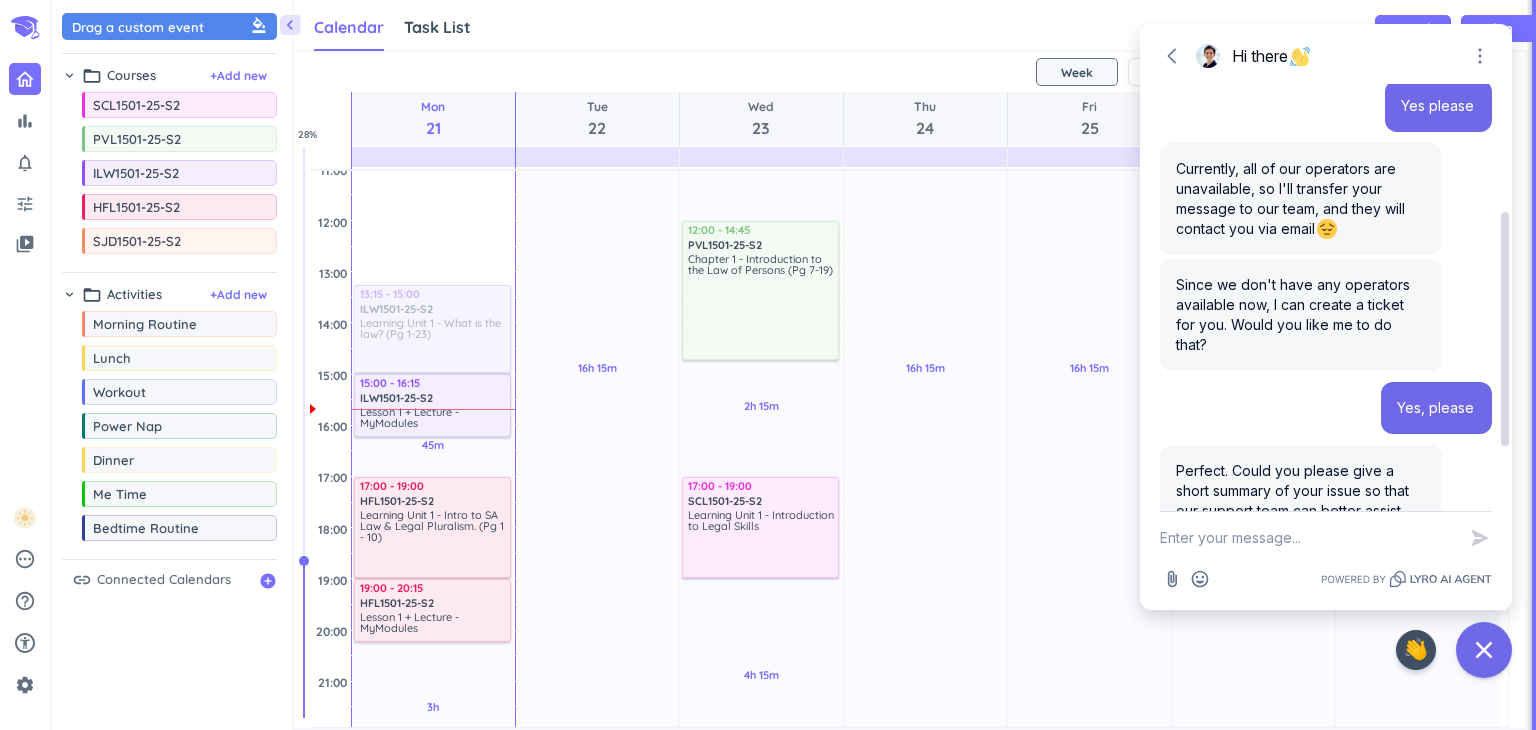 scroll, scrollTop: 378, scrollLeft: 0, axis: vertical 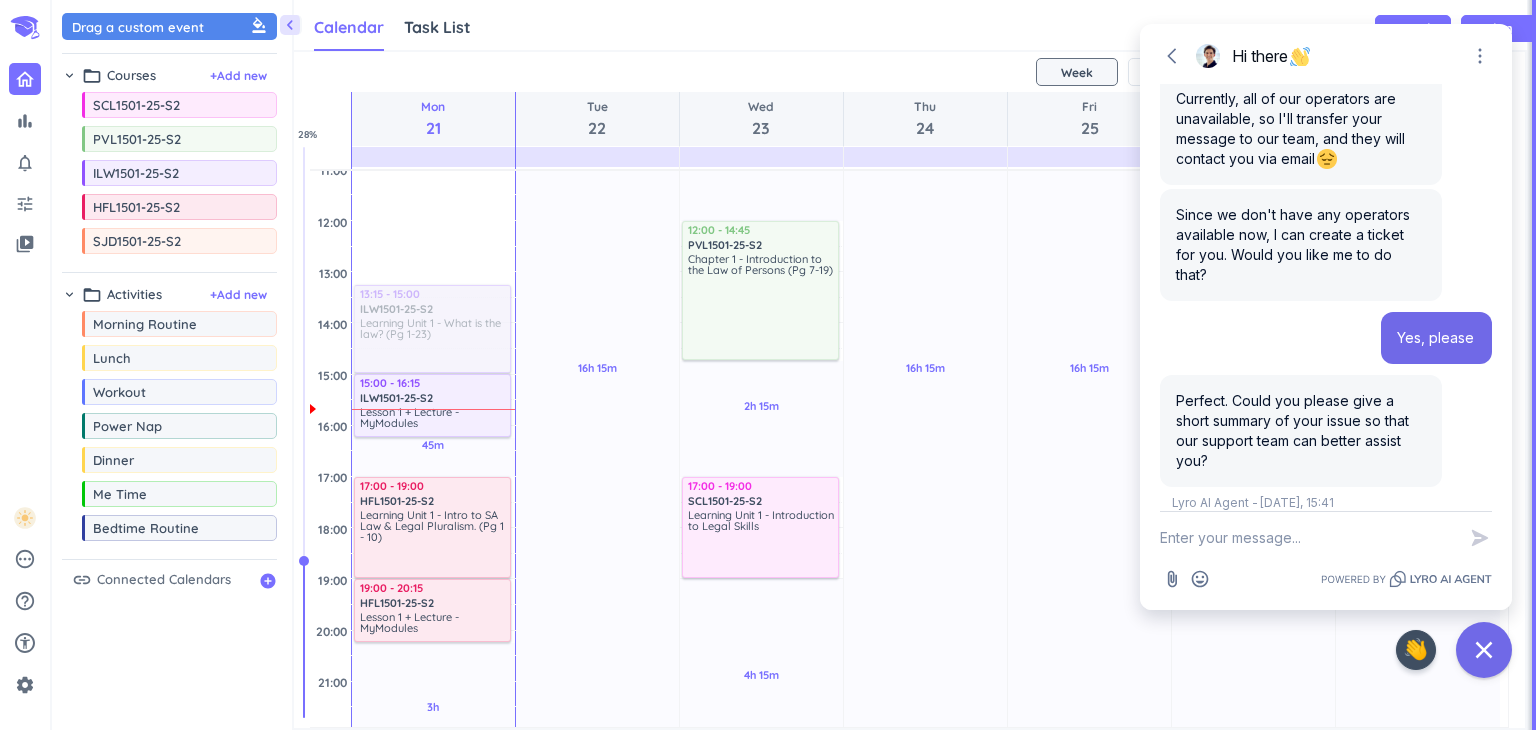 click at bounding box center (1308, 538) 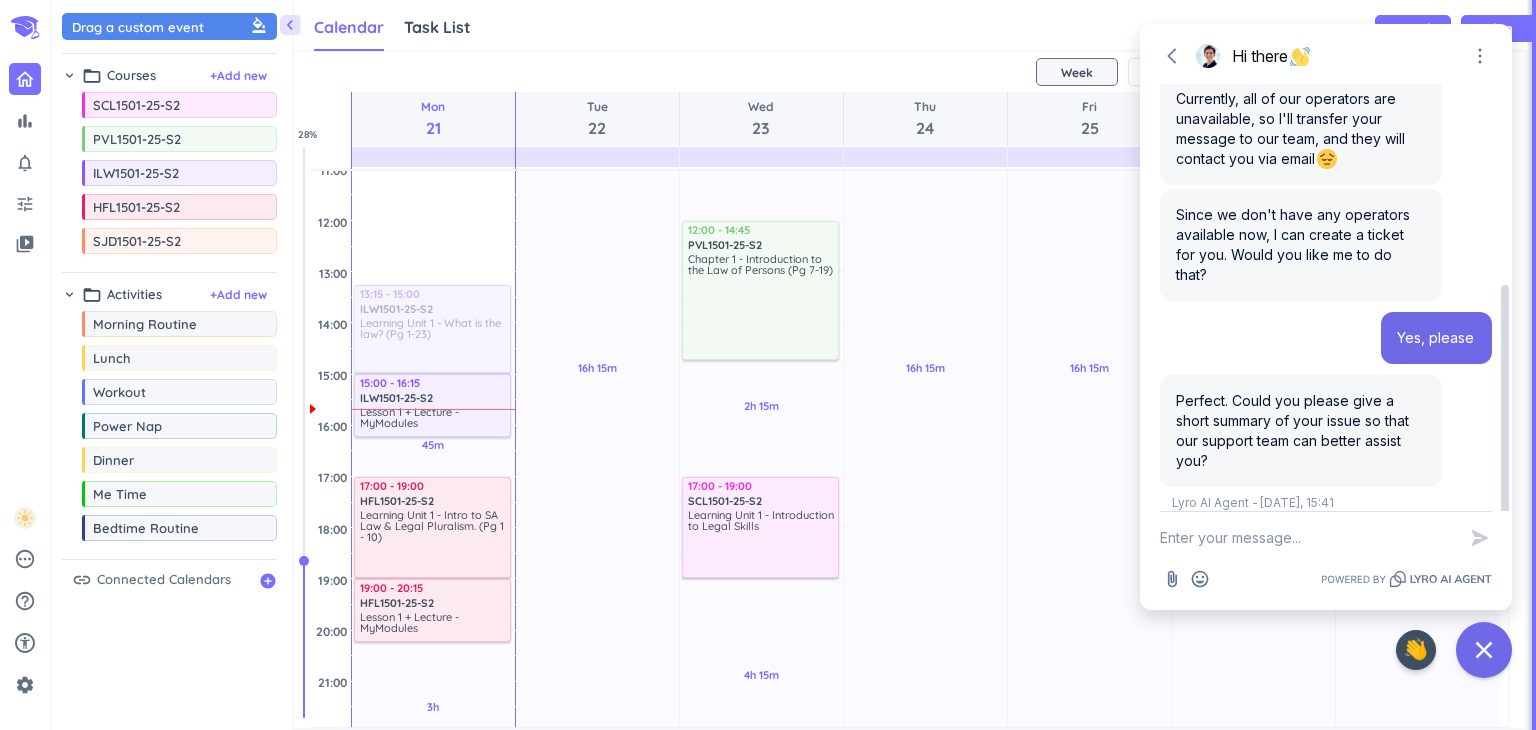 paste on "Hi there, I am still trying to figure out if Shovel will work for my University studies, how can I extend the trial period?" 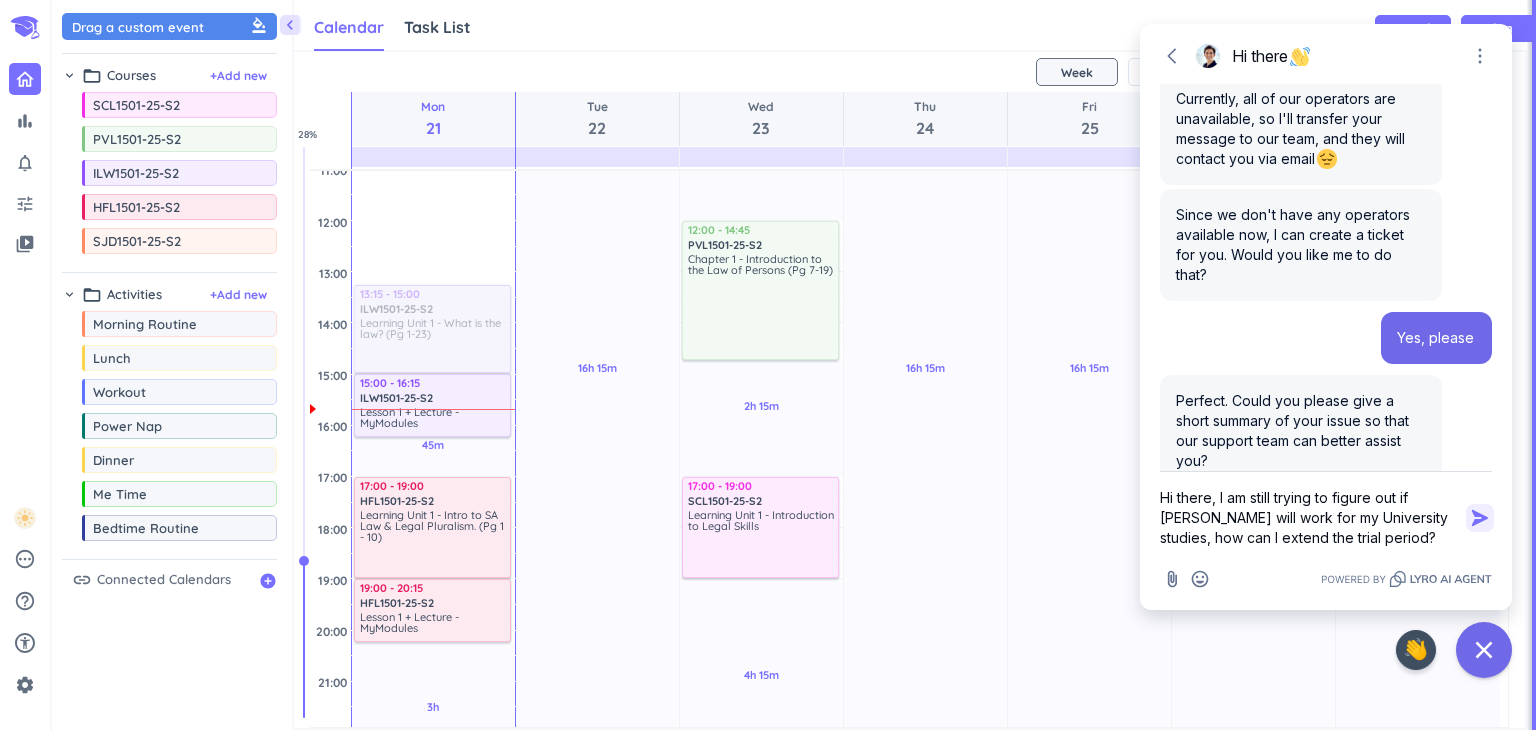 type on "Hi there, I am still trying to figure out if Shovel will work for my University studies, how can I extend the trial period?" 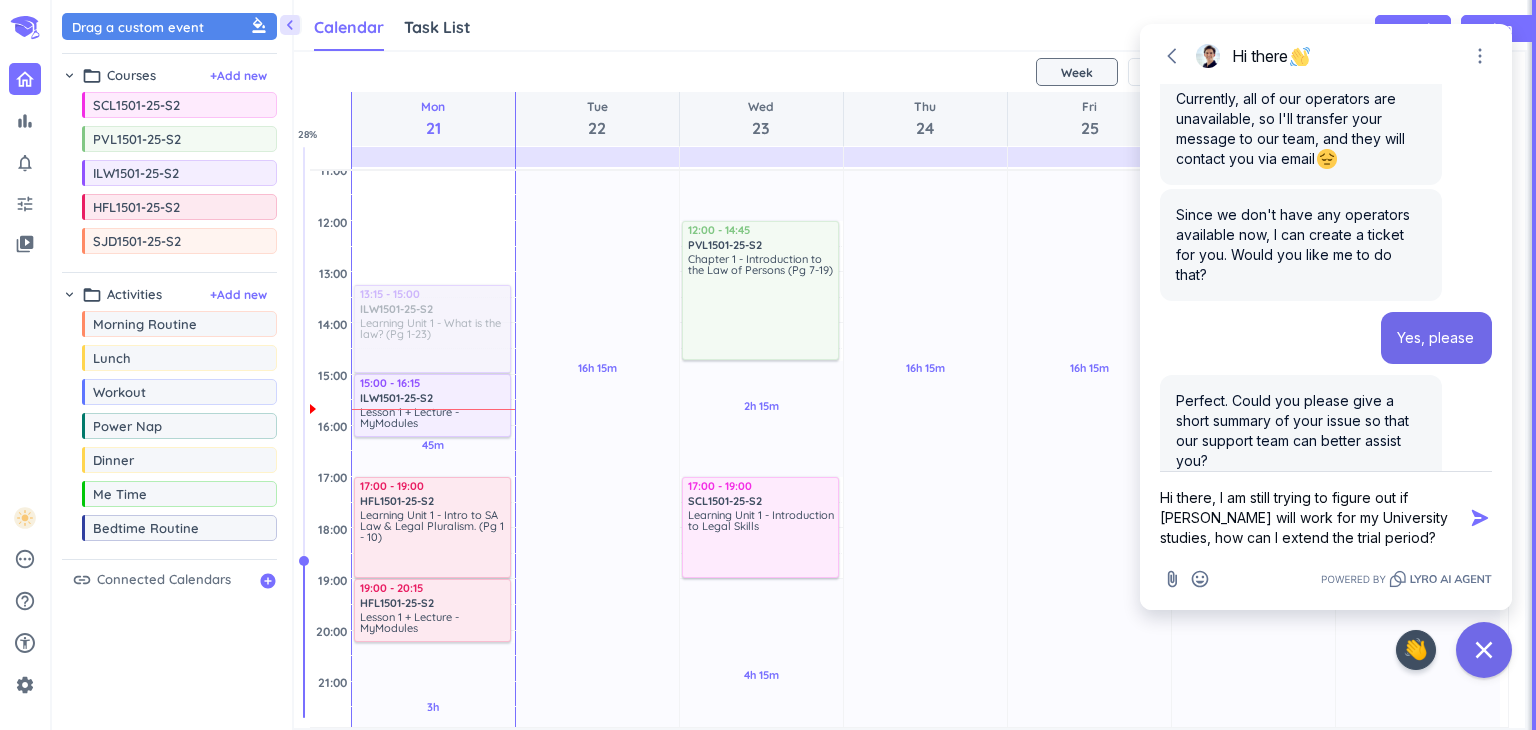 click on "Send Shortcut" at bounding box center [1480, 518] 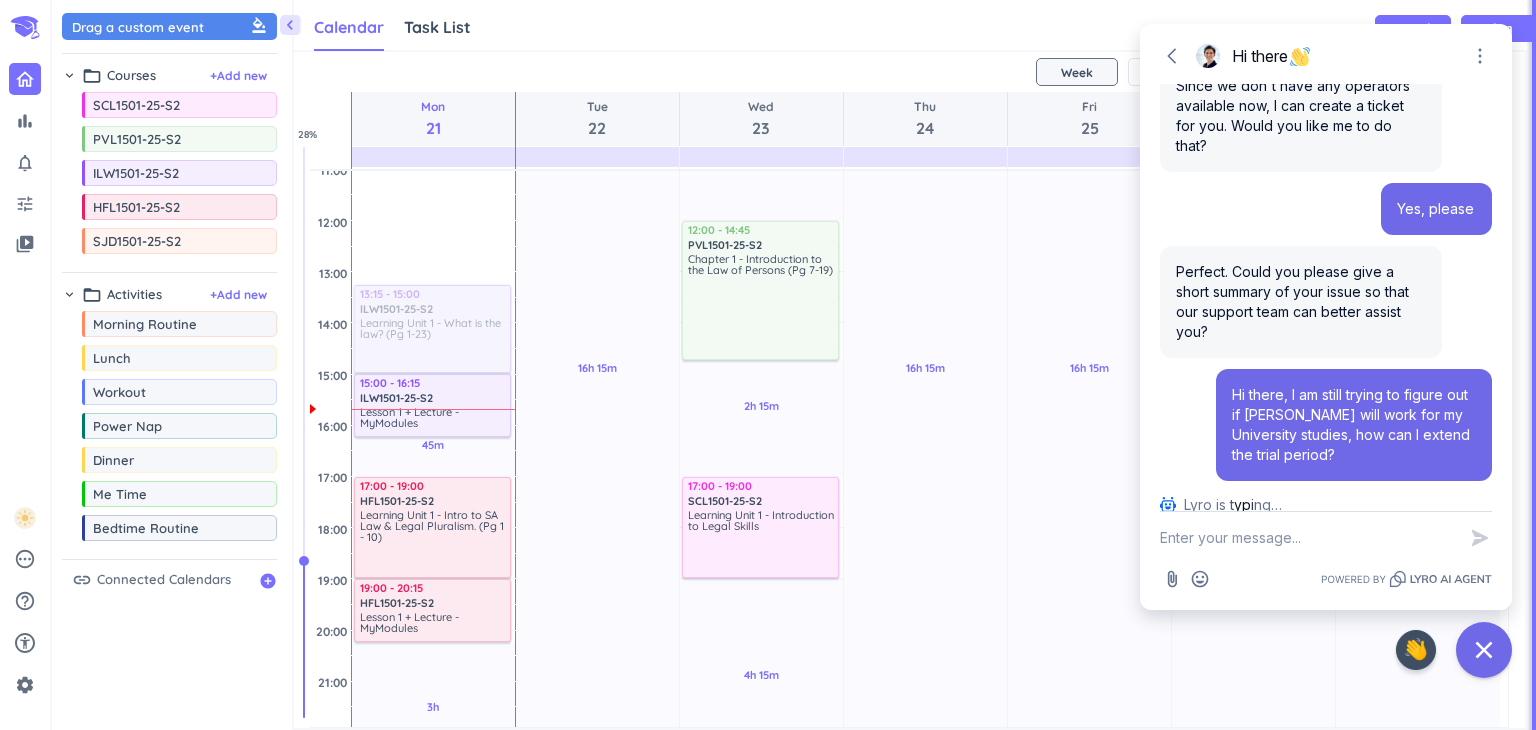 scroll, scrollTop: 584, scrollLeft: 0, axis: vertical 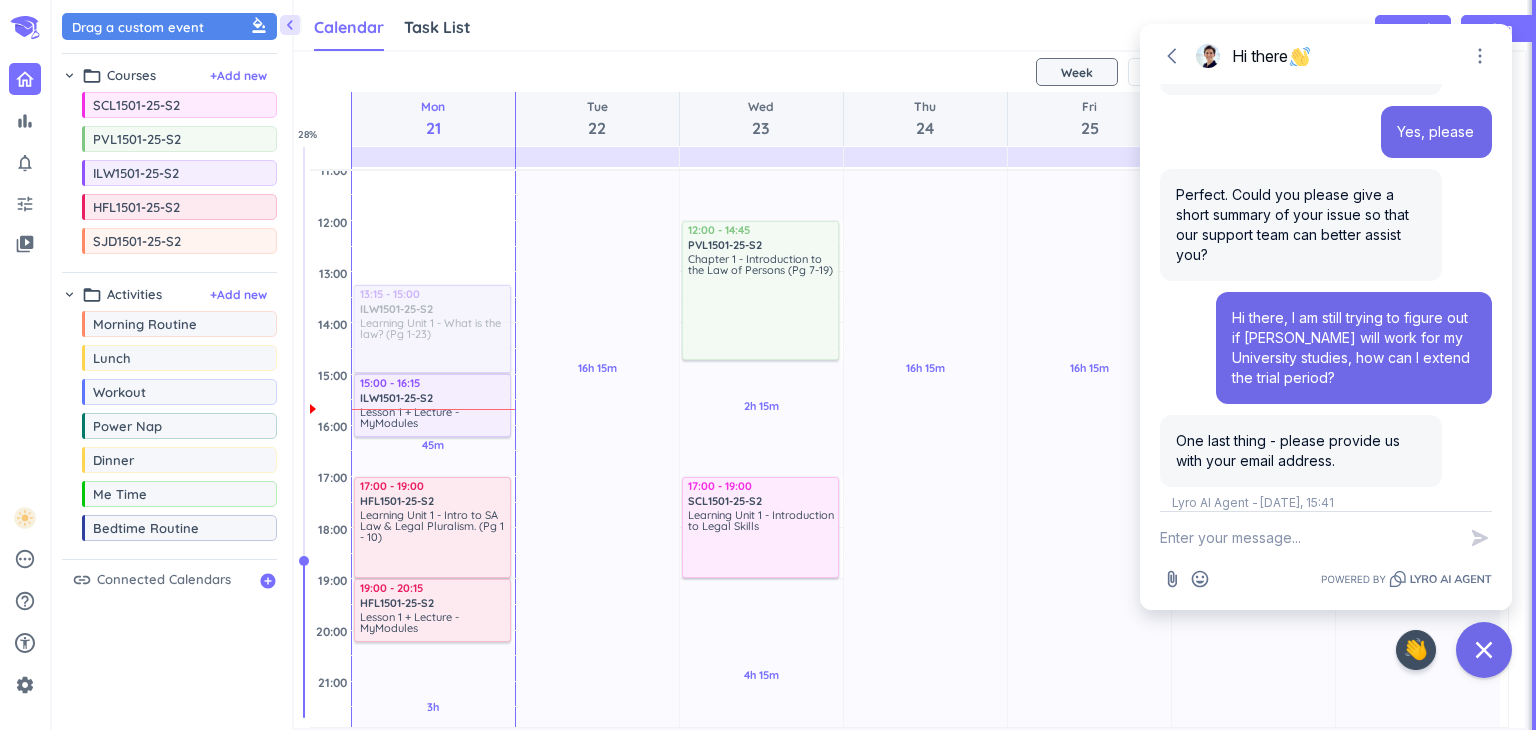 click at bounding box center [1308, 538] 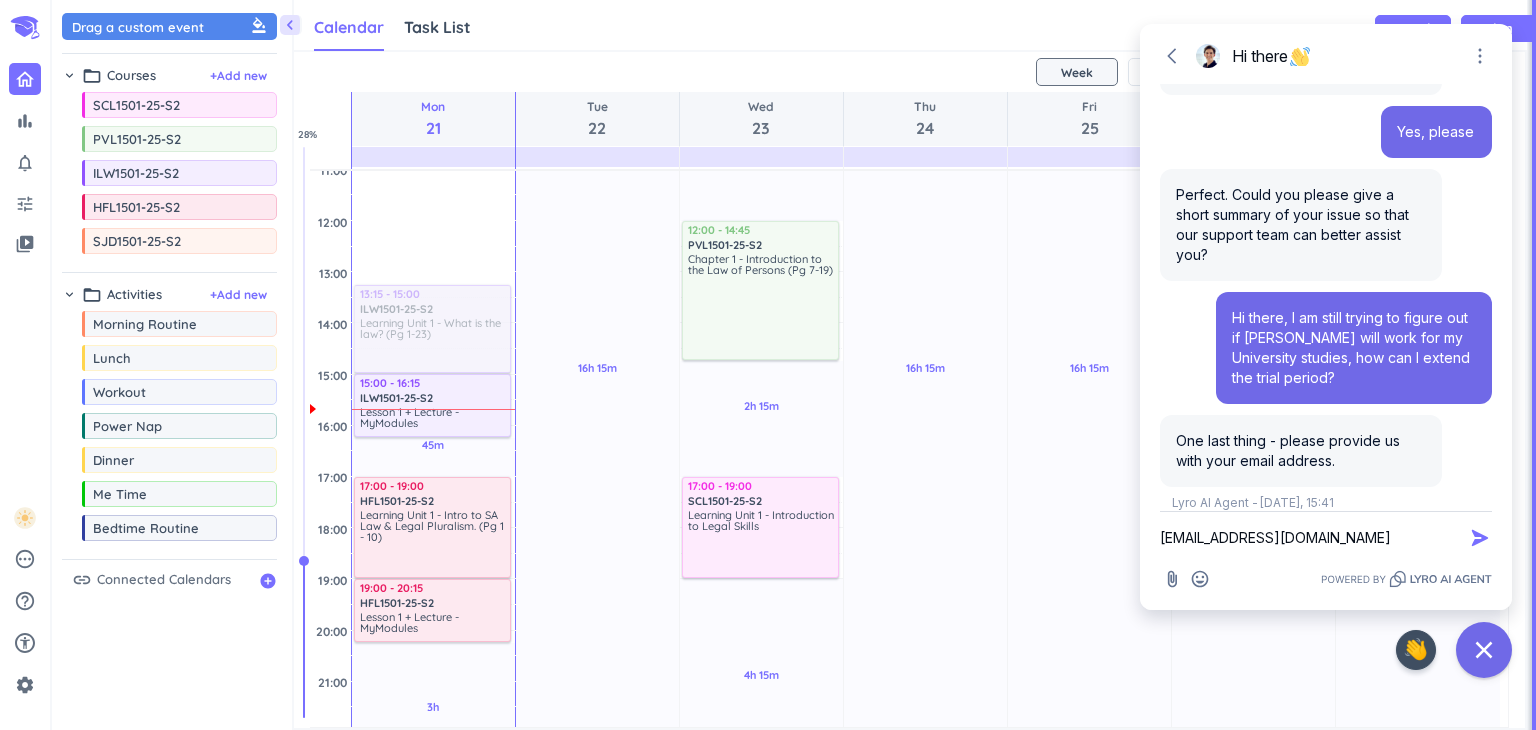 type on "sjacobscpl@gmail.com" 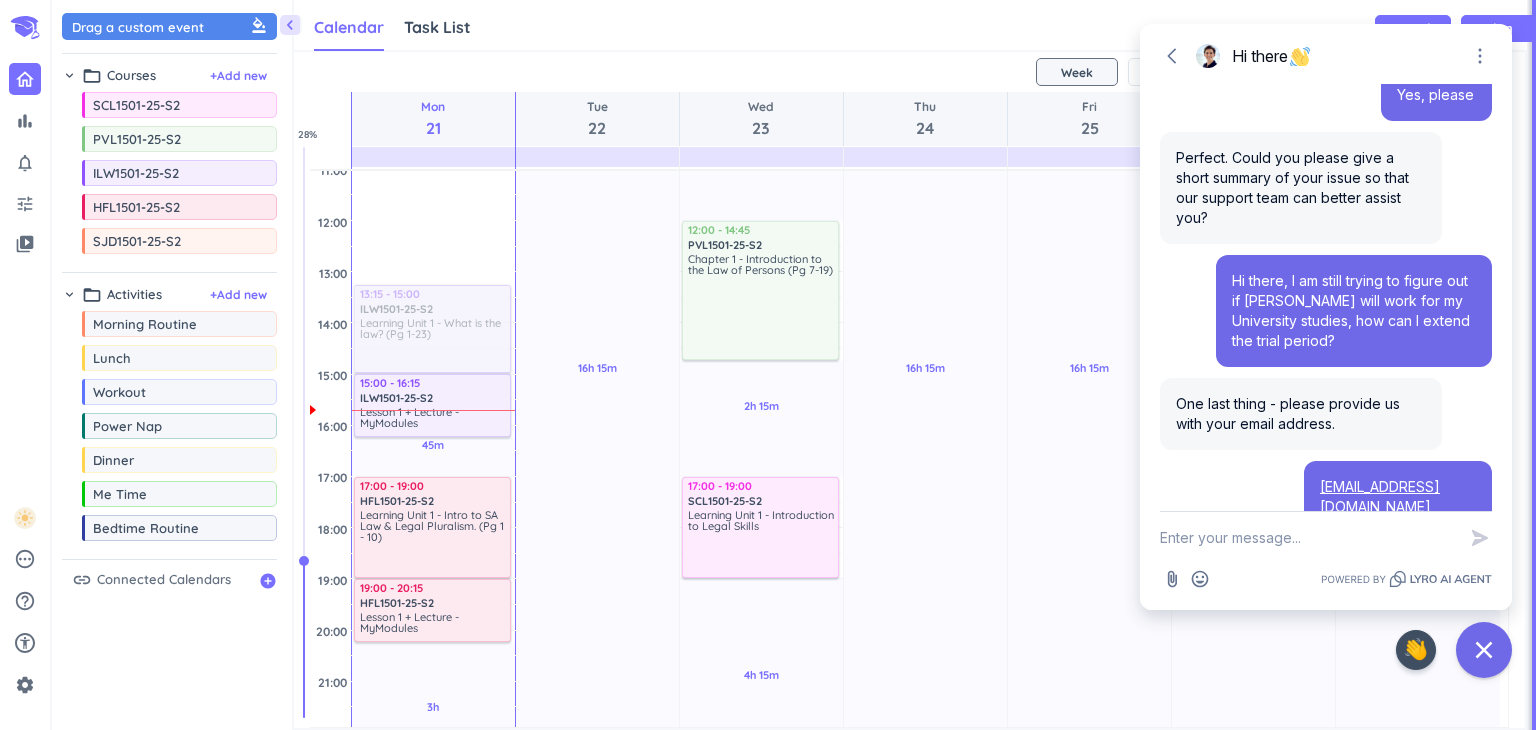 scroll, scrollTop: 846, scrollLeft: 0, axis: vertical 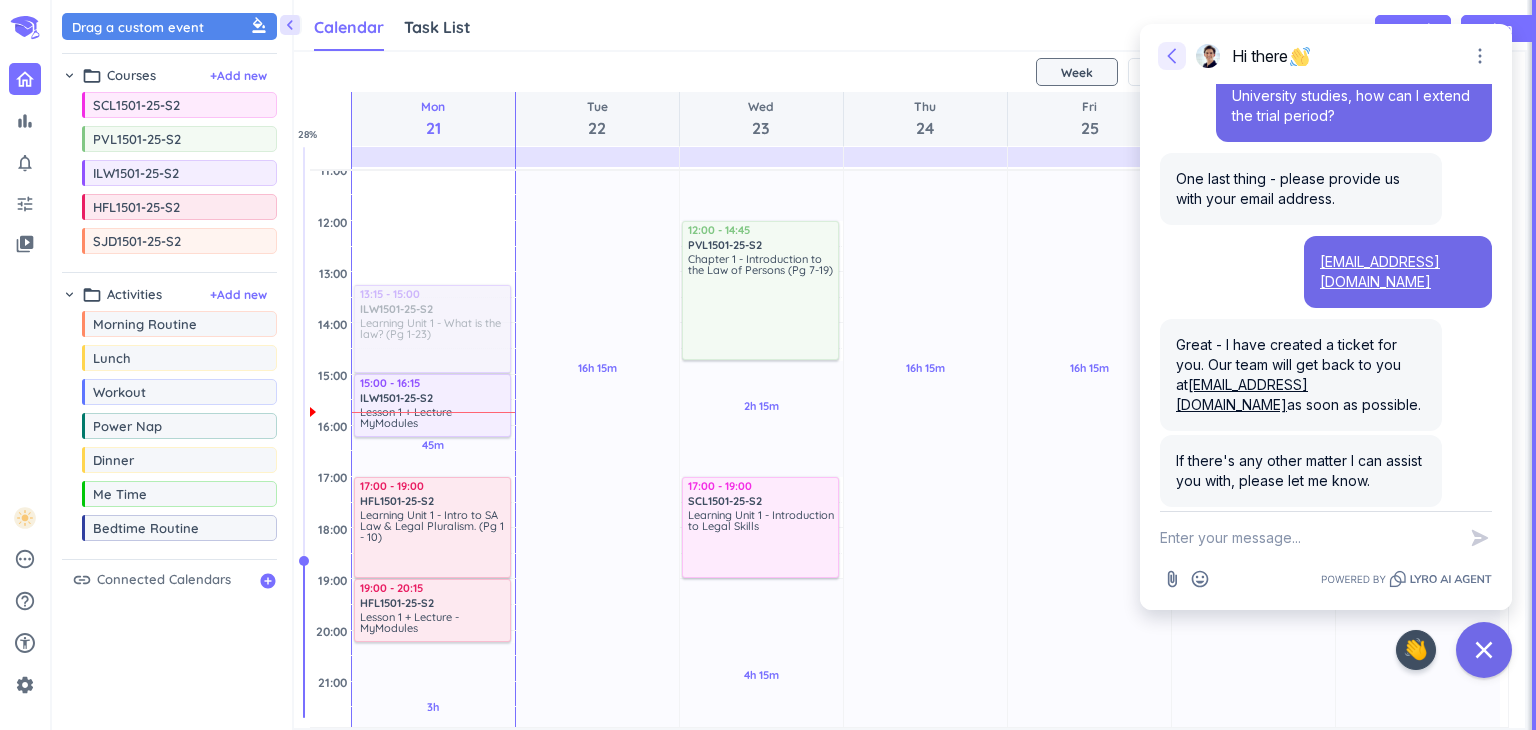 click 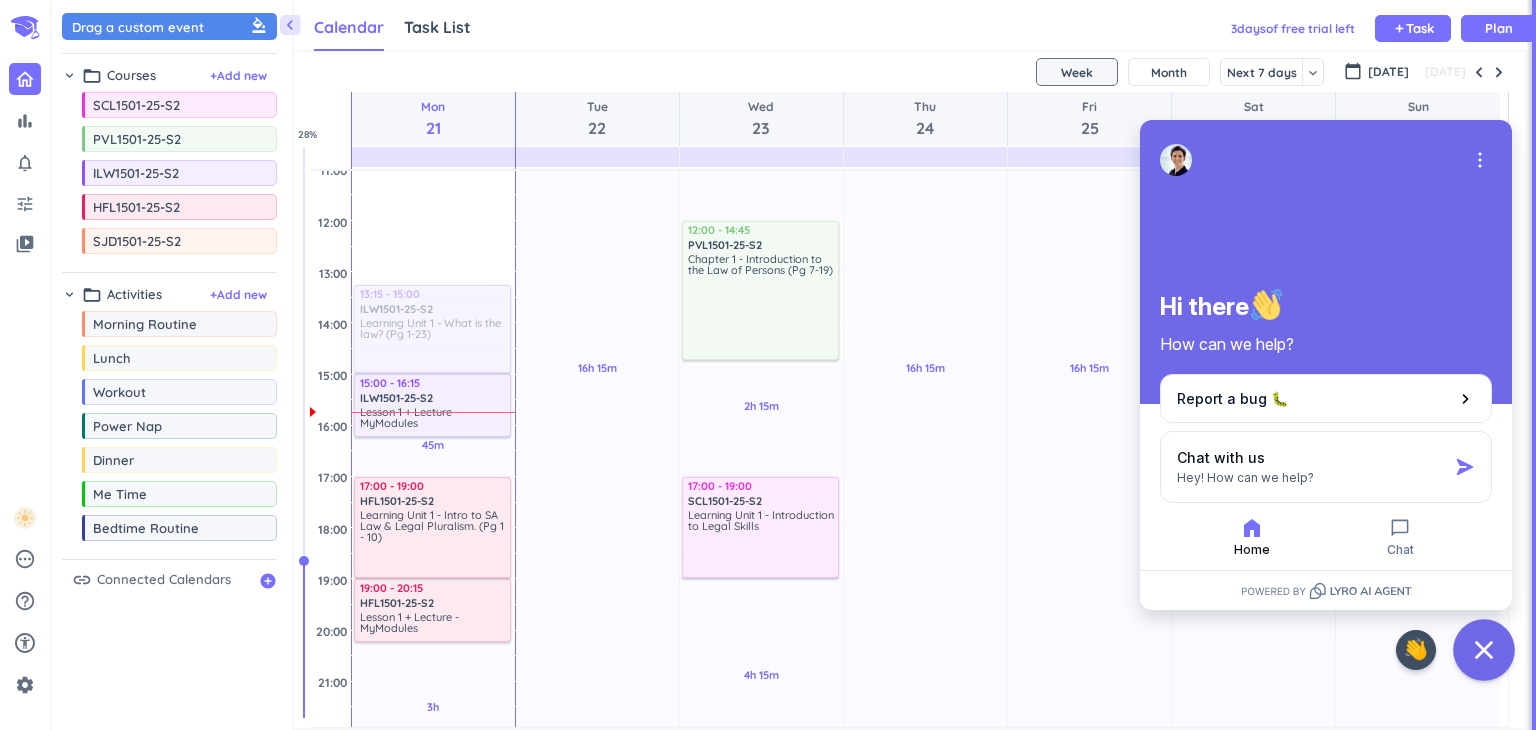click at bounding box center [1484, 650] 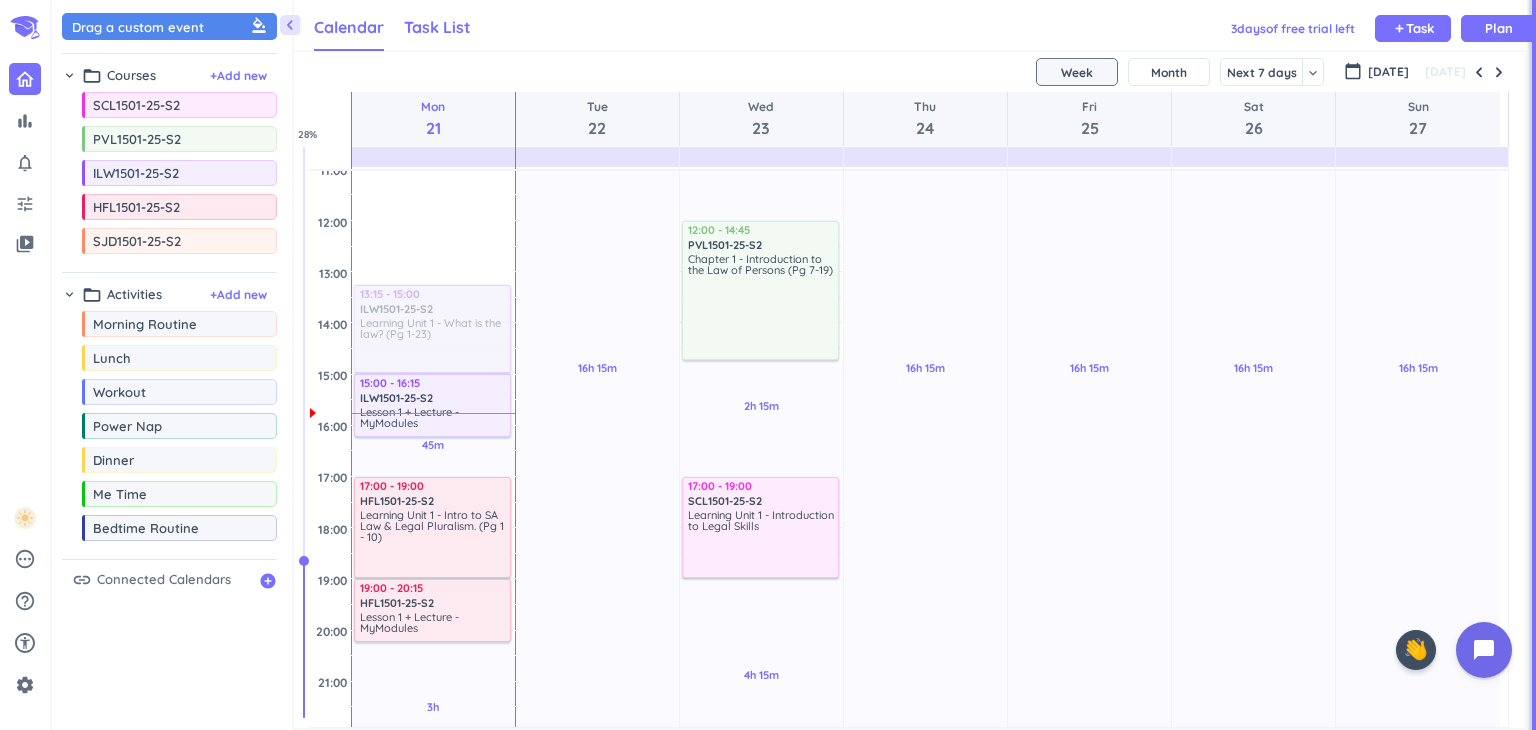 click on "Task List" at bounding box center [437, 27] 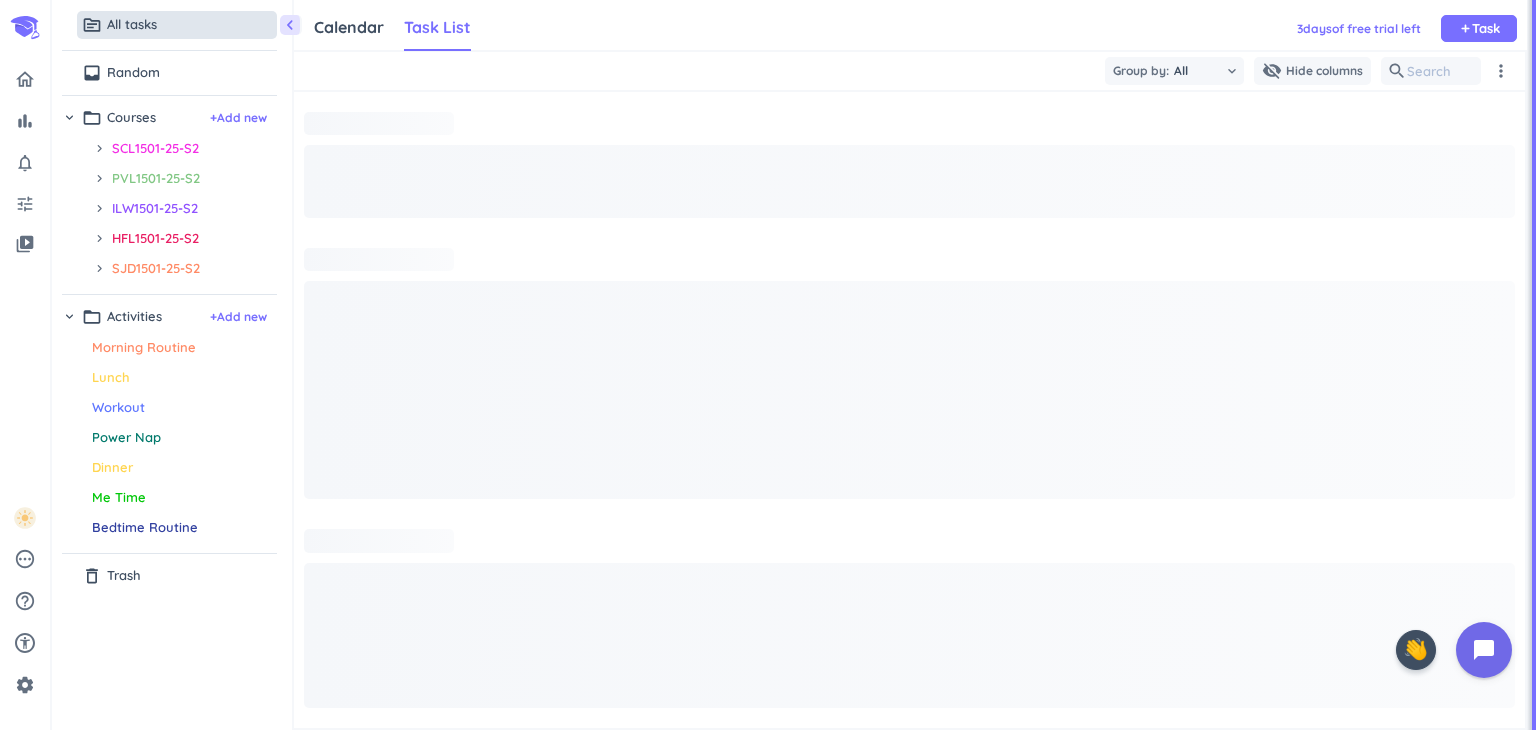 scroll, scrollTop: 8, scrollLeft: 9, axis: both 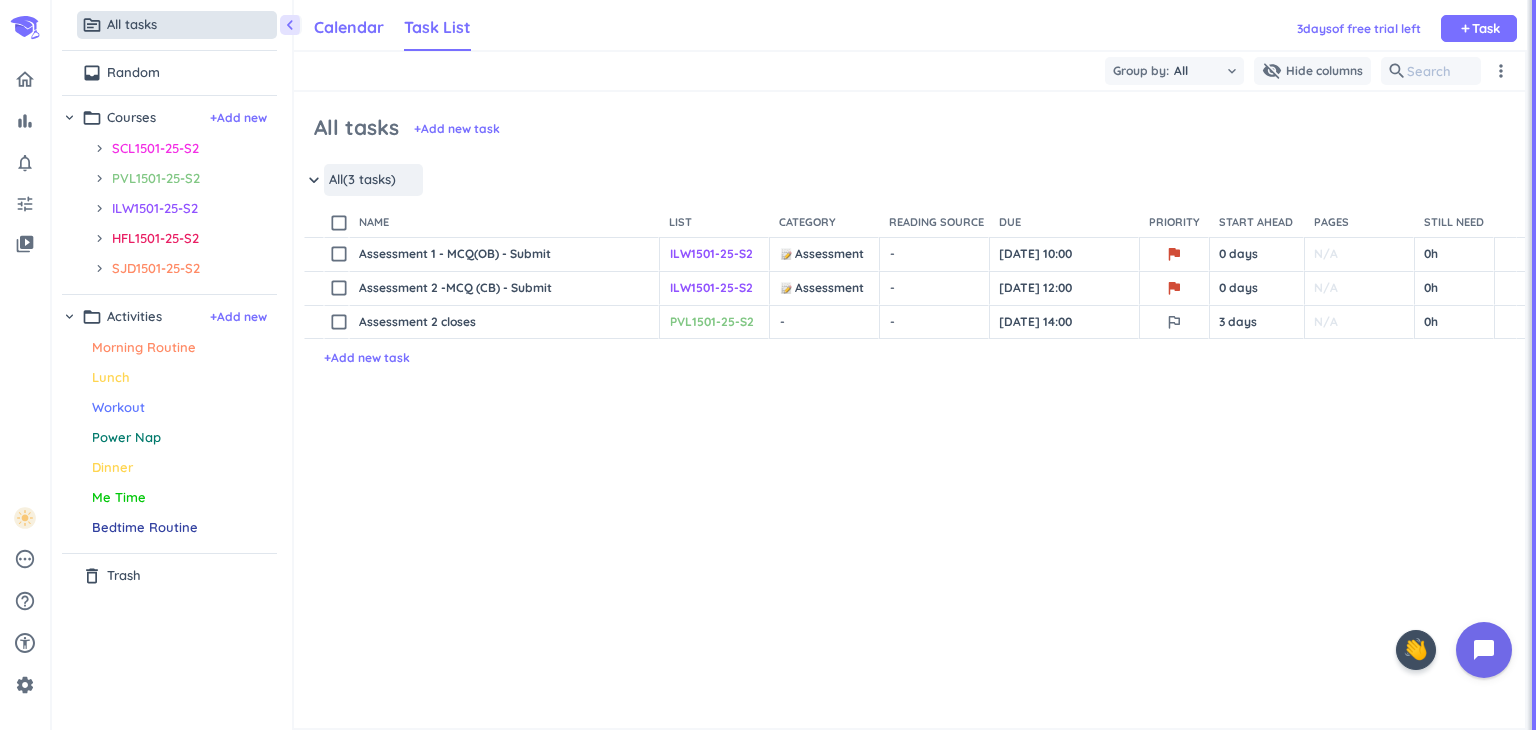click on "Calendar" at bounding box center (349, 28) 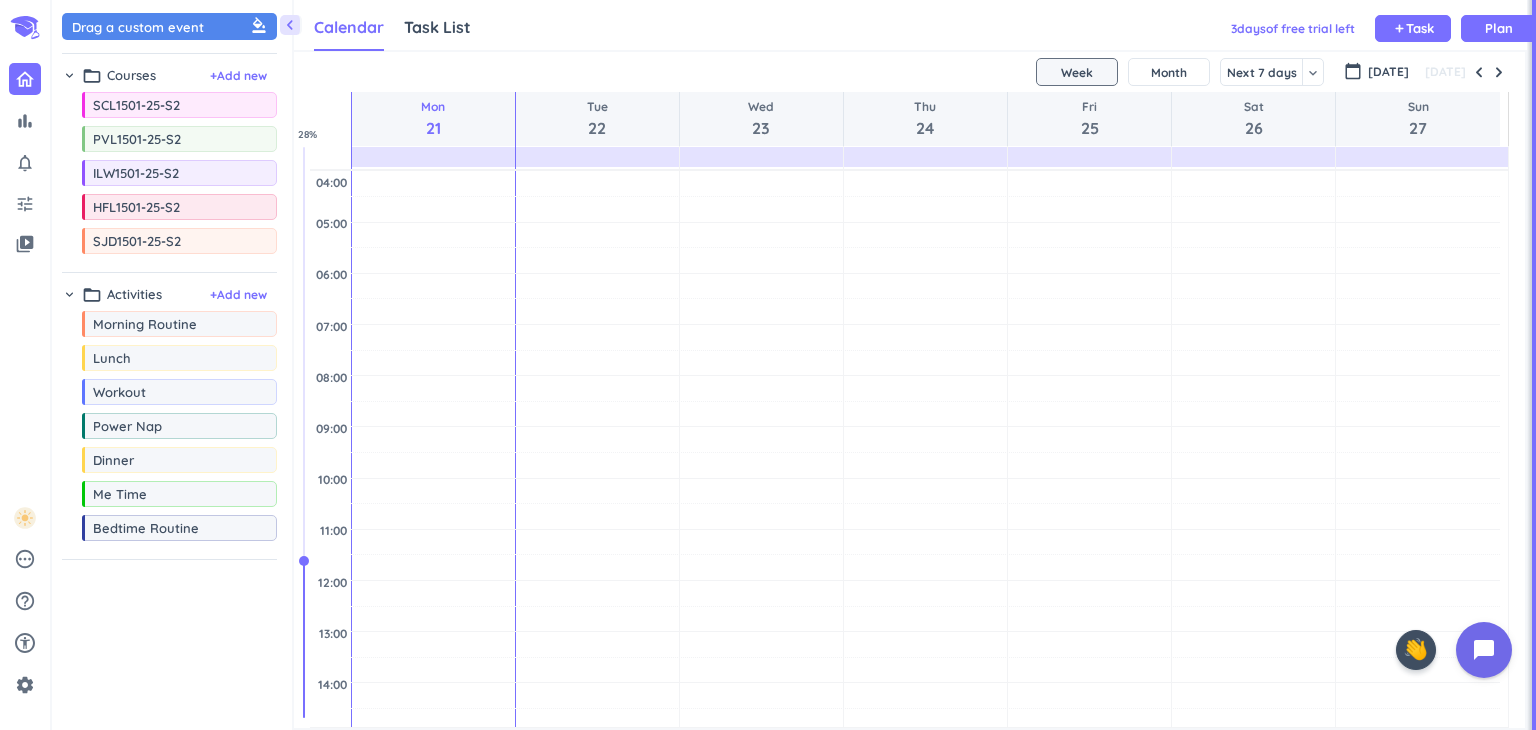 scroll, scrollTop: 8, scrollLeft: 9, axis: both 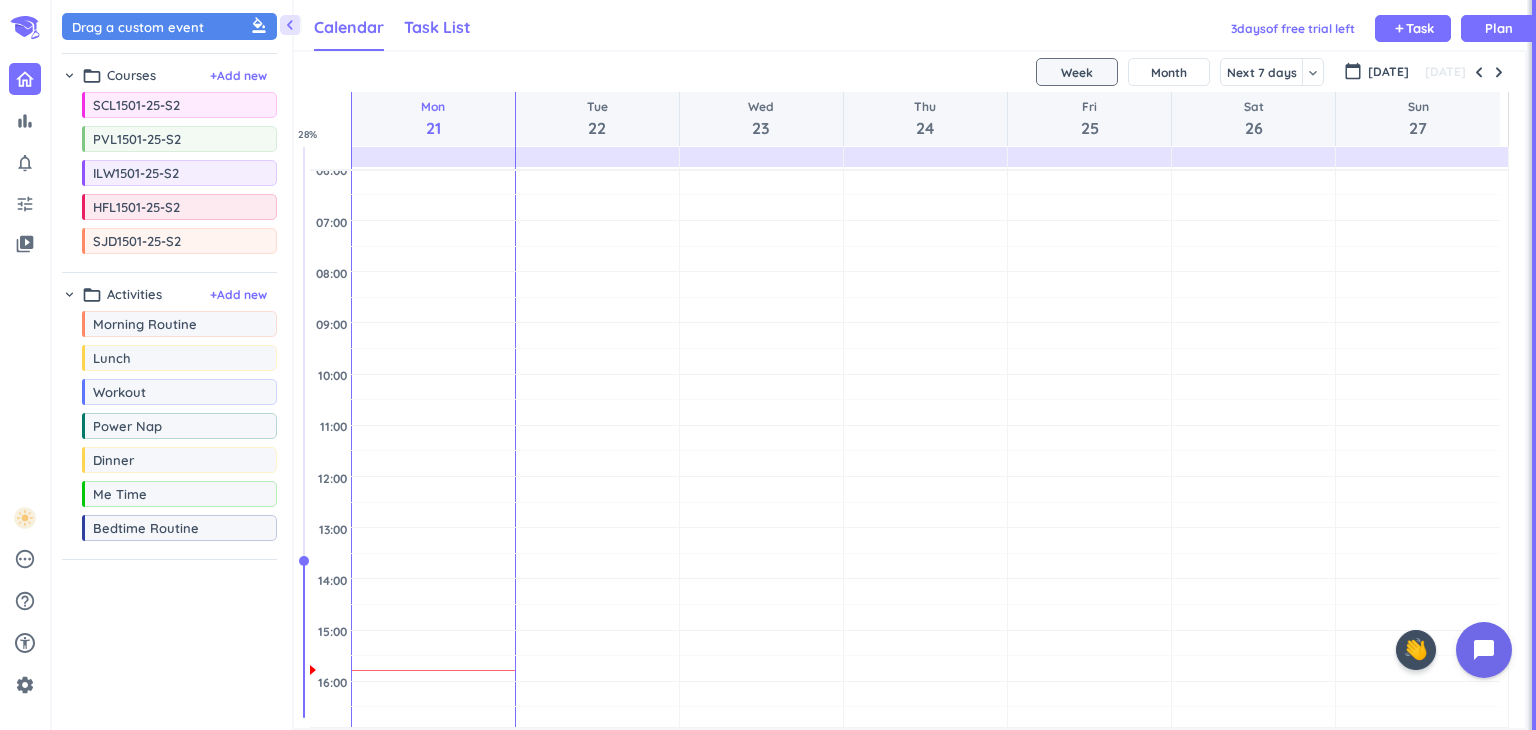 click on "Task List" at bounding box center [437, 28] 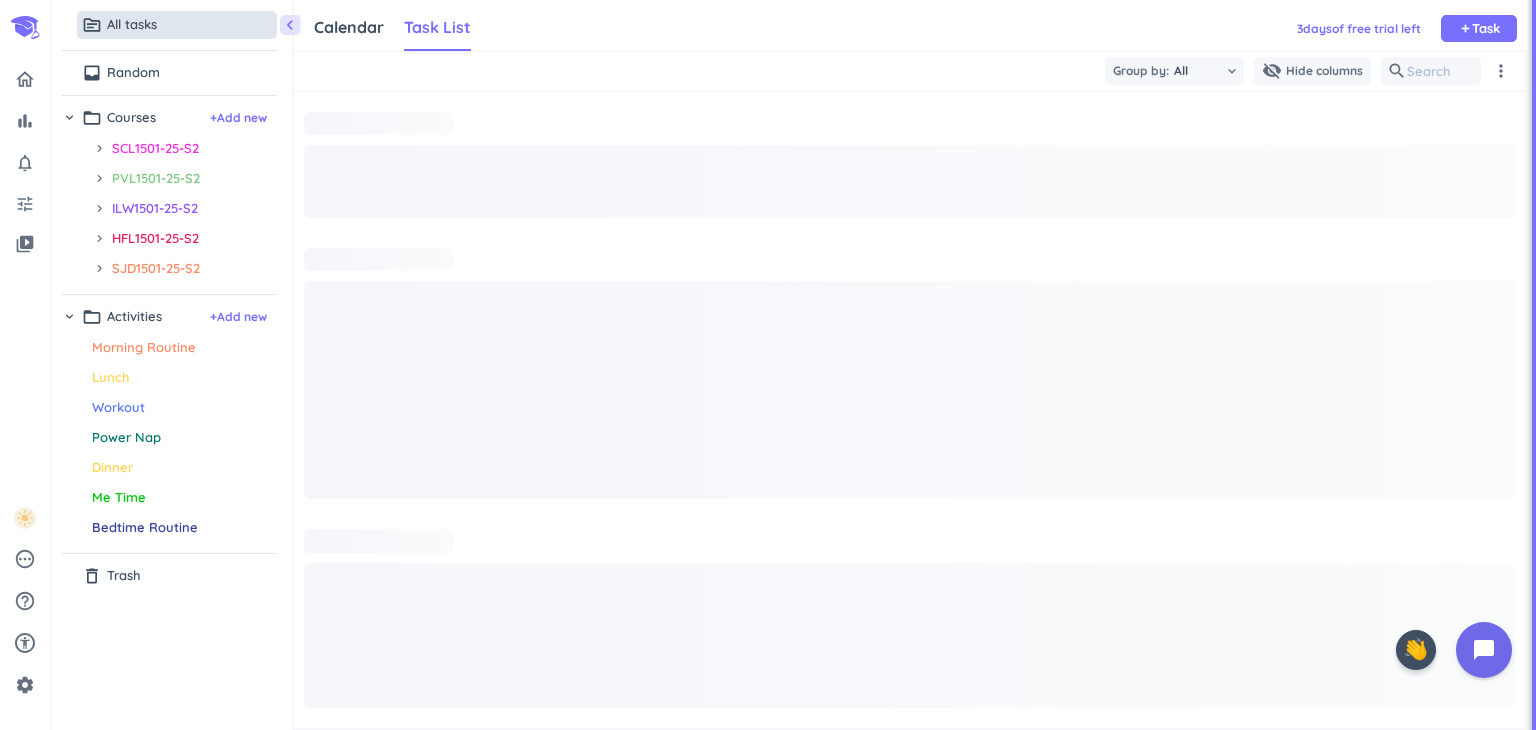 scroll, scrollTop: 8, scrollLeft: 9, axis: both 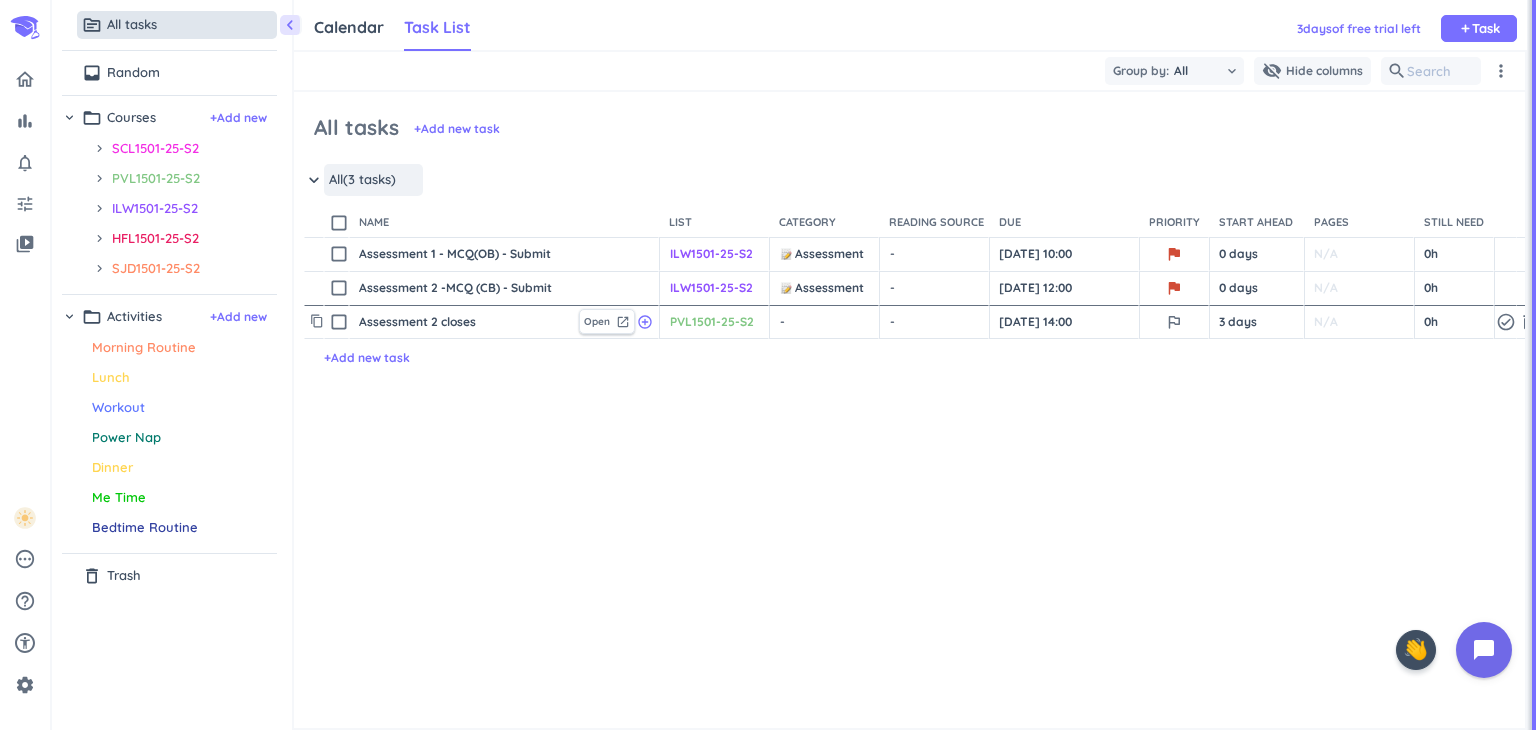 click on "check_box_outline_blank" at bounding box center (339, 322) 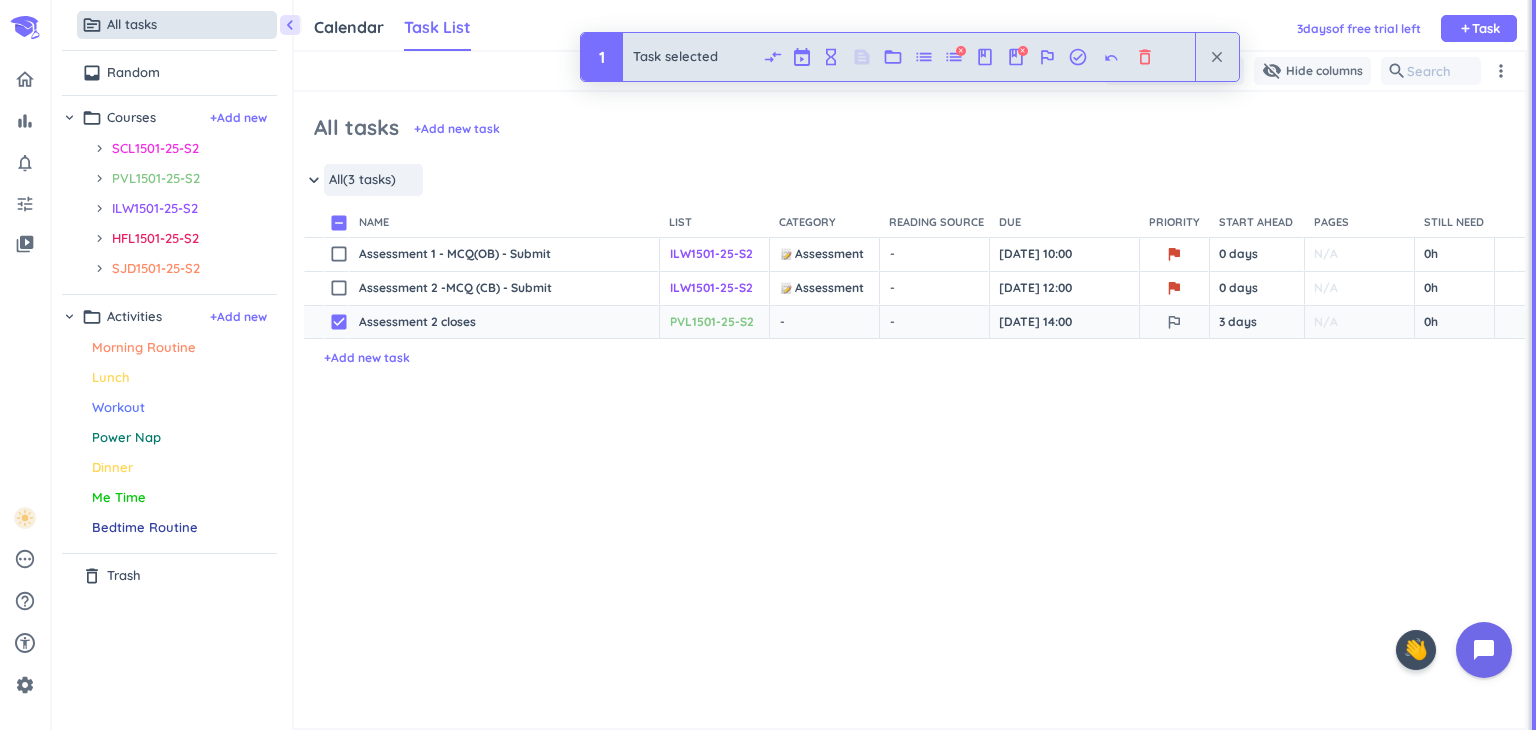click on "delete_outline" at bounding box center [1145, 57] 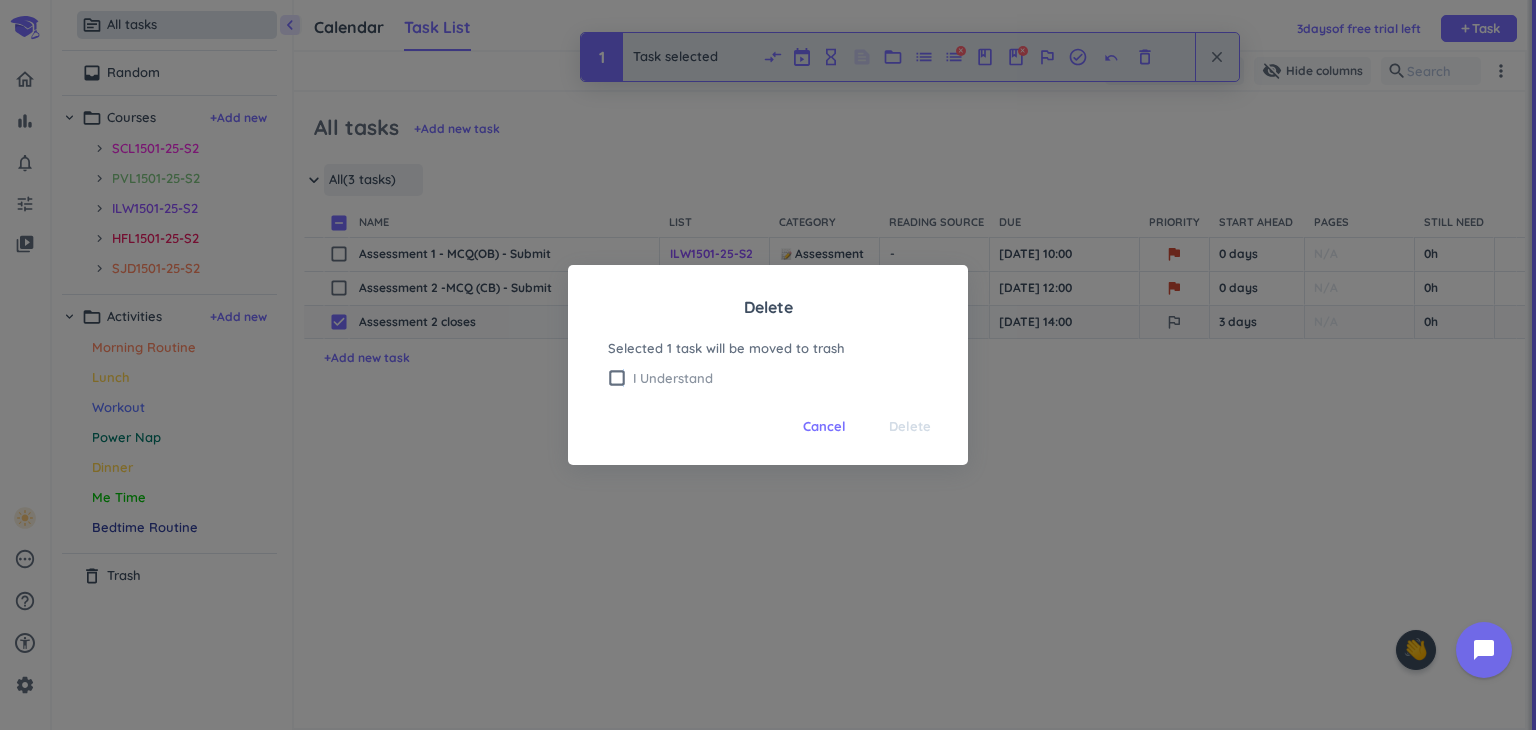 click on "check_box_outline_blank" at bounding box center [617, 378] 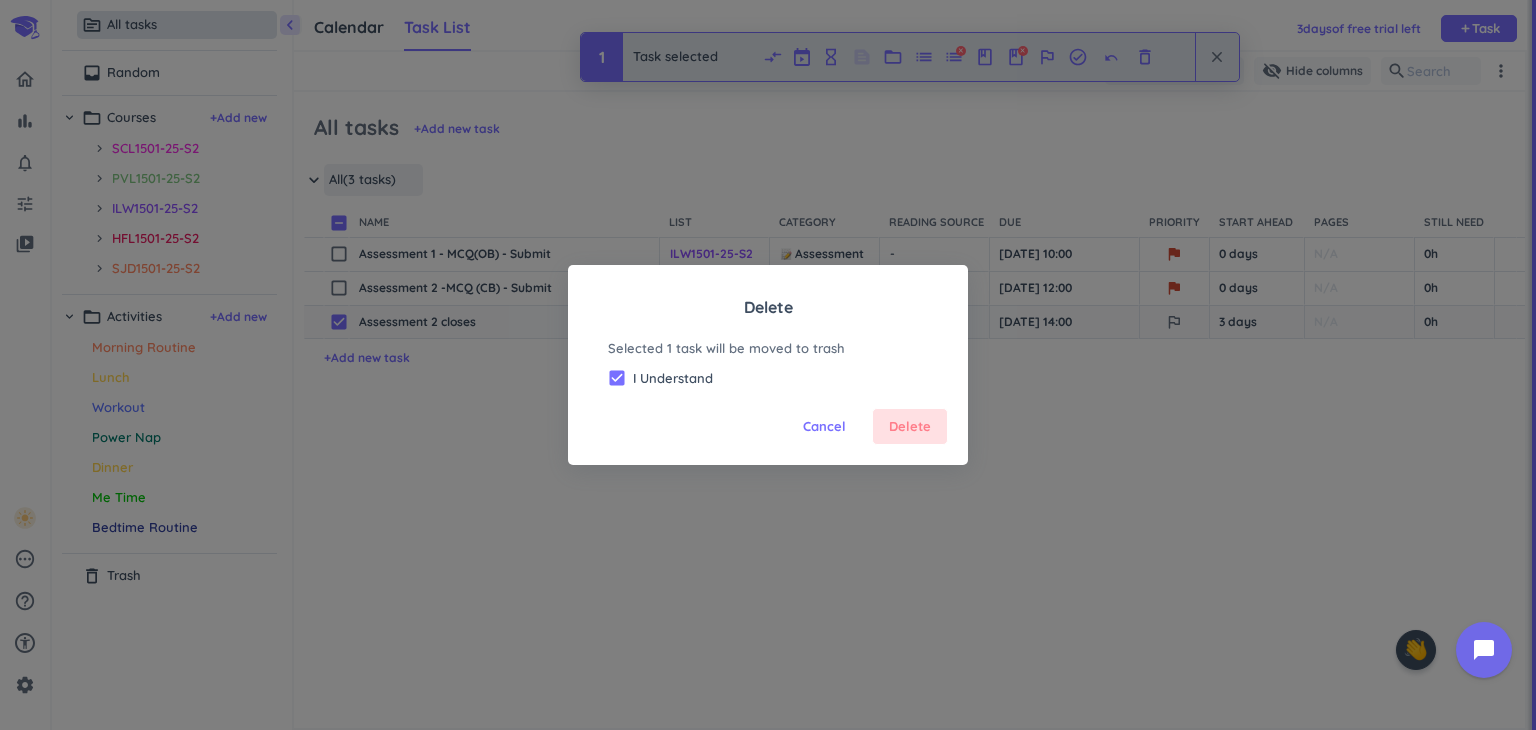 click on "Delete" at bounding box center (910, 427) 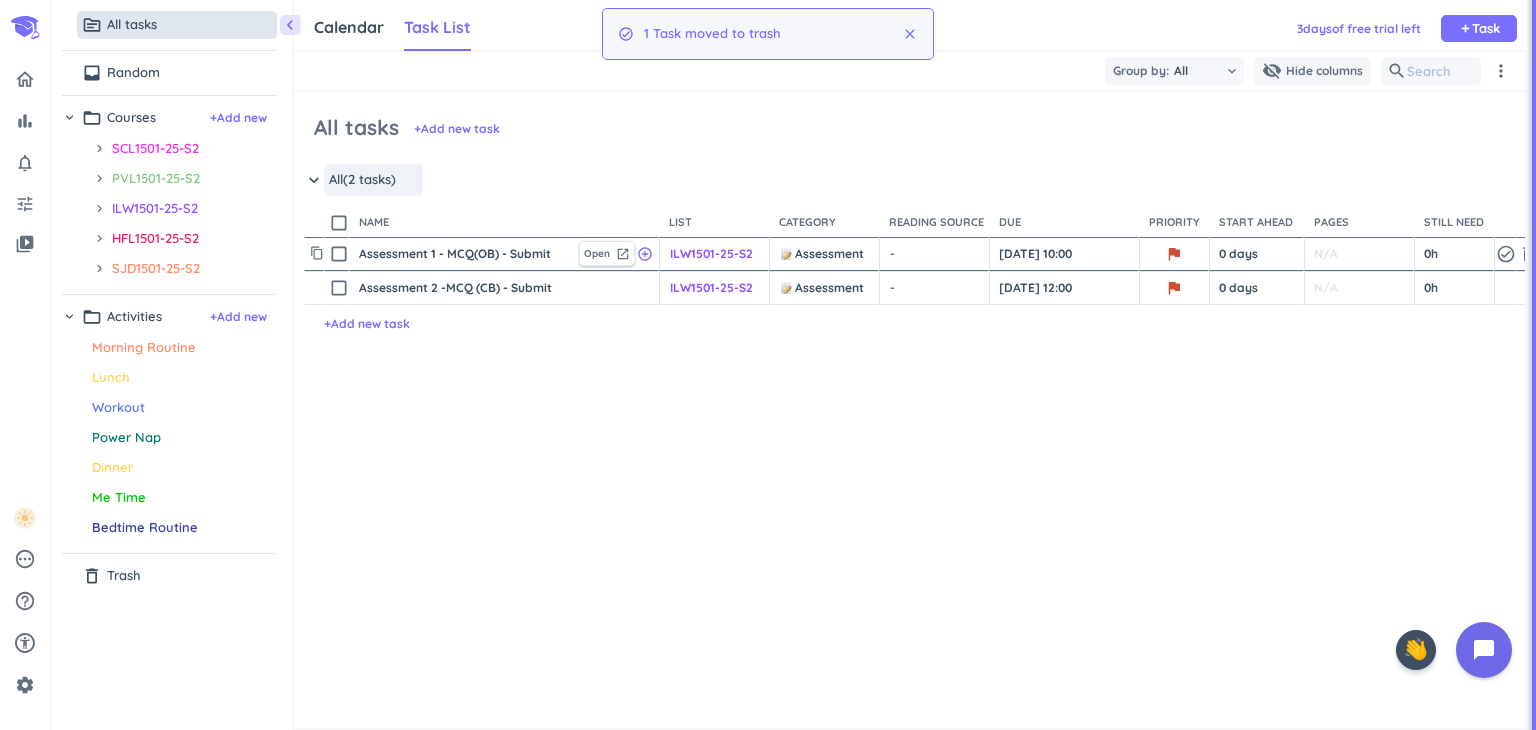 click on "Assessment 1 - MCQ(OB) - Submit" at bounding box center (464, 254) 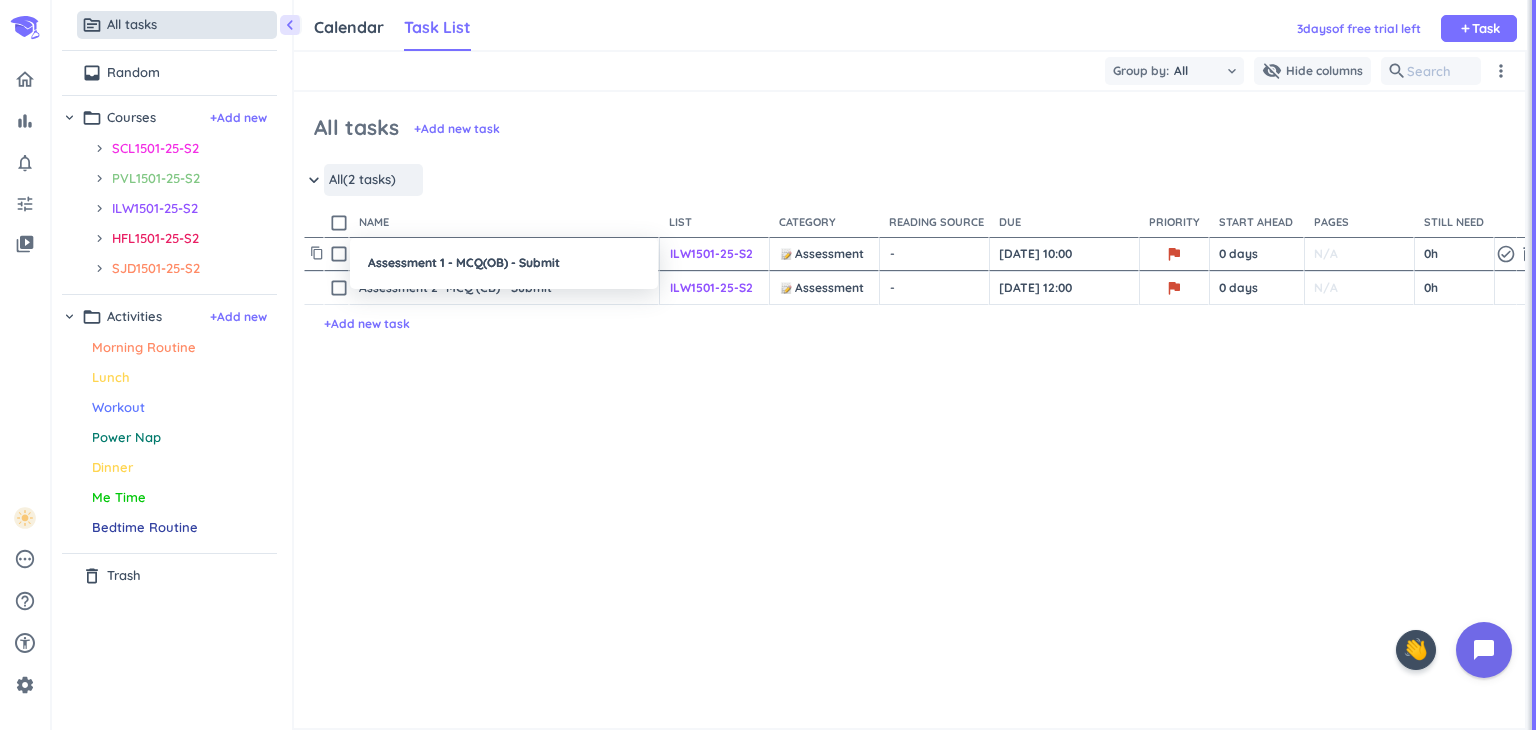 click at bounding box center [768, 365] 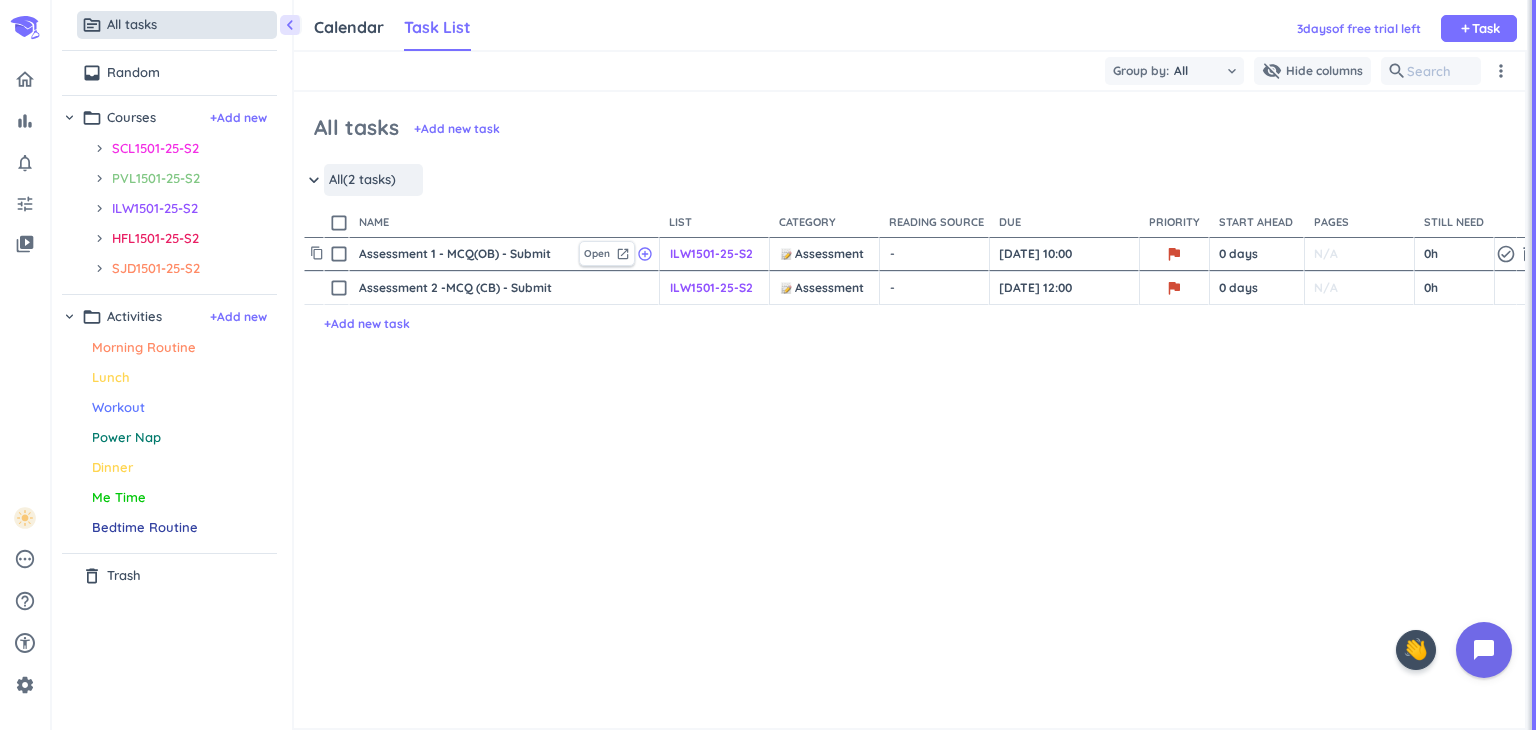 click on "- cancel keyboard_arrow_down" at bounding box center (934, 254) 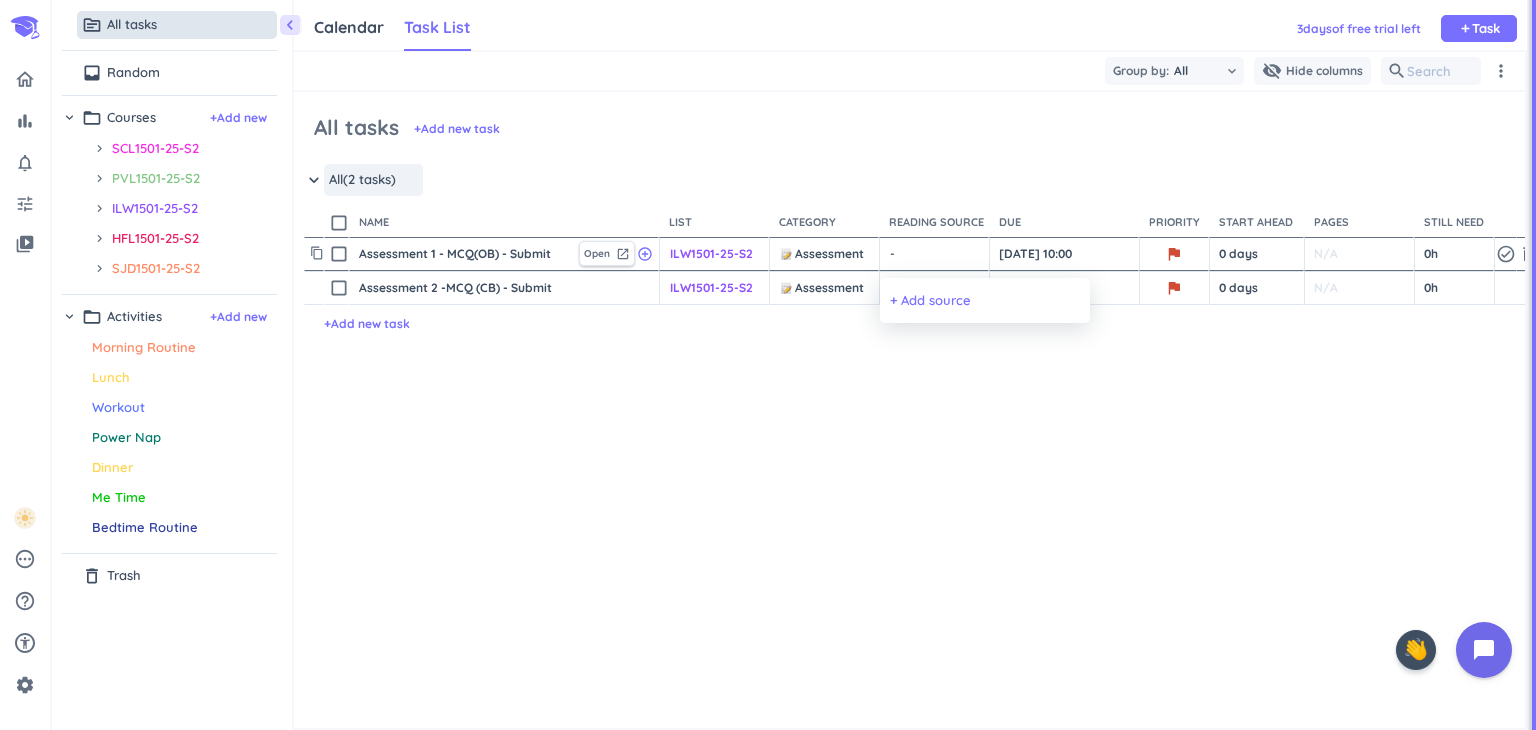 click on "+ Add source" at bounding box center [985, 301] 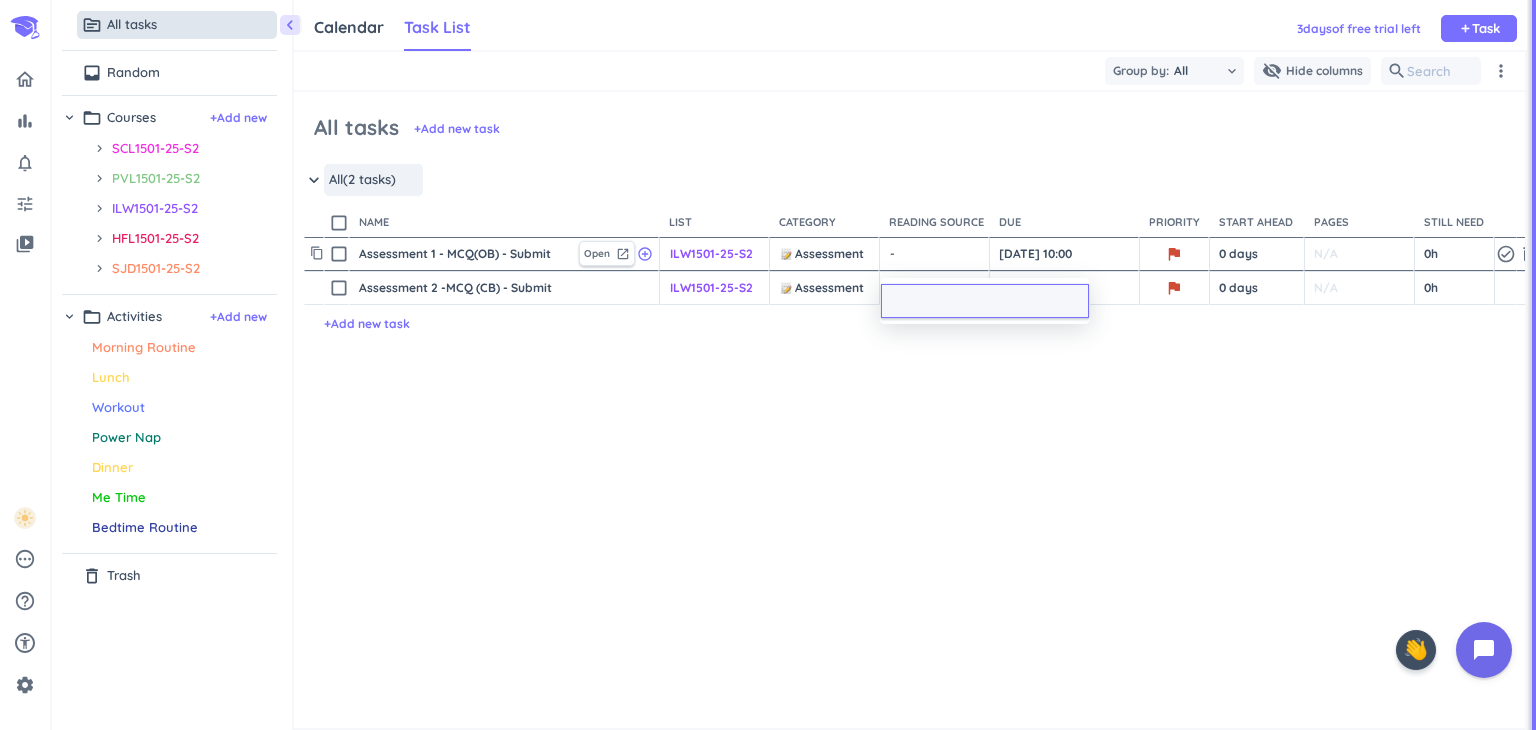 click at bounding box center [768, 365] 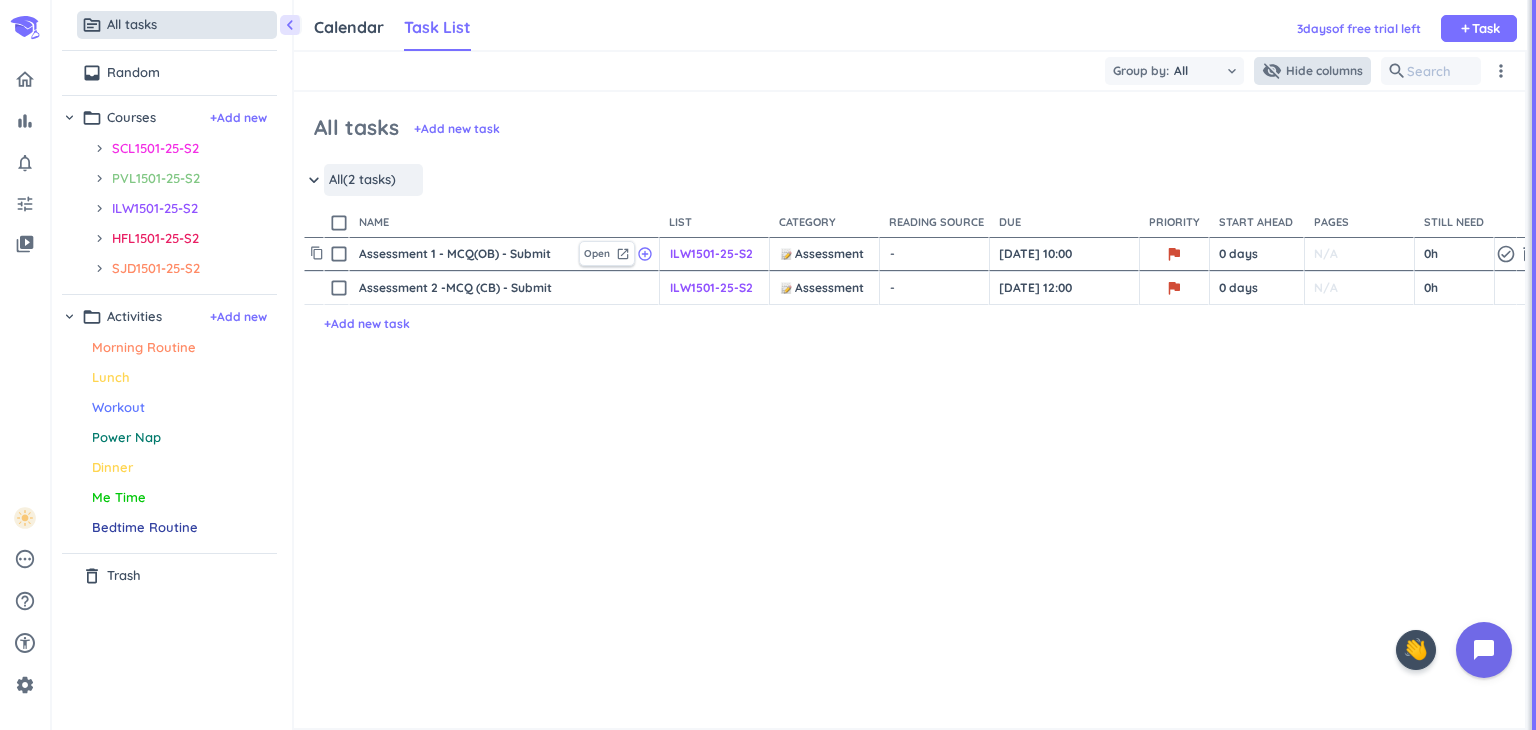click on "visibility_off" at bounding box center (1272, 71) 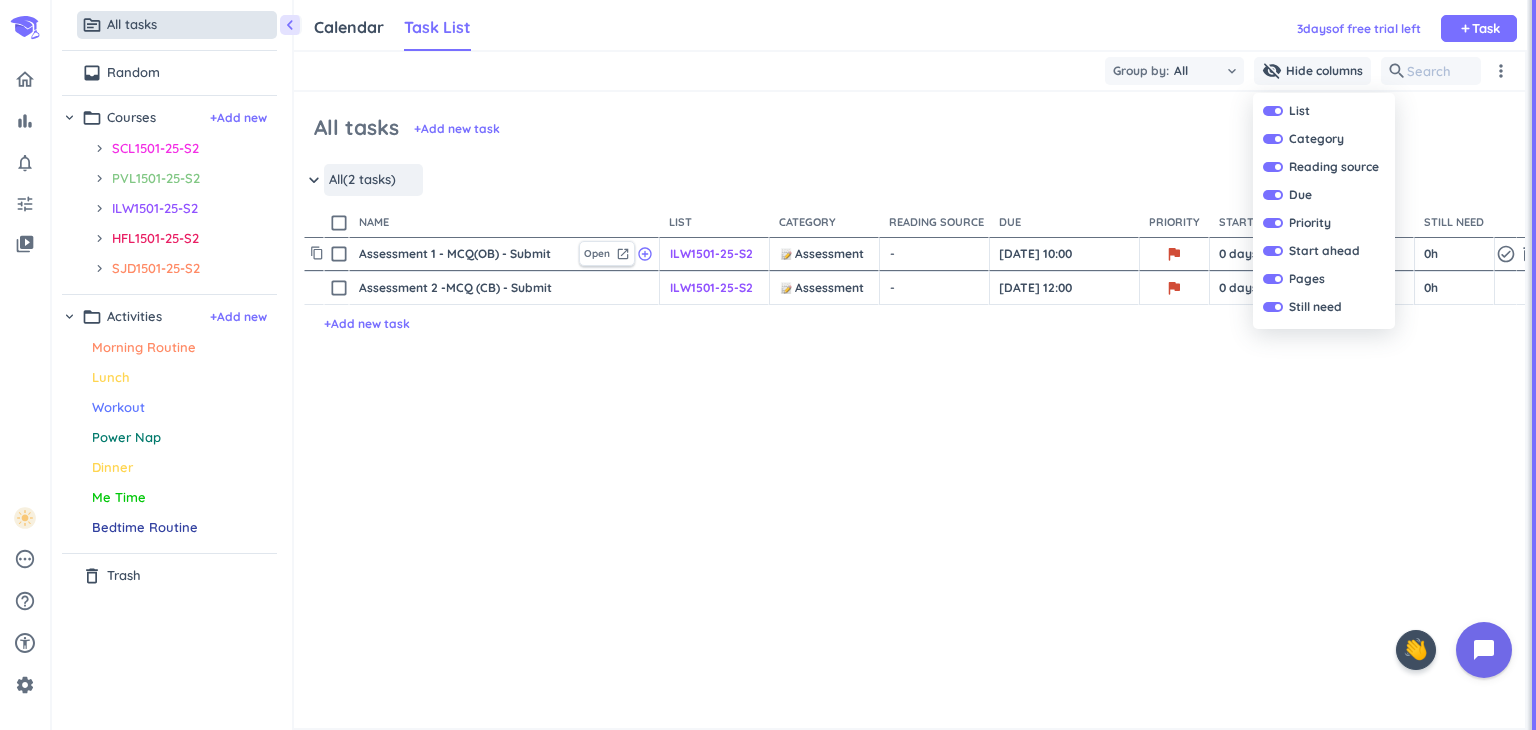click at bounding box center (768, 365) 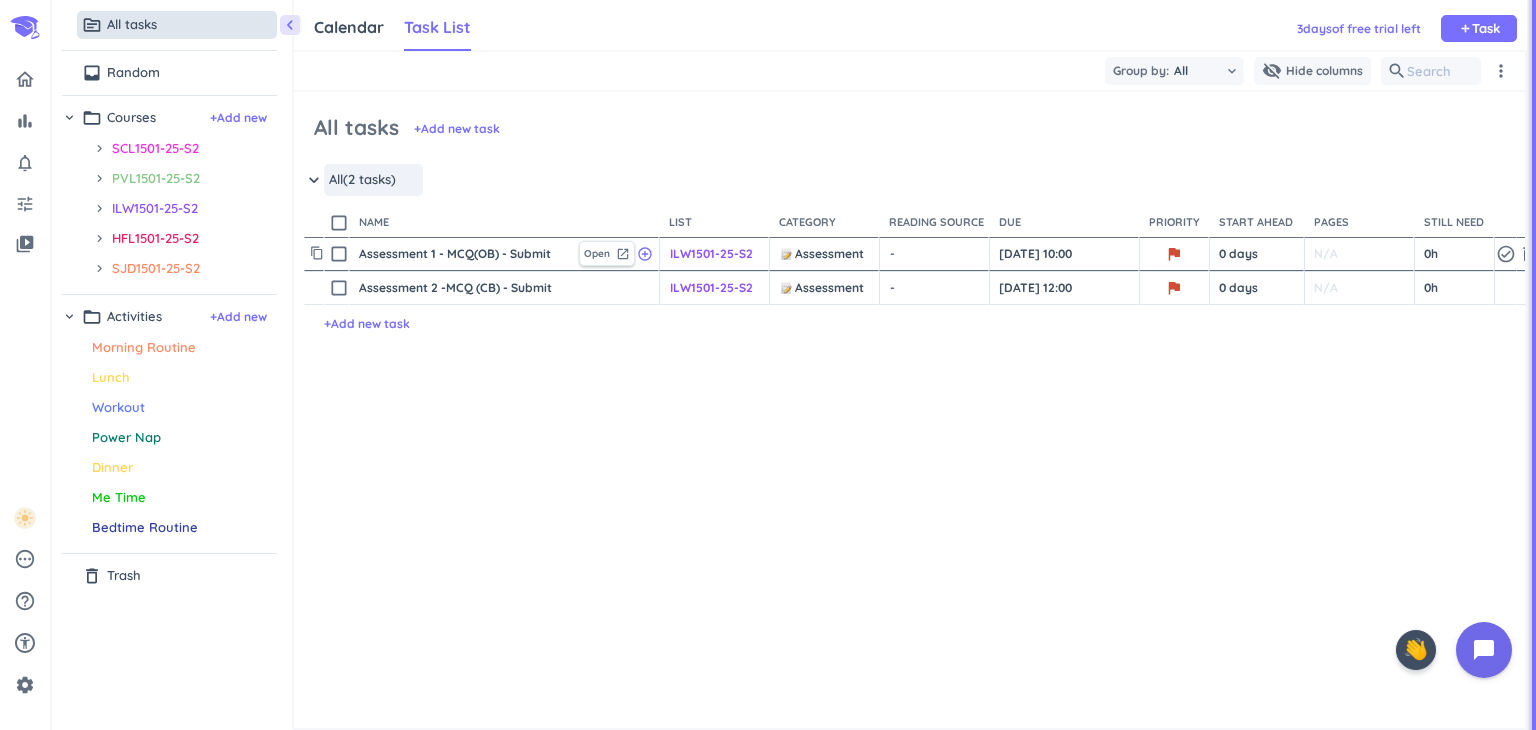 click on "3  day s  of free trial left" at bounding box center (1359, 28) 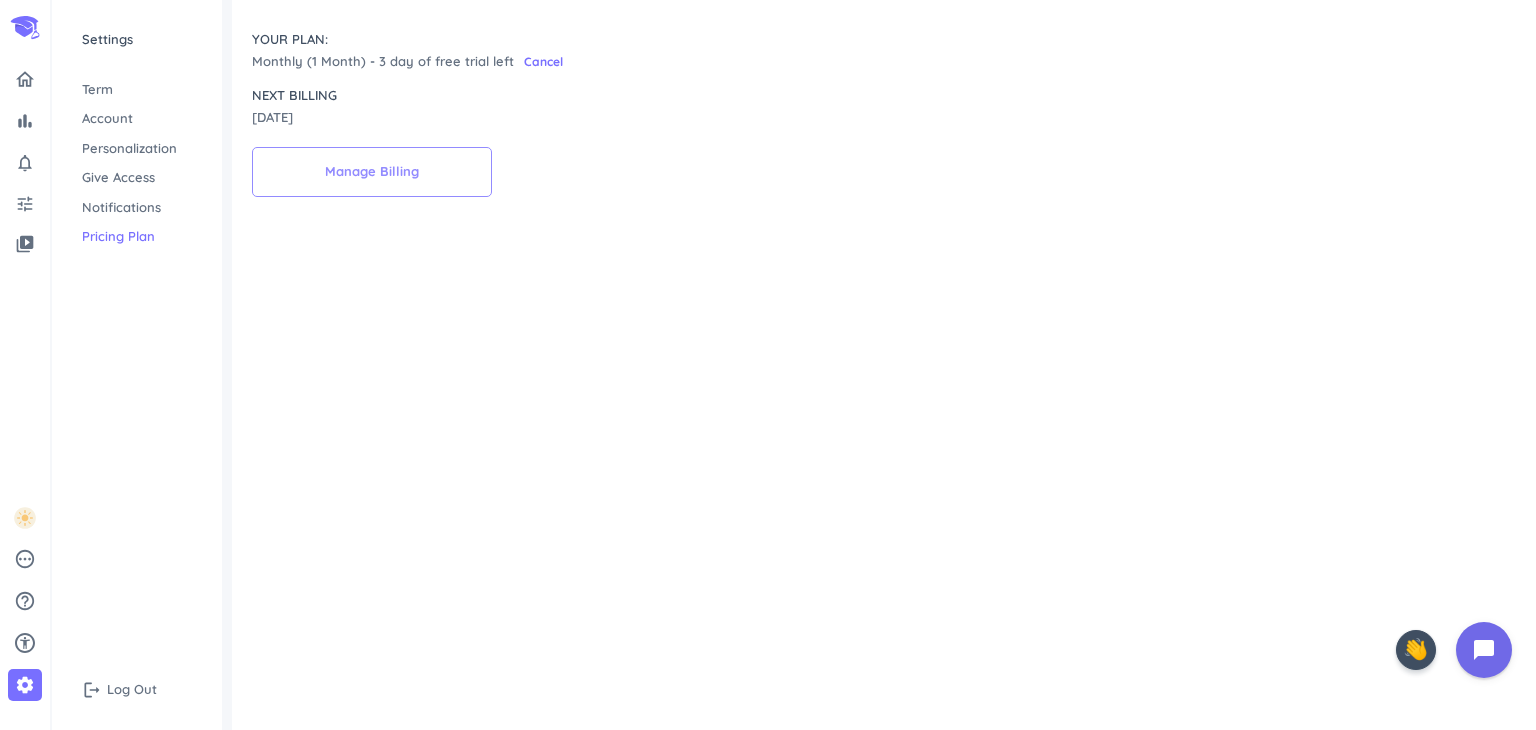 click on "Manage Billing" at bounding box center (372, 172) 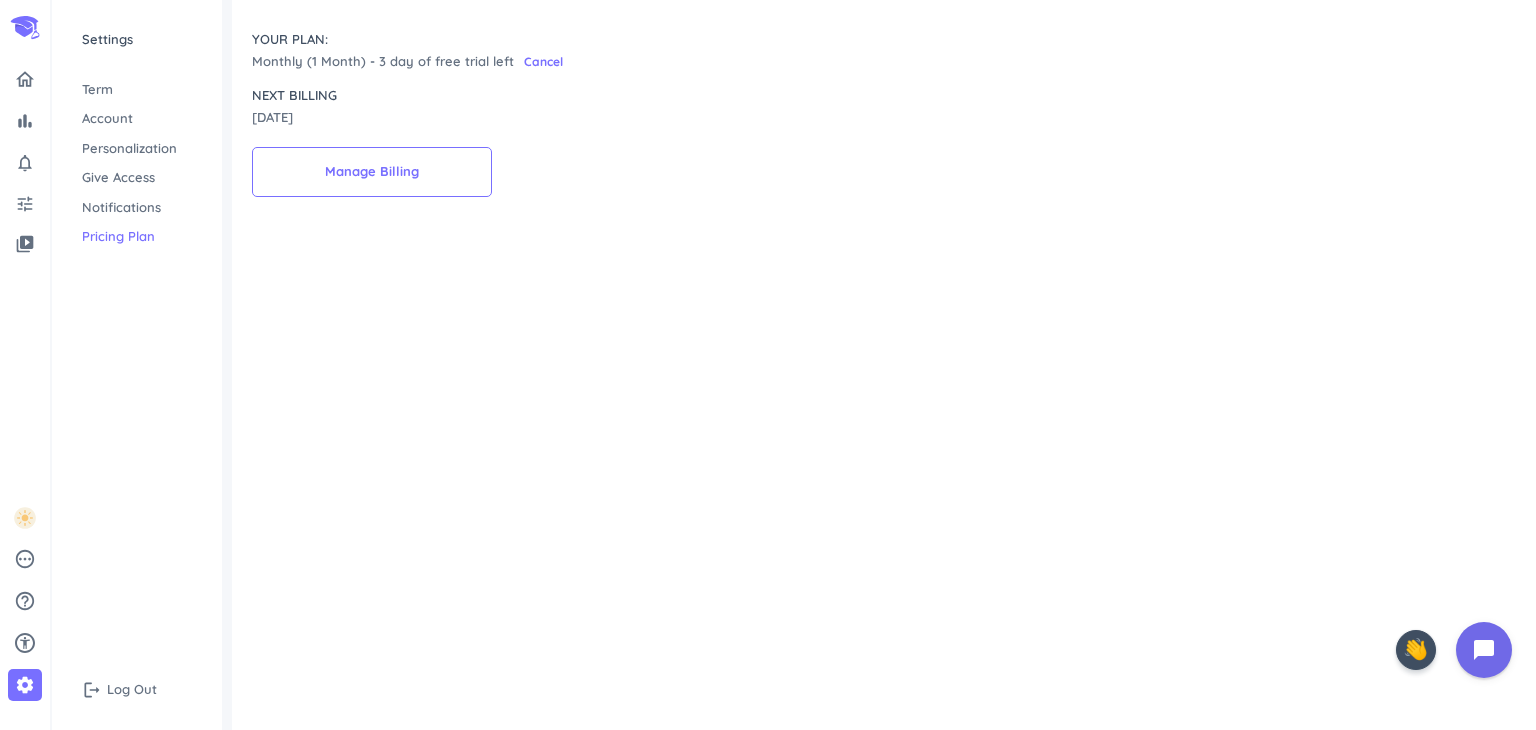 scroll, scrollTop: 0, scrollLeft: 0, axis: both 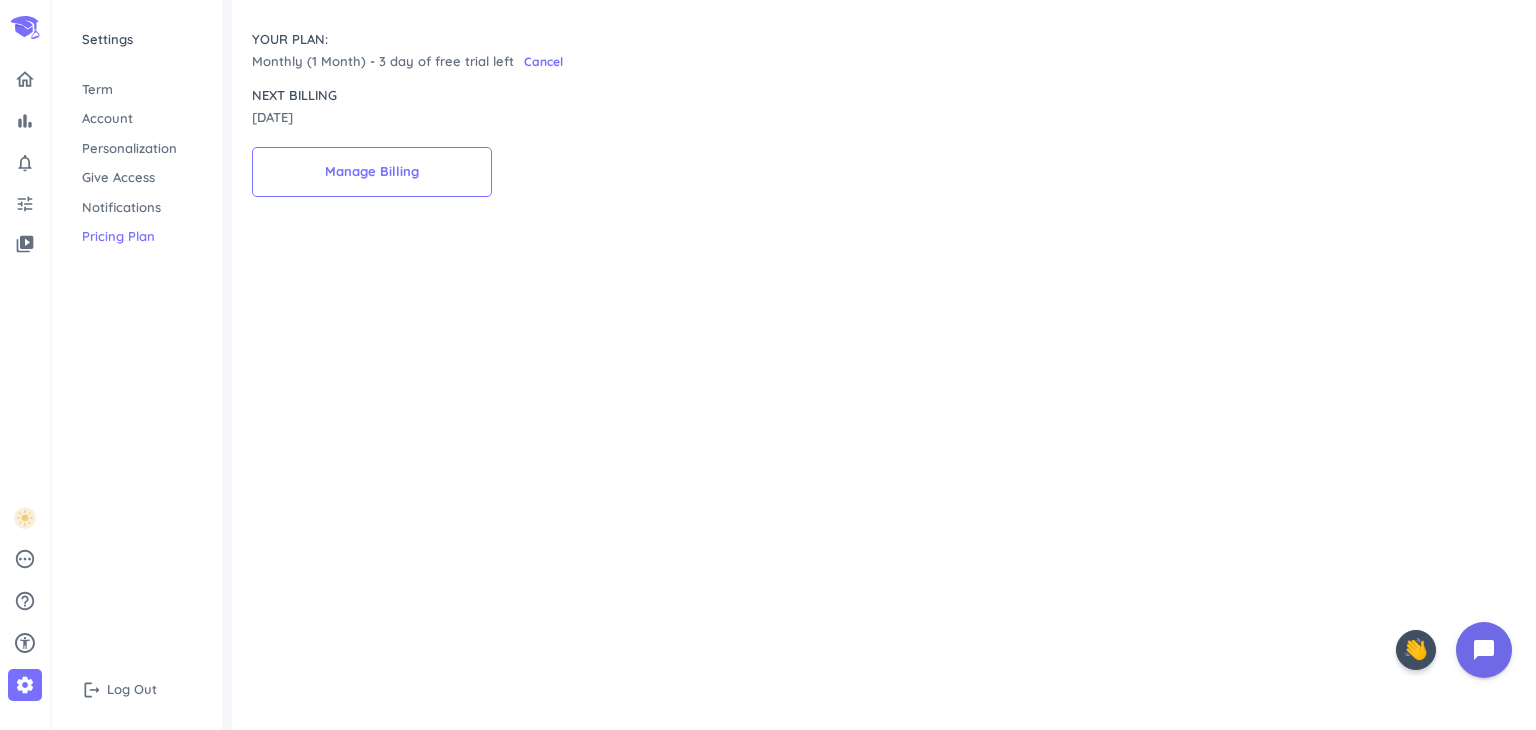 click on "Account" at bounding box center (137, 119) 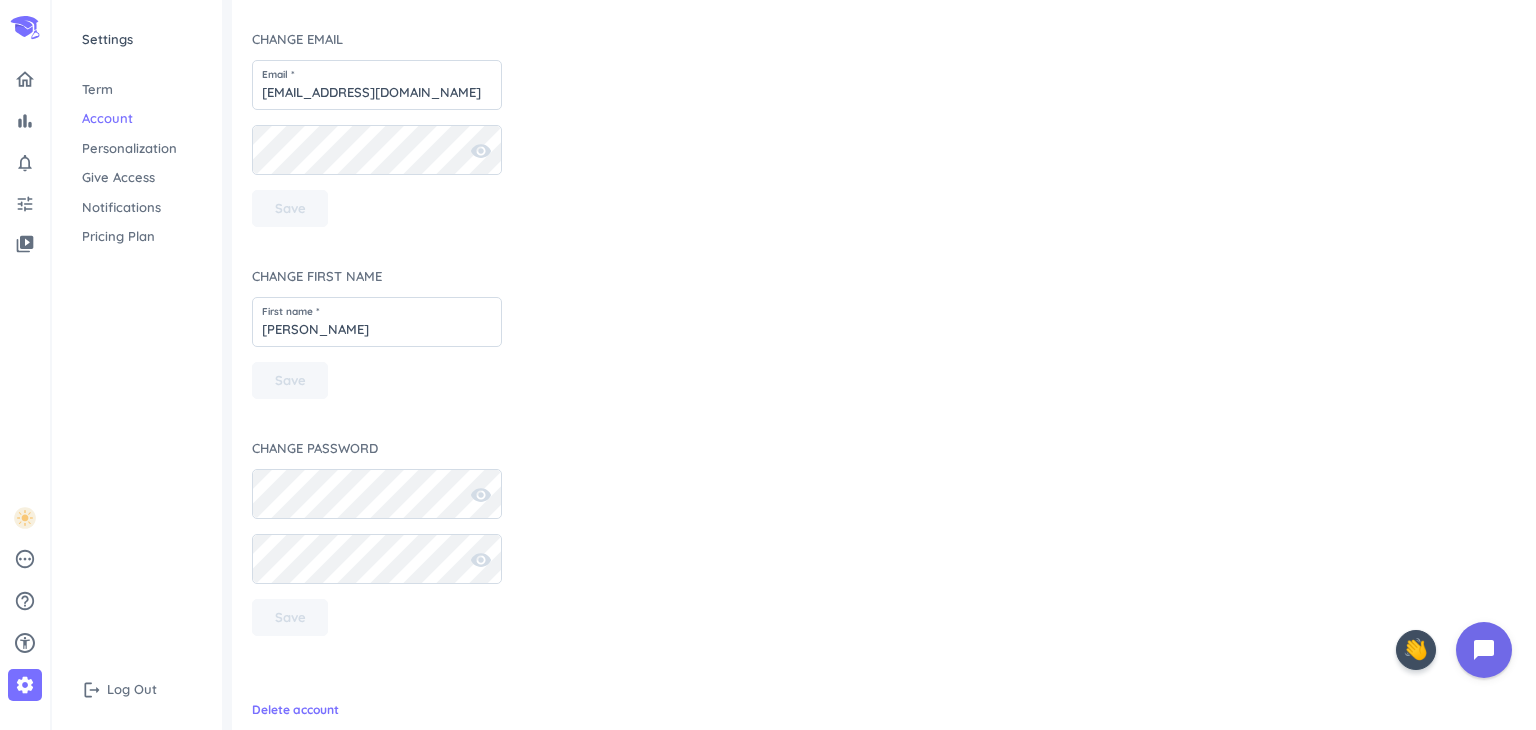 click on "Notifications" at bounding box center [137, 208] 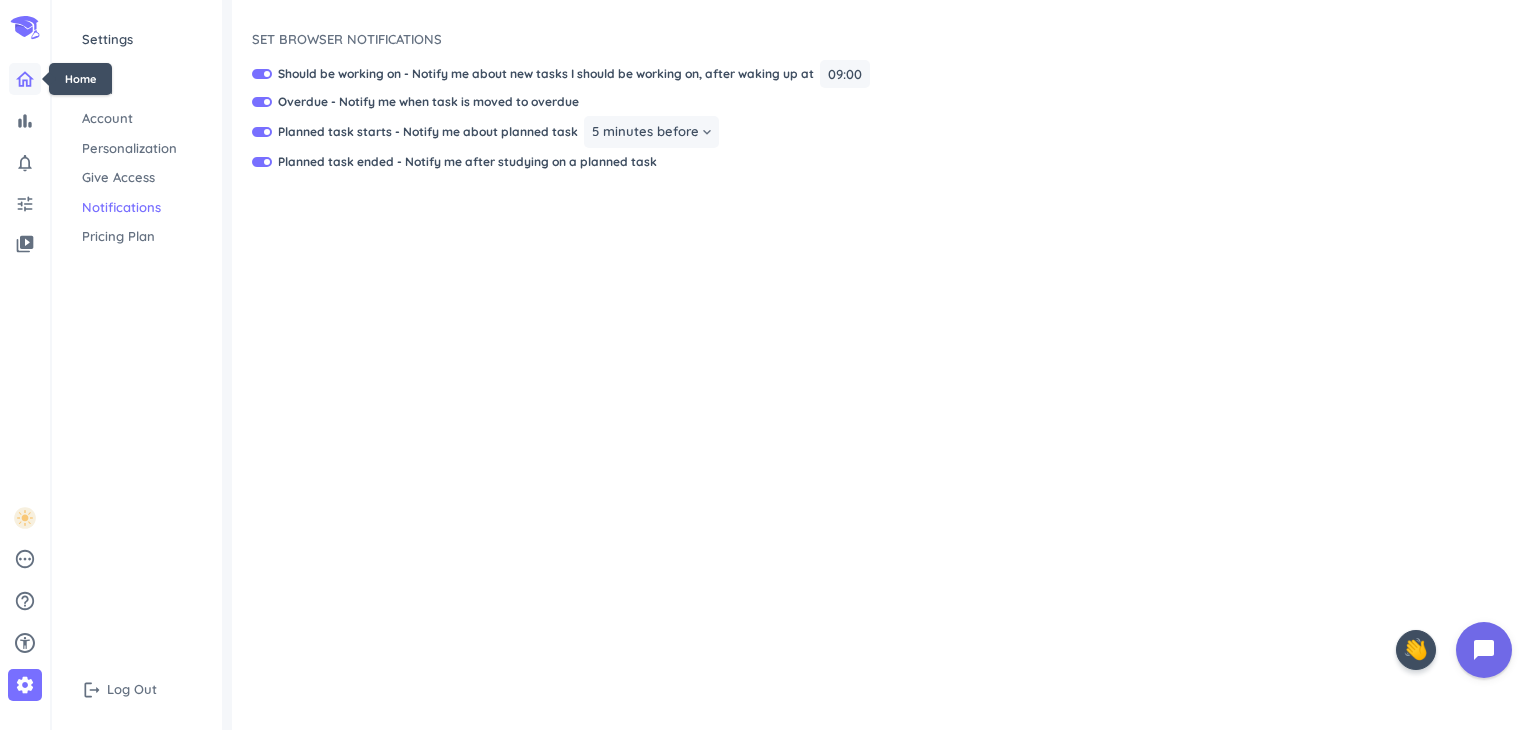 click 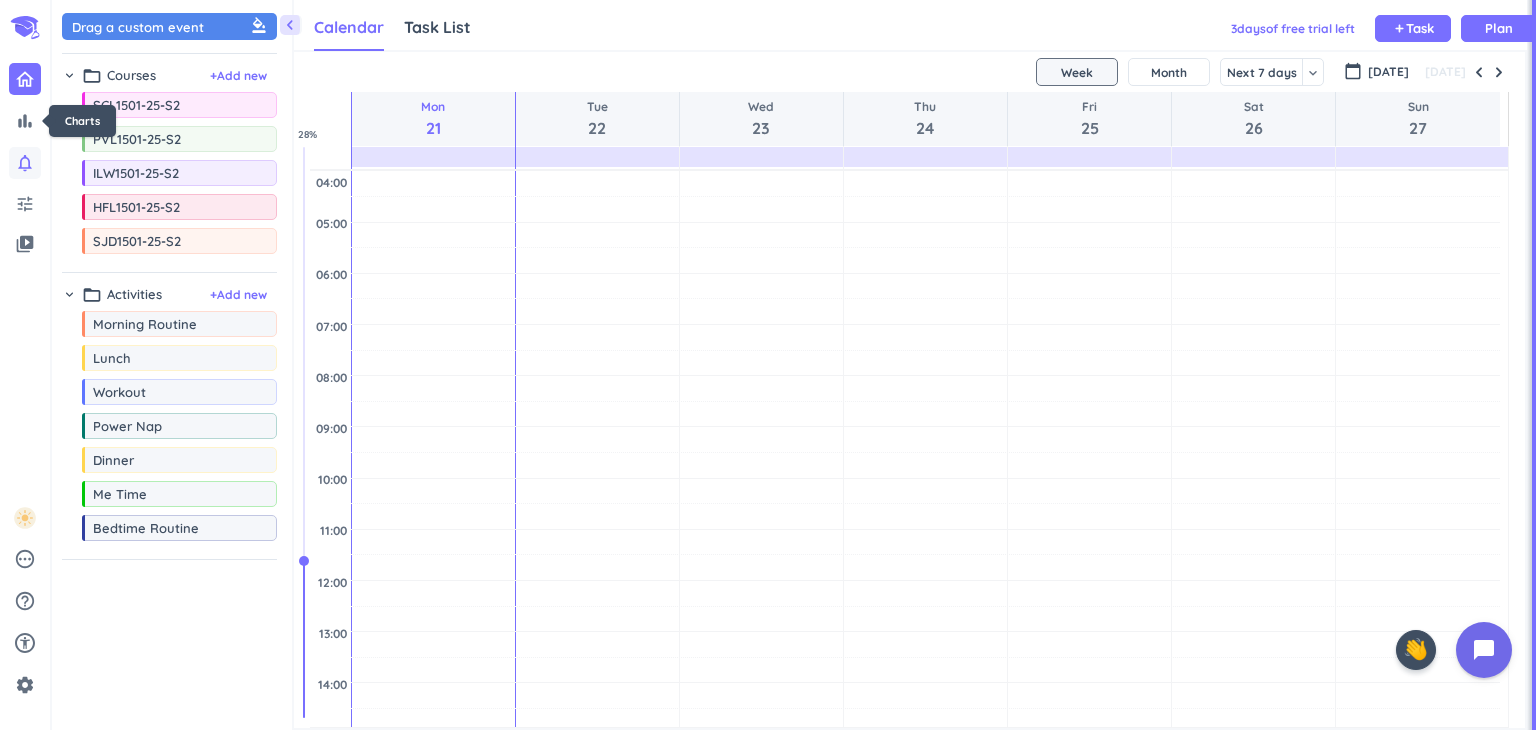 scroll, scrollTop: 41, scrollLeft: 1225, axis: both 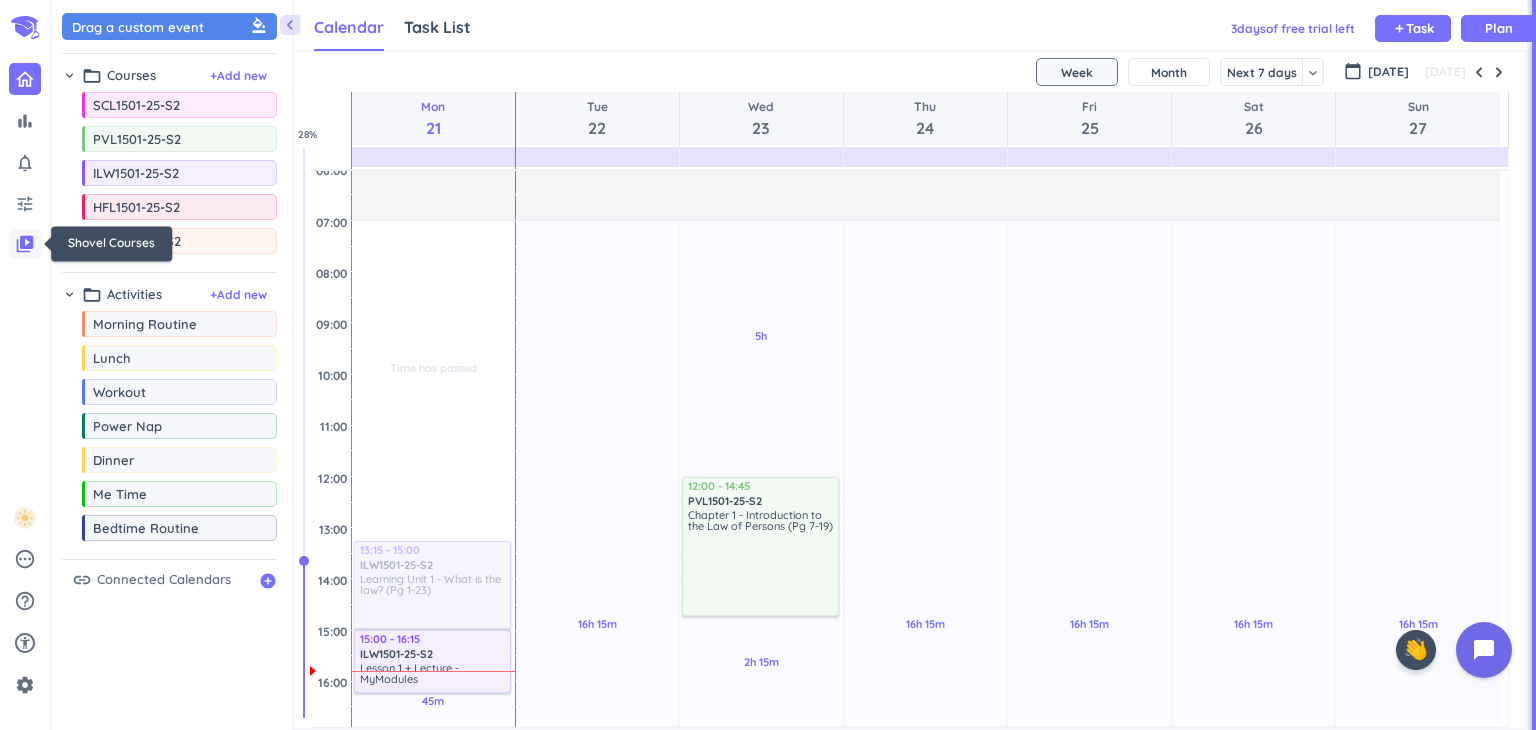 click on "video_library" at bounding box center (25, 244) 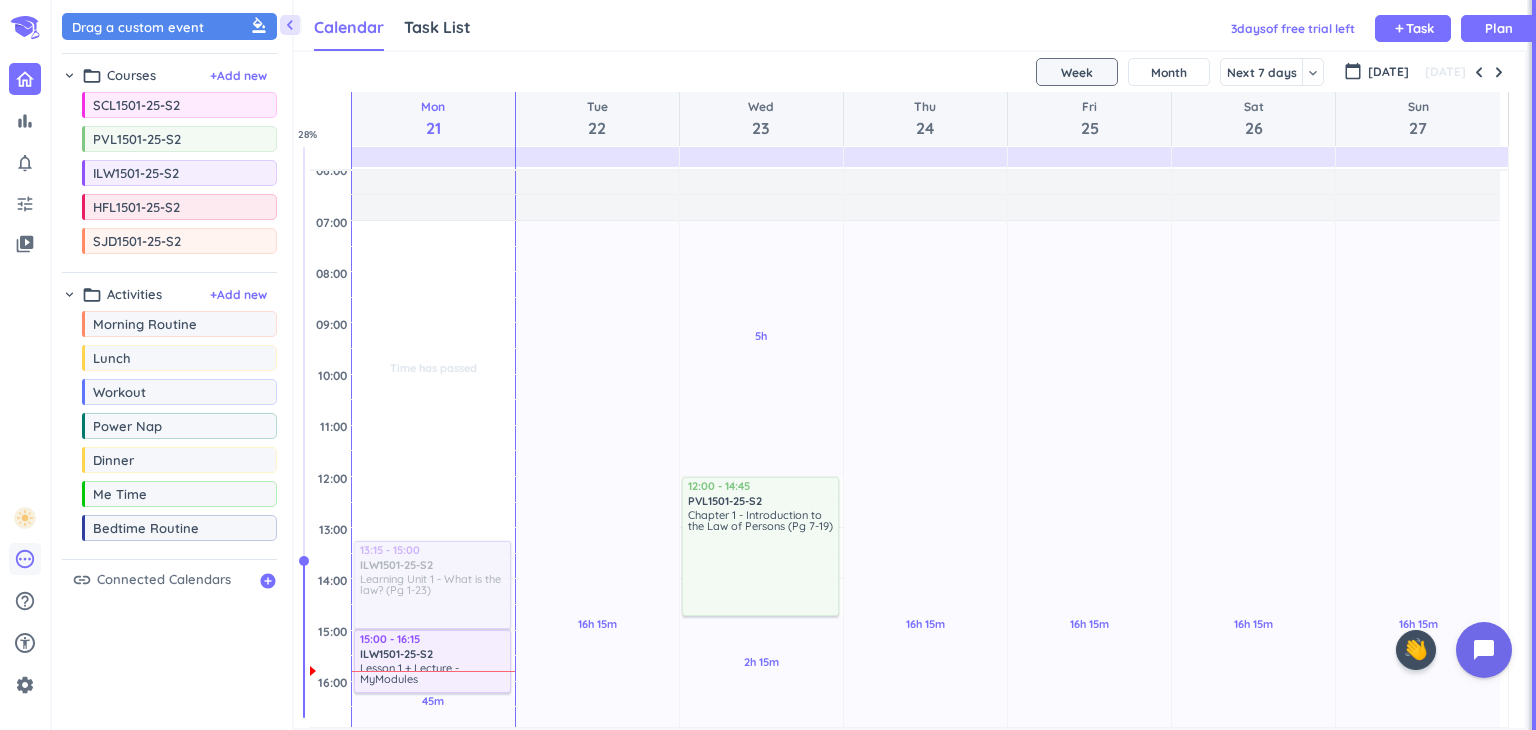 click on "pending" at bounding box center [25, 559] 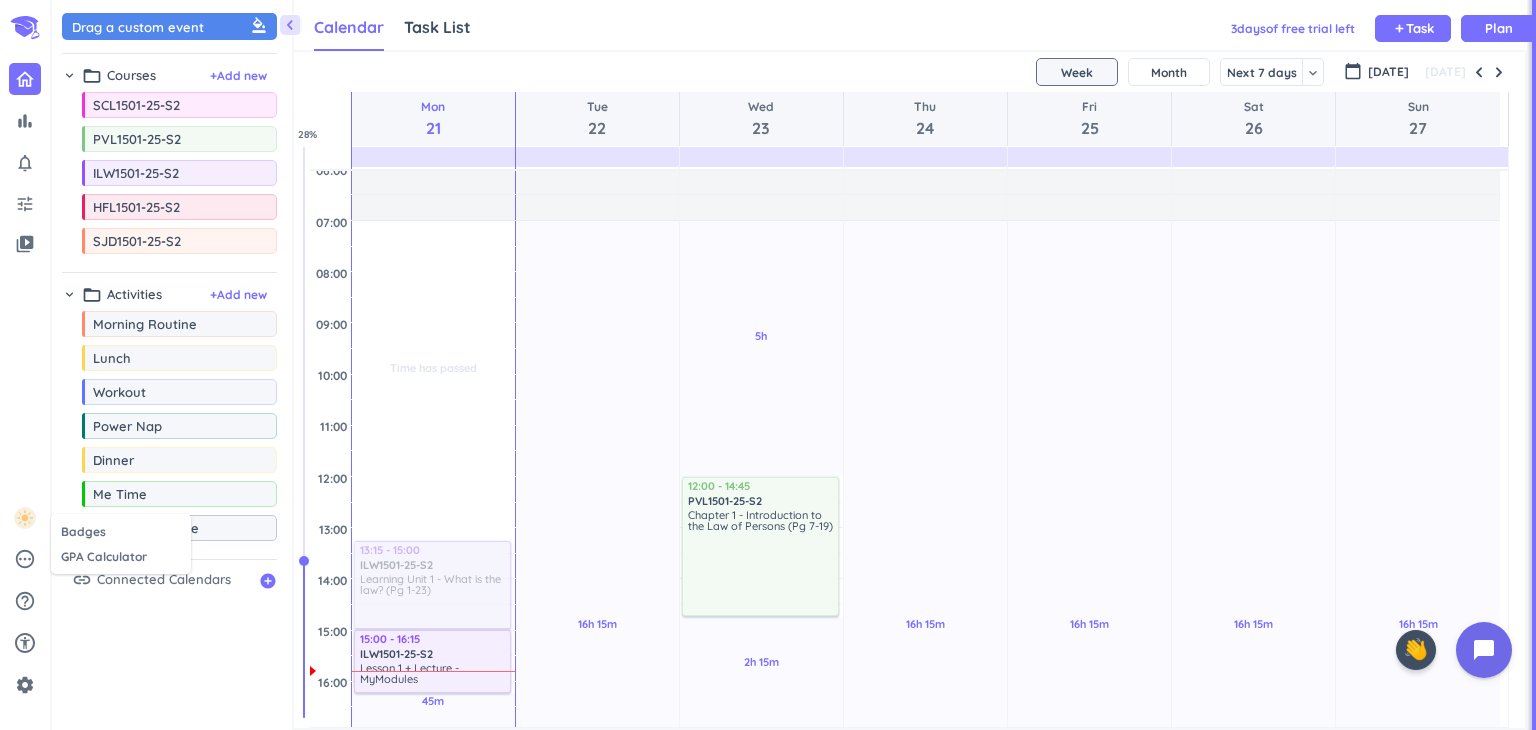 click at bounding box center (768, 365) 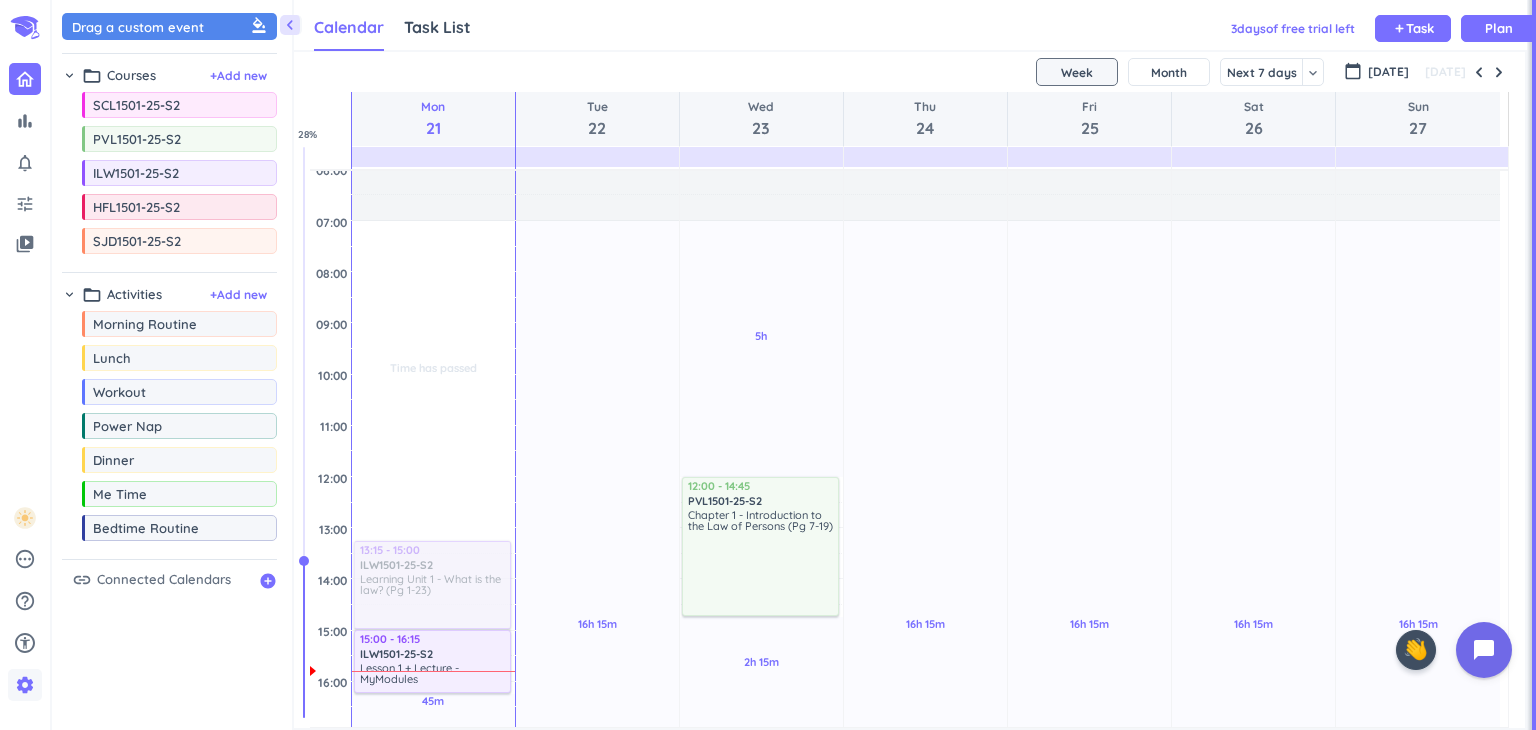 click on "settings" at bounding box center [25, 685] 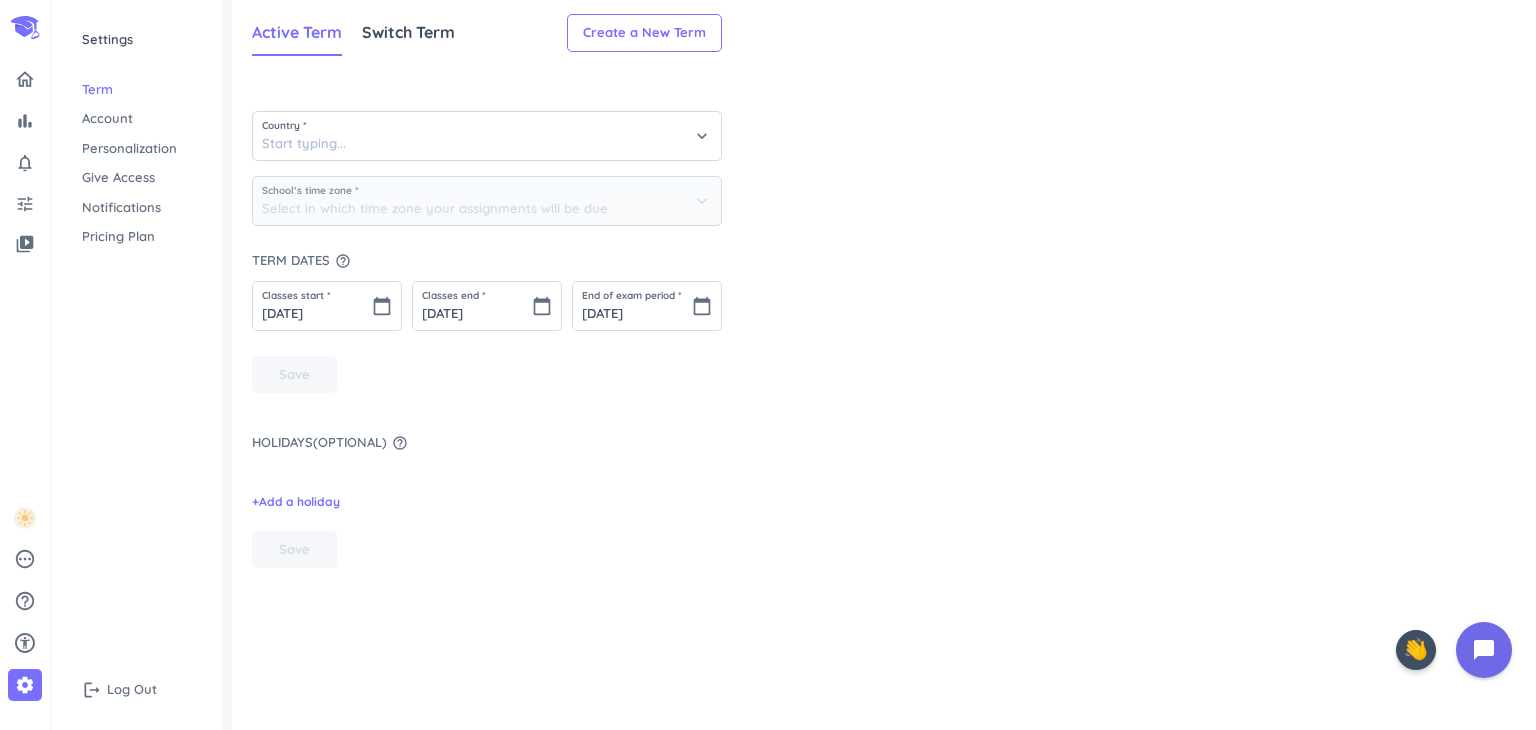click on "Account" at bounding box center [137, 119] 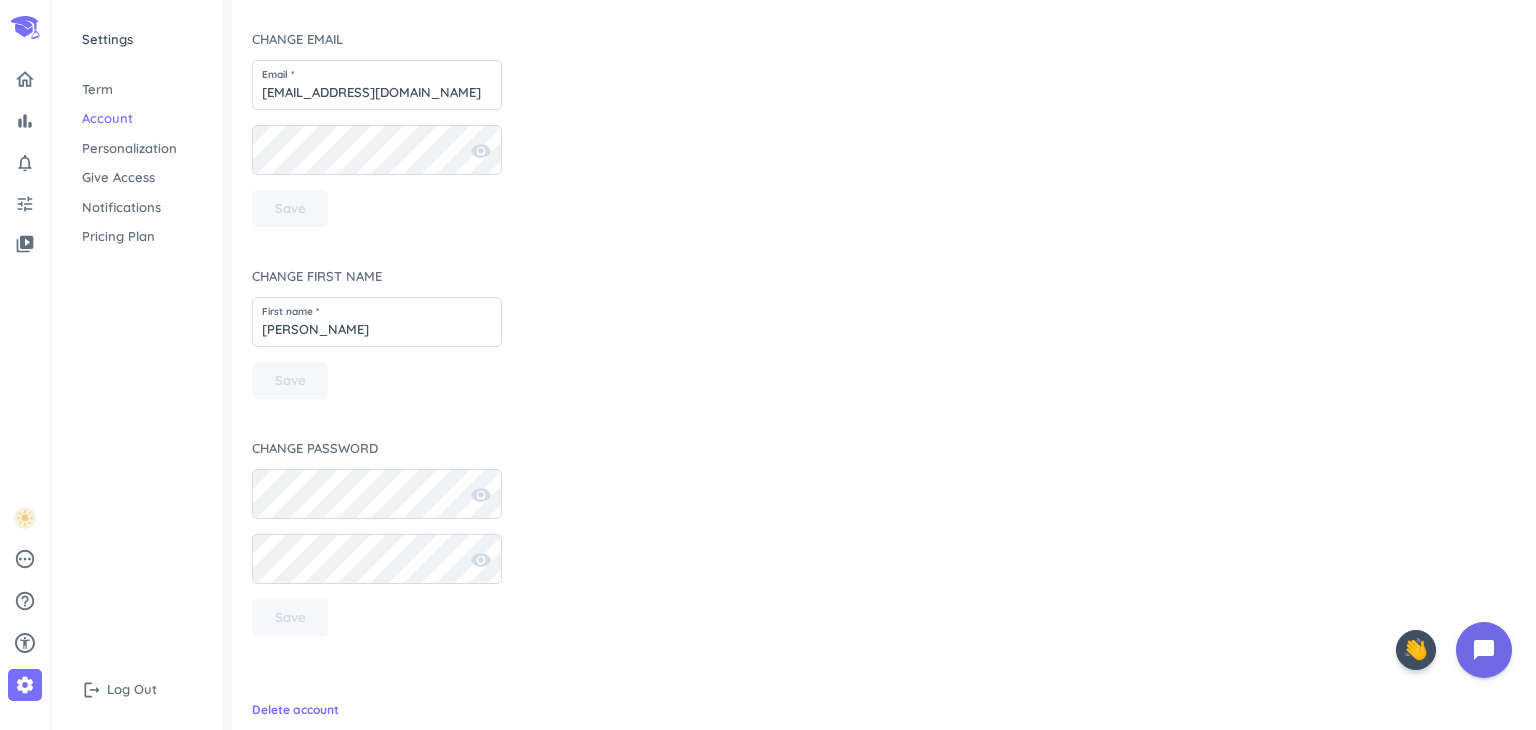 click on "Personalization" at bounding box center (137, 149) 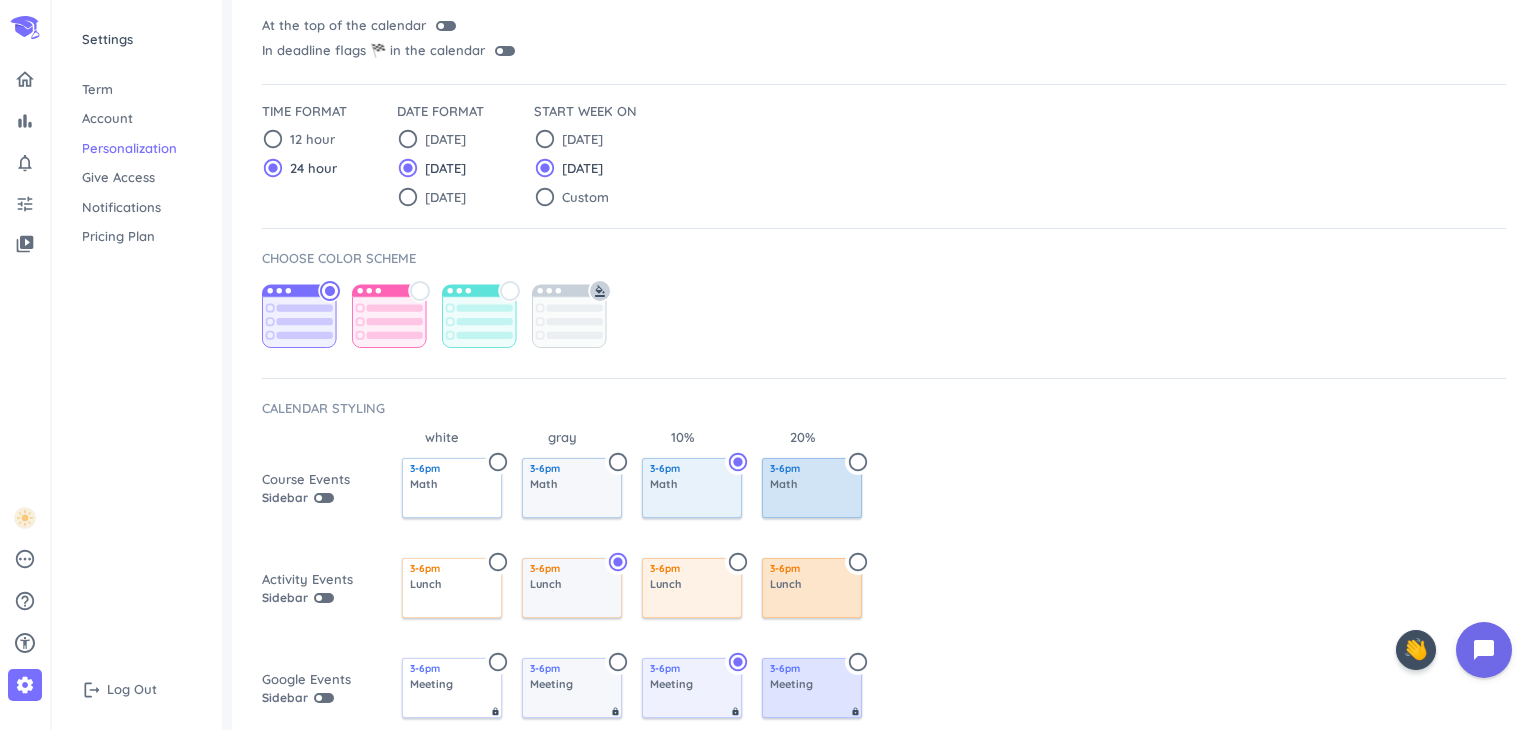 scroll, scrollTop: 400, scrollLeft: 0, axis: vertical 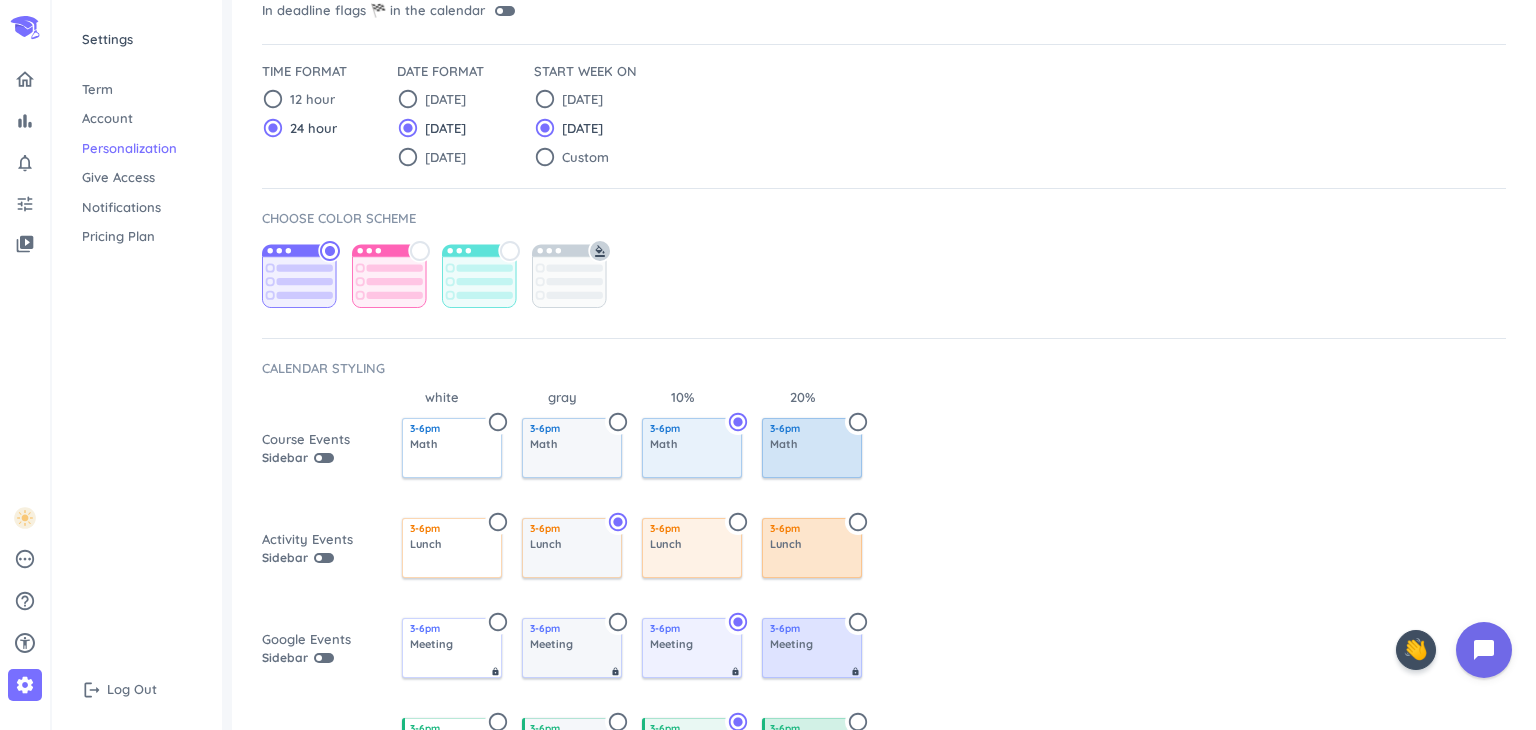 click on "radio_button_unchecked" at bounding box center [510, 251] 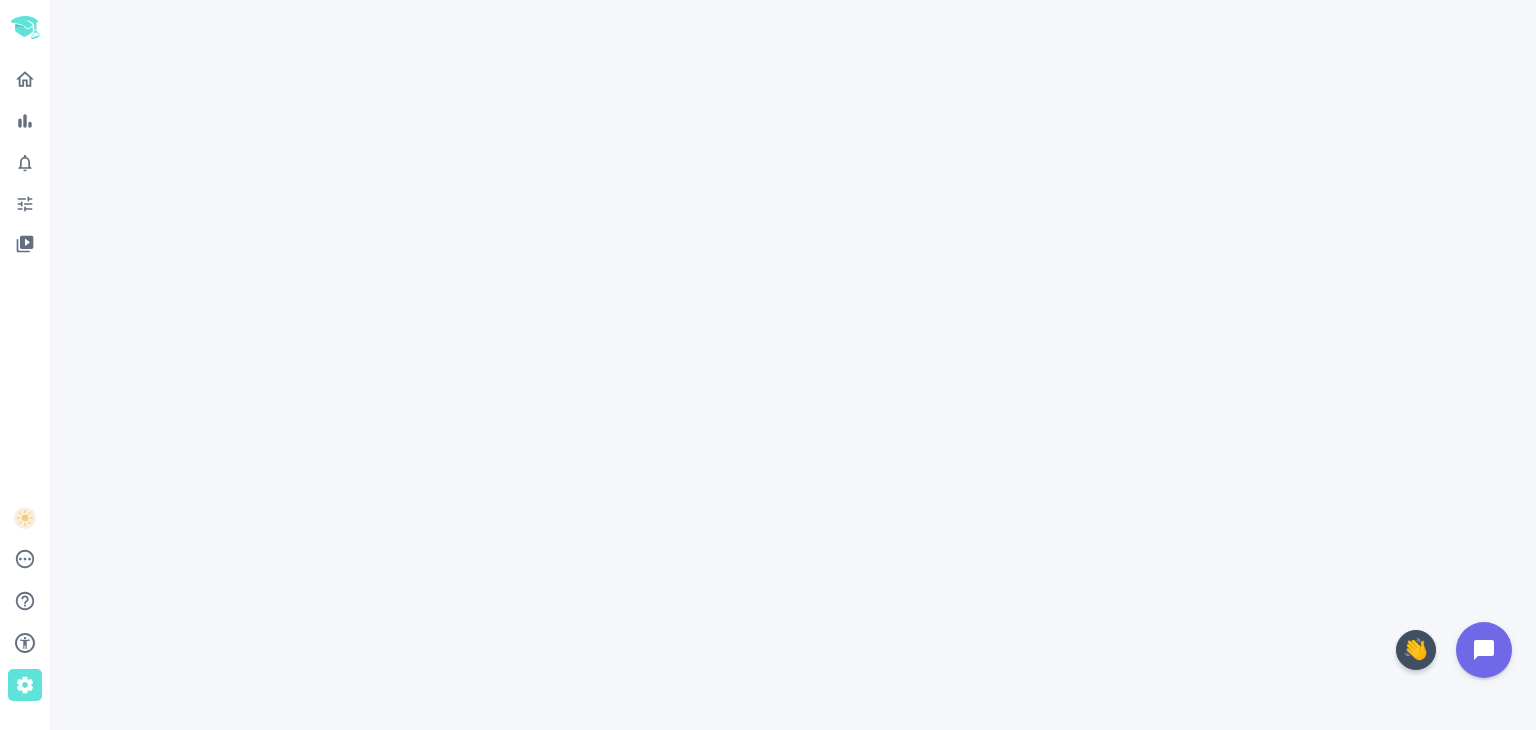 scroll, scrollTop: 0, scrollLeft: 0, axis: both 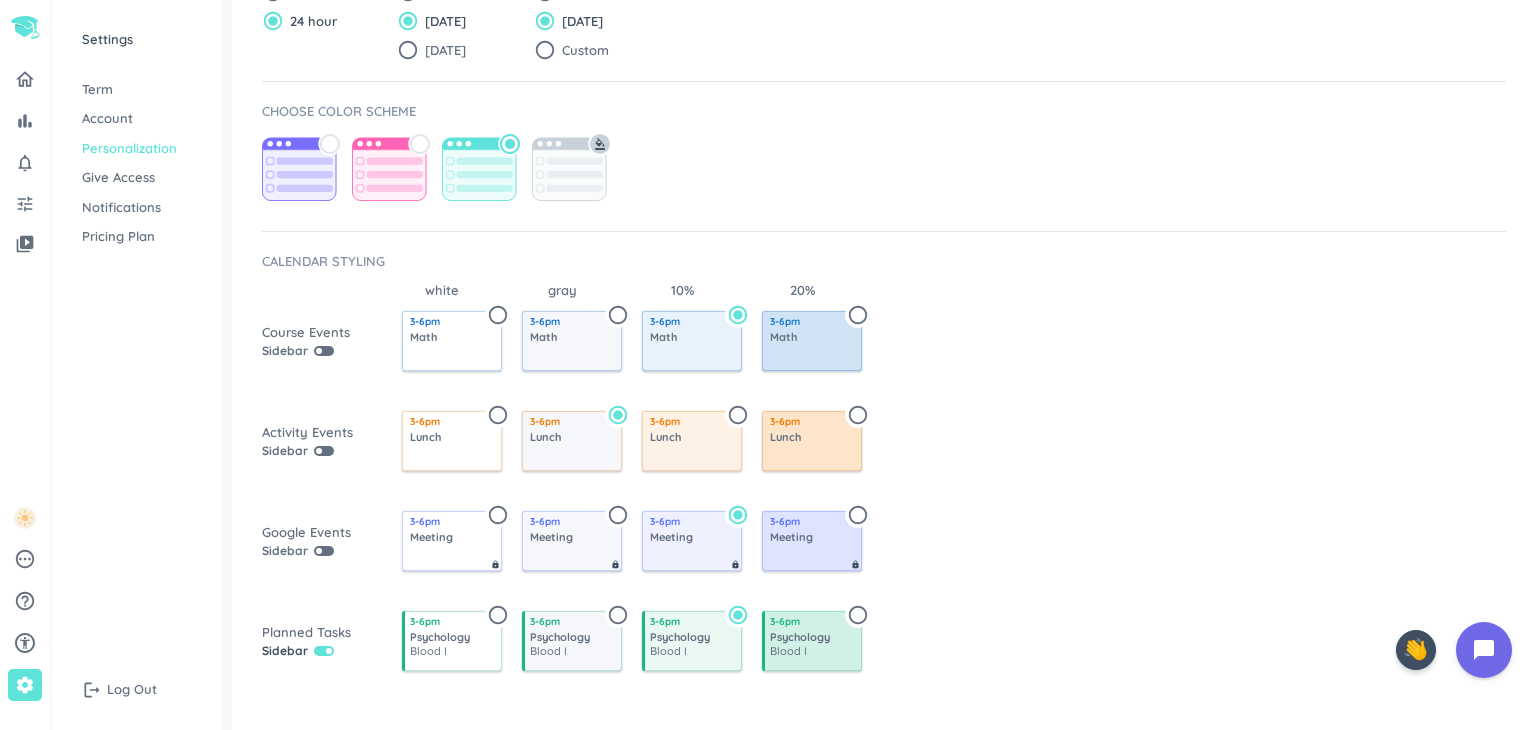 click on "radio_button_unchecked" at bounding box center (858, 315) 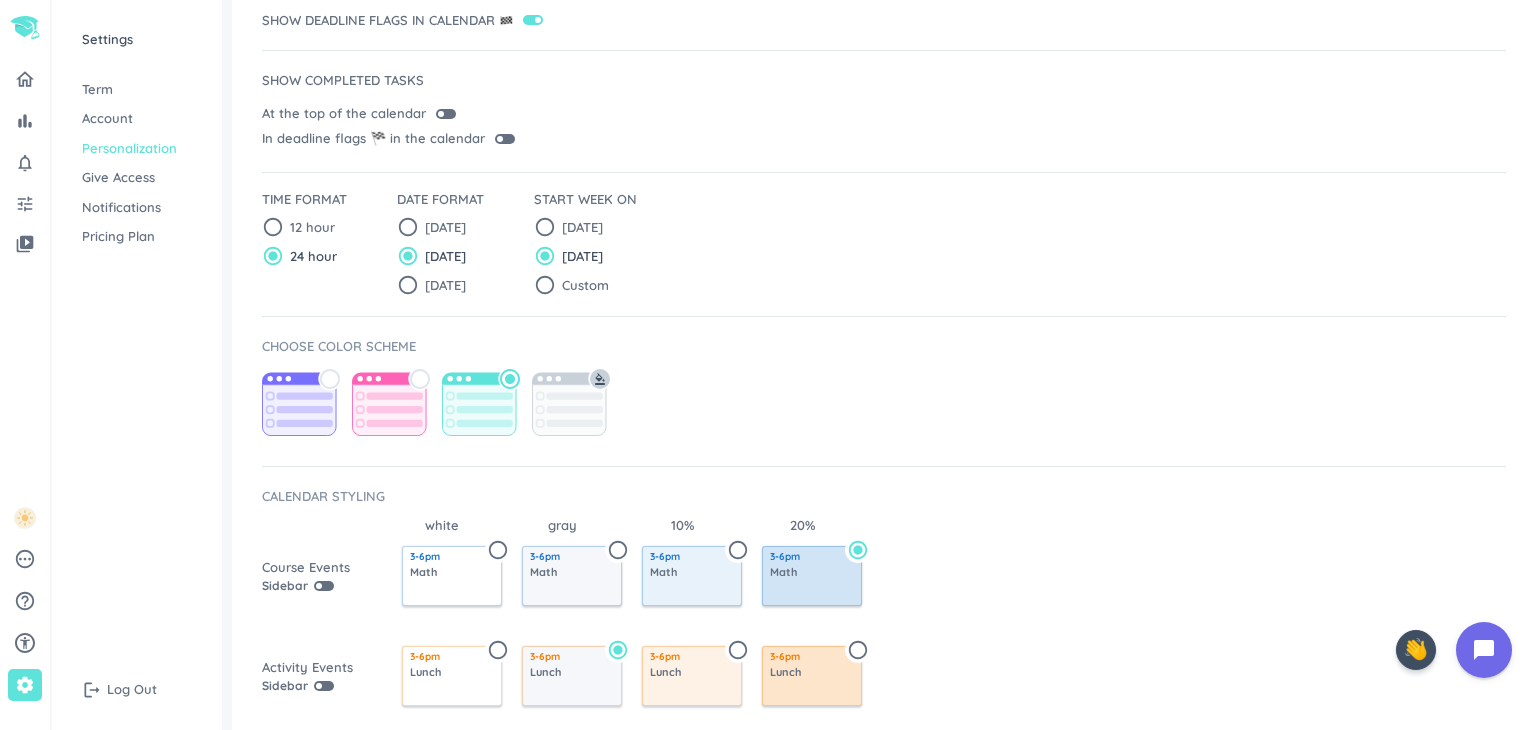 scroll, scrollTop: 207, scrollLeft: 0, axis: vertical 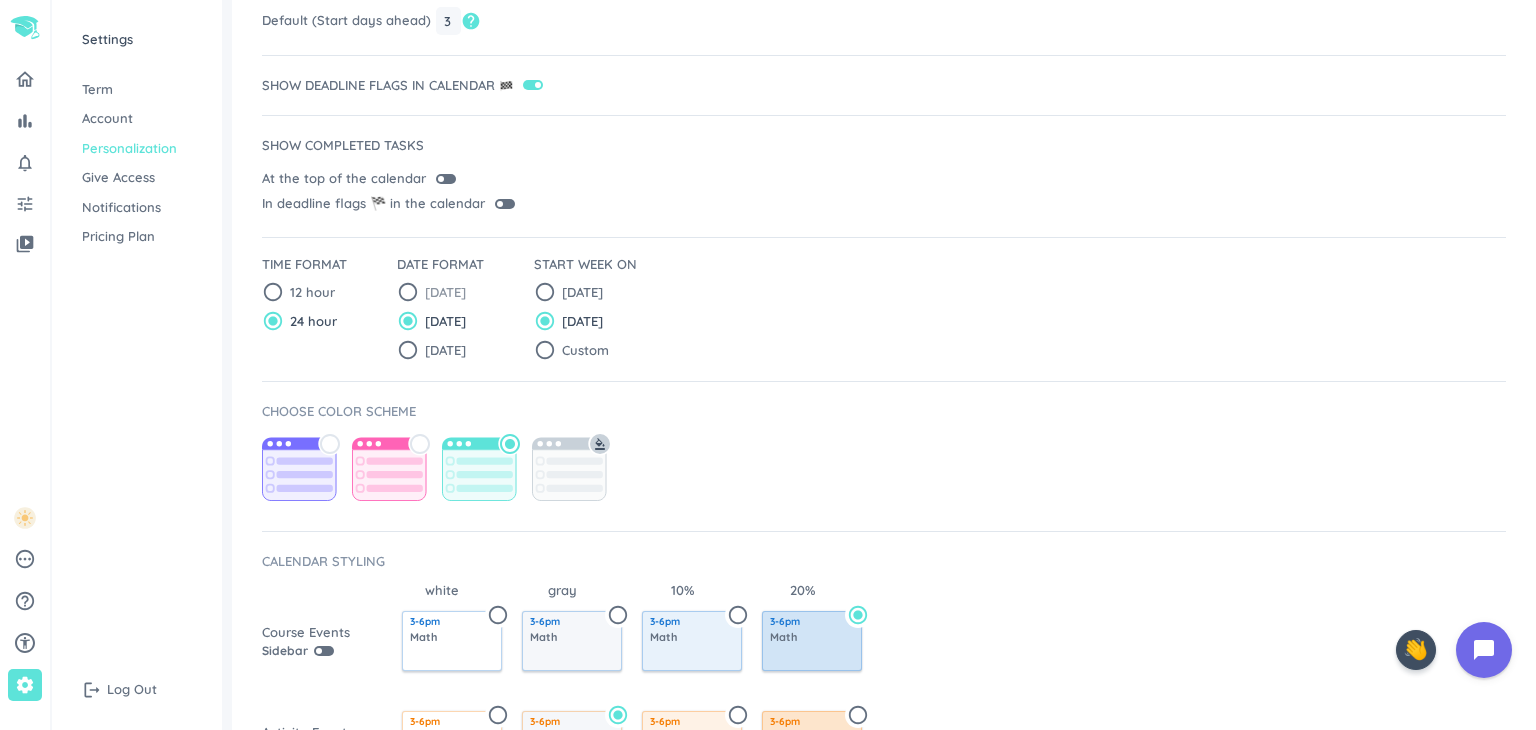 click on "radio_button_unchecked" at bounding box center (408, 292) 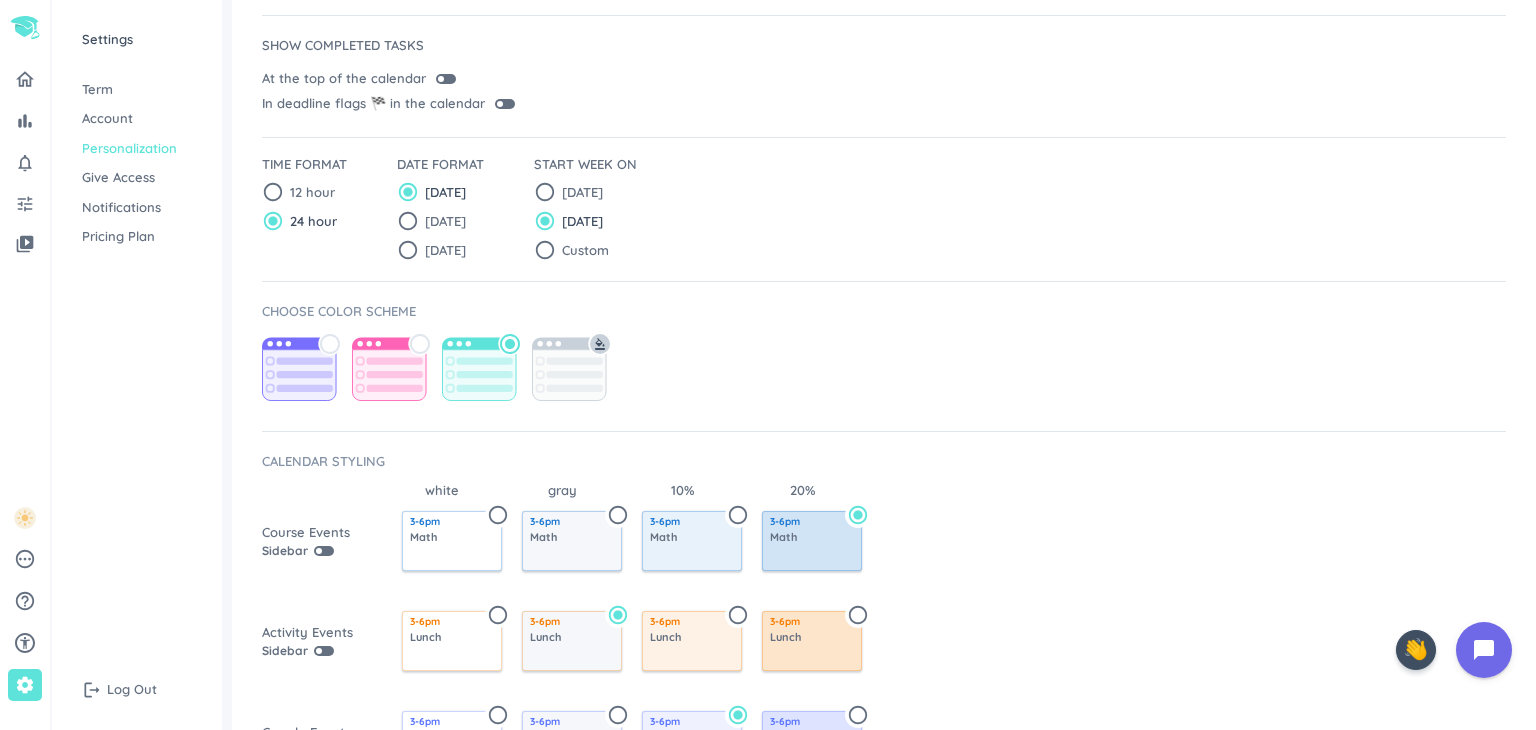 scroll, scrollTop: 507, scrollLeft: 0, axis: vertical 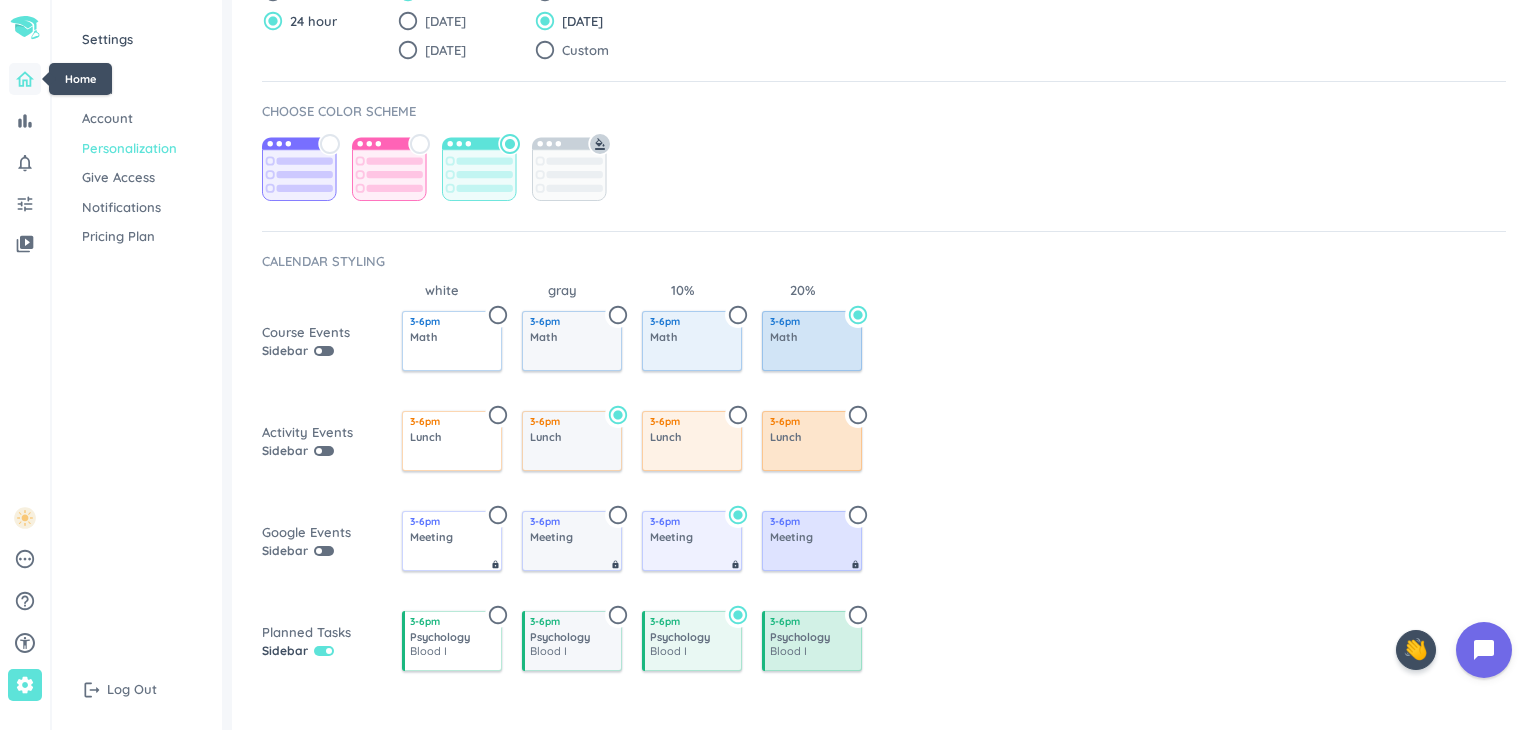 click 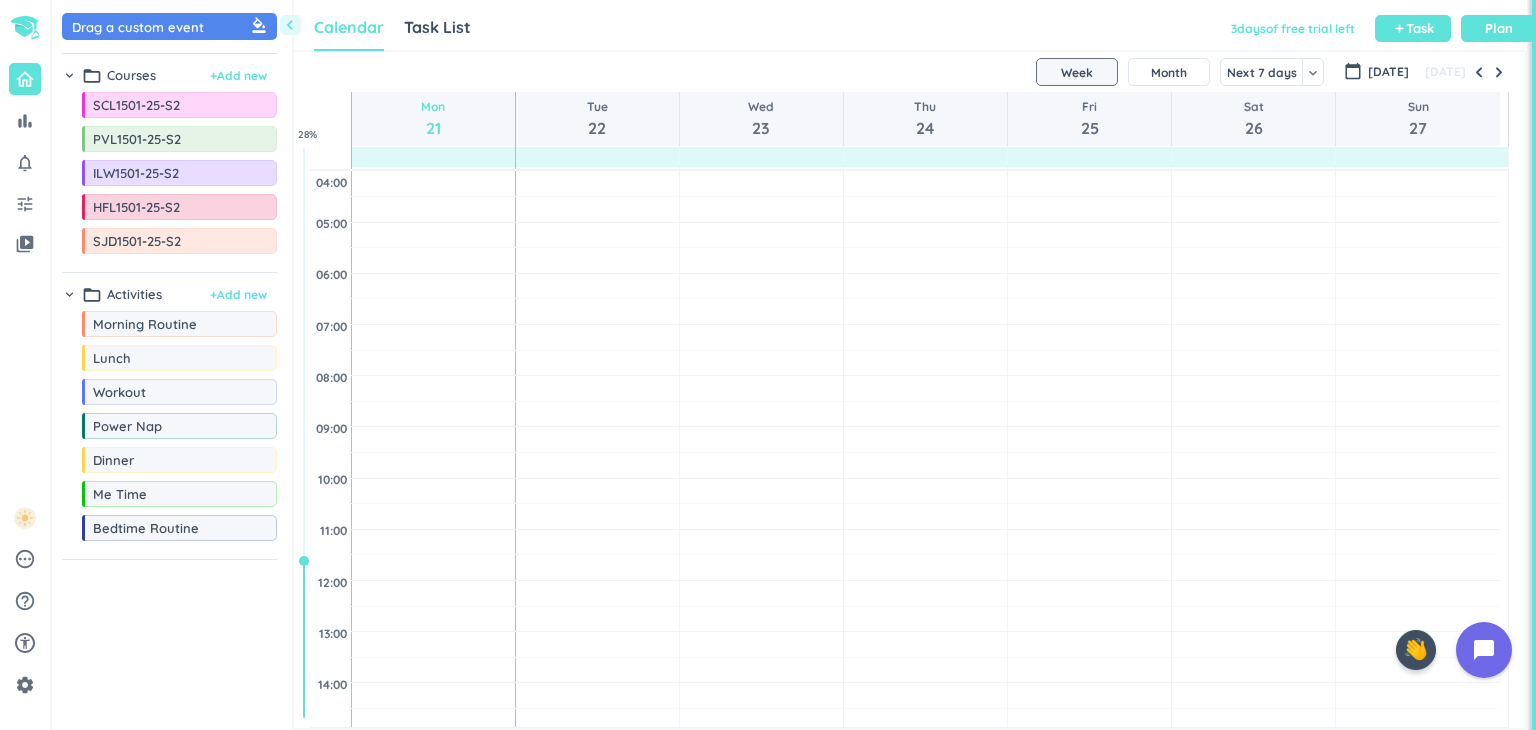 scroll, scrollTop: 41, scrollLeft: 1225, axis: both 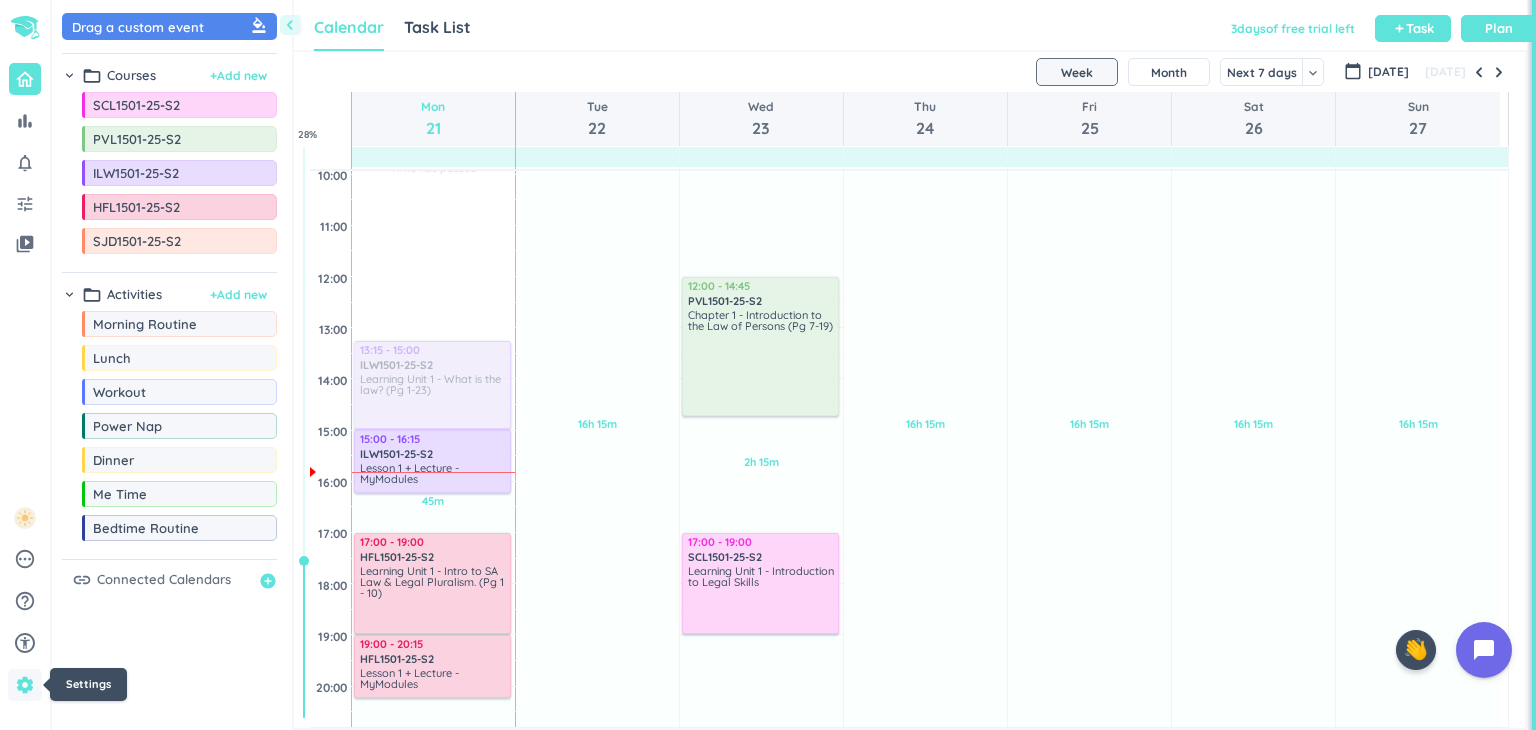 click on "settings" at bounding box center [25, 685] 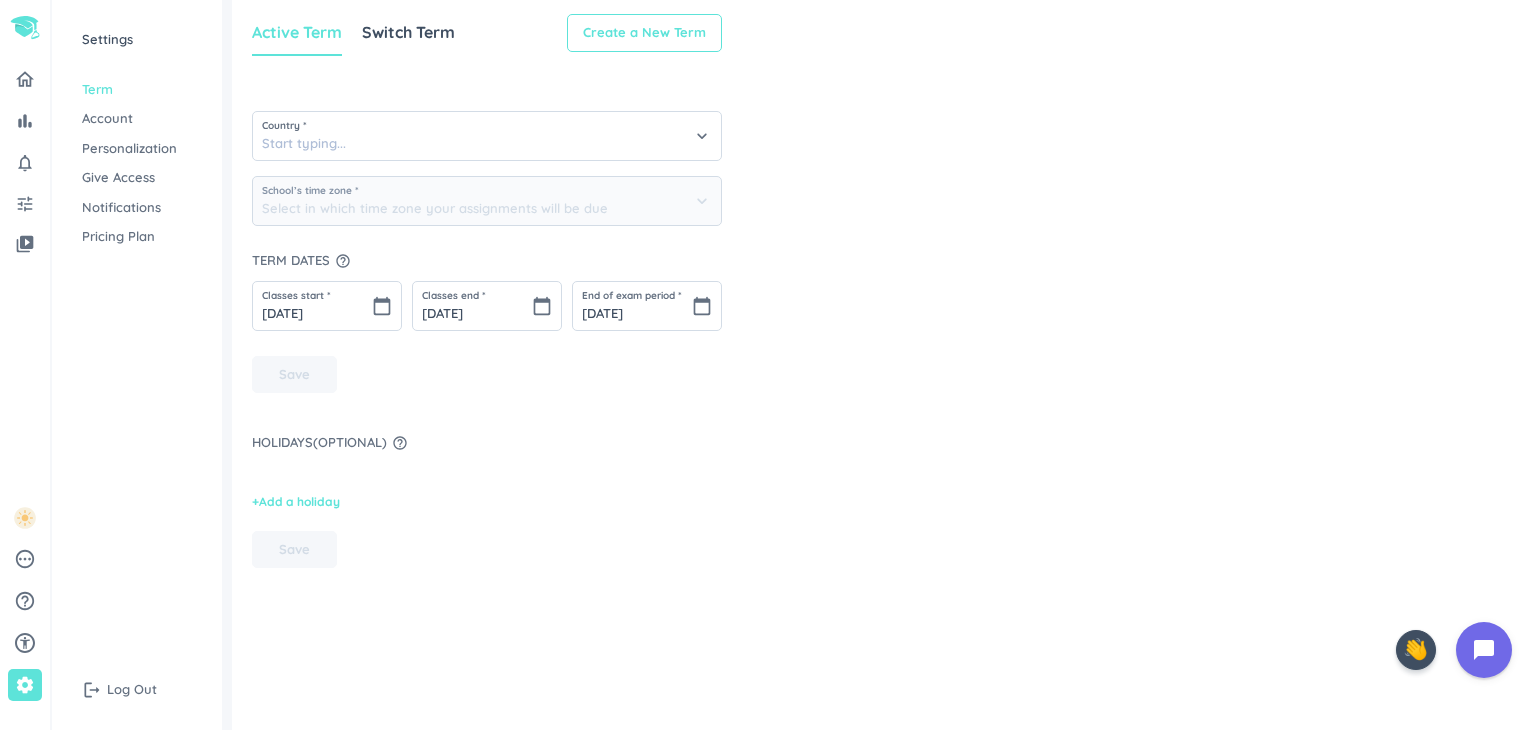 type on "South Africa" 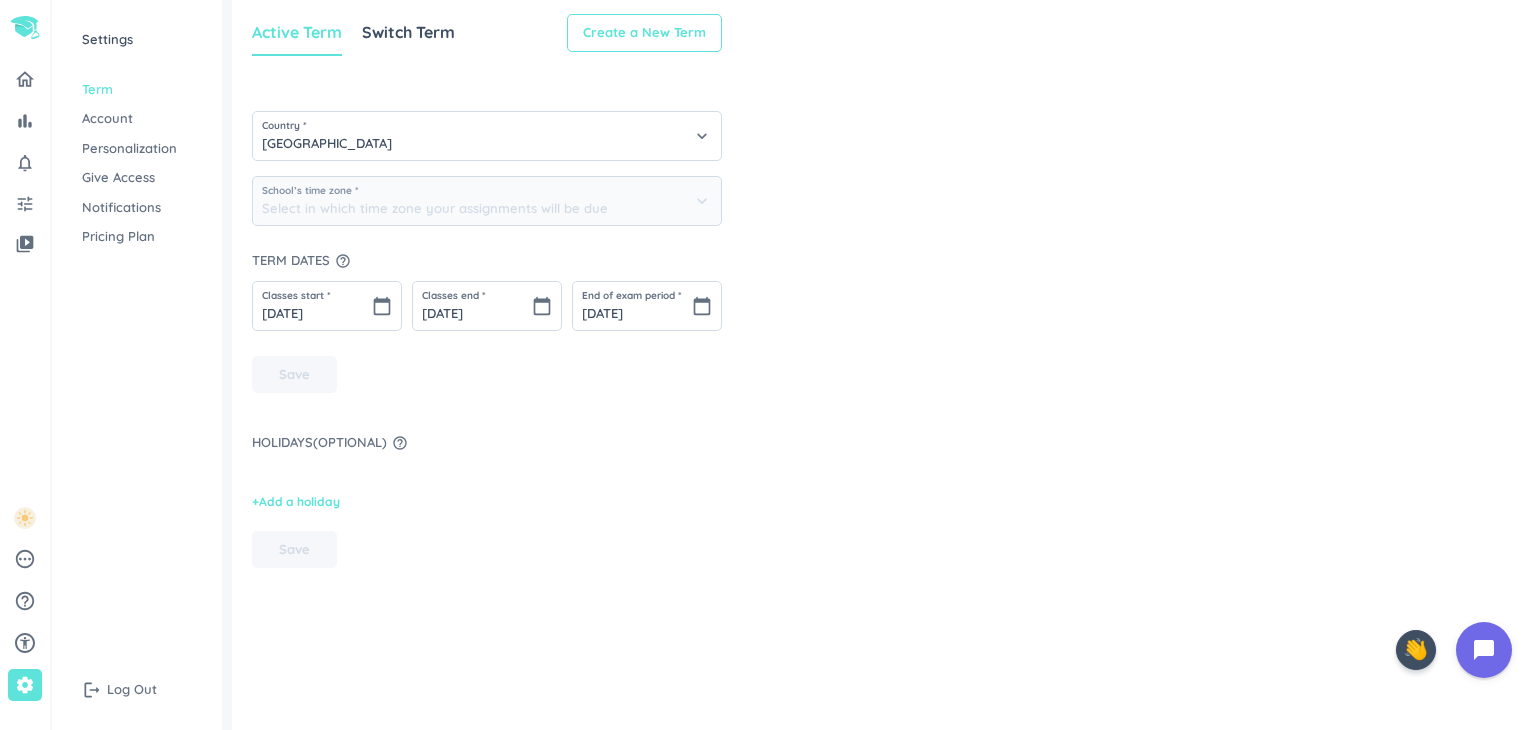 type on "(GMT+02:00) Johannesburg" 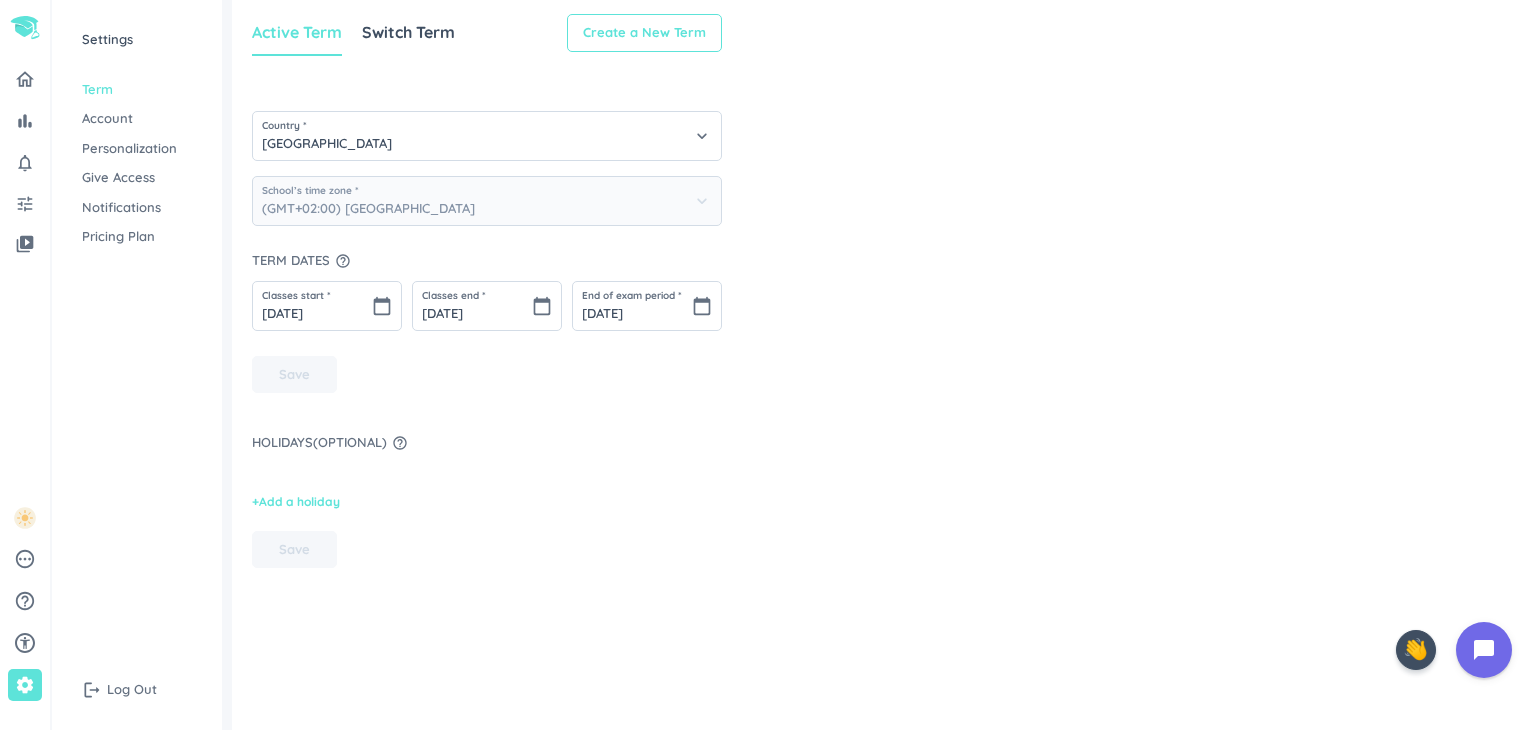 click on "Personalization" at bounding box center (137, 149) 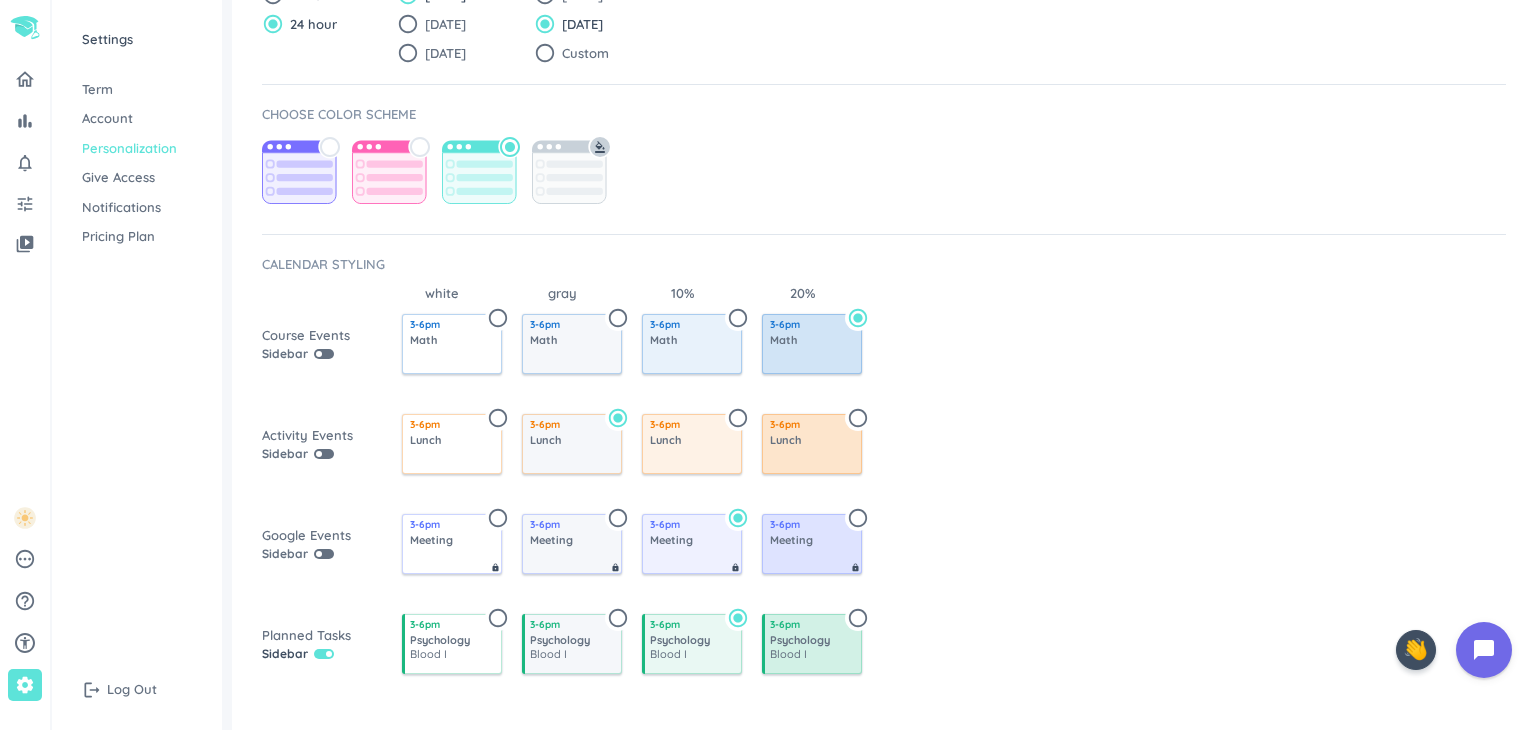 scroll, scrollTop: 507, scrollLeft: 0, axis: vertical 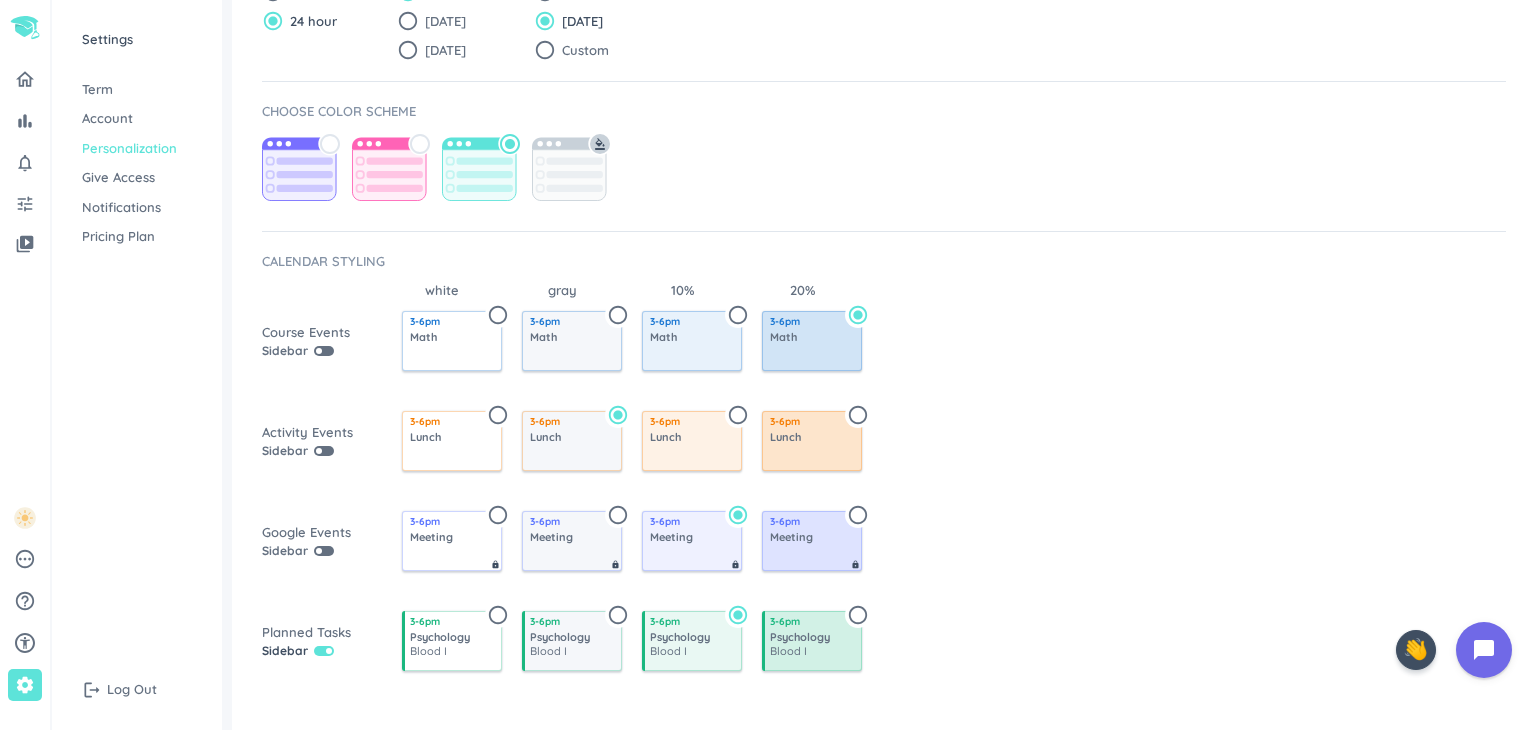 click on "Settings" at bounding box center [137, 40] 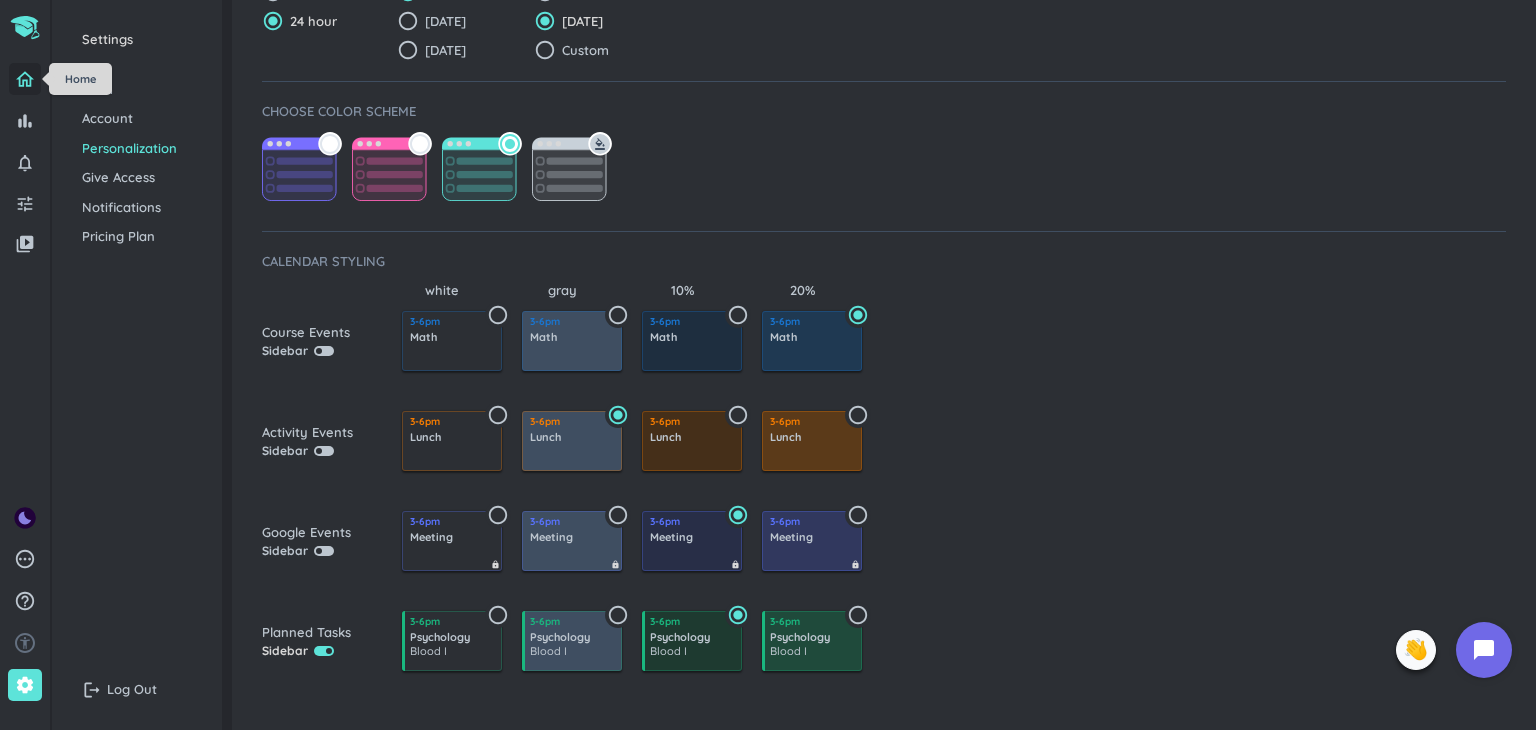 click 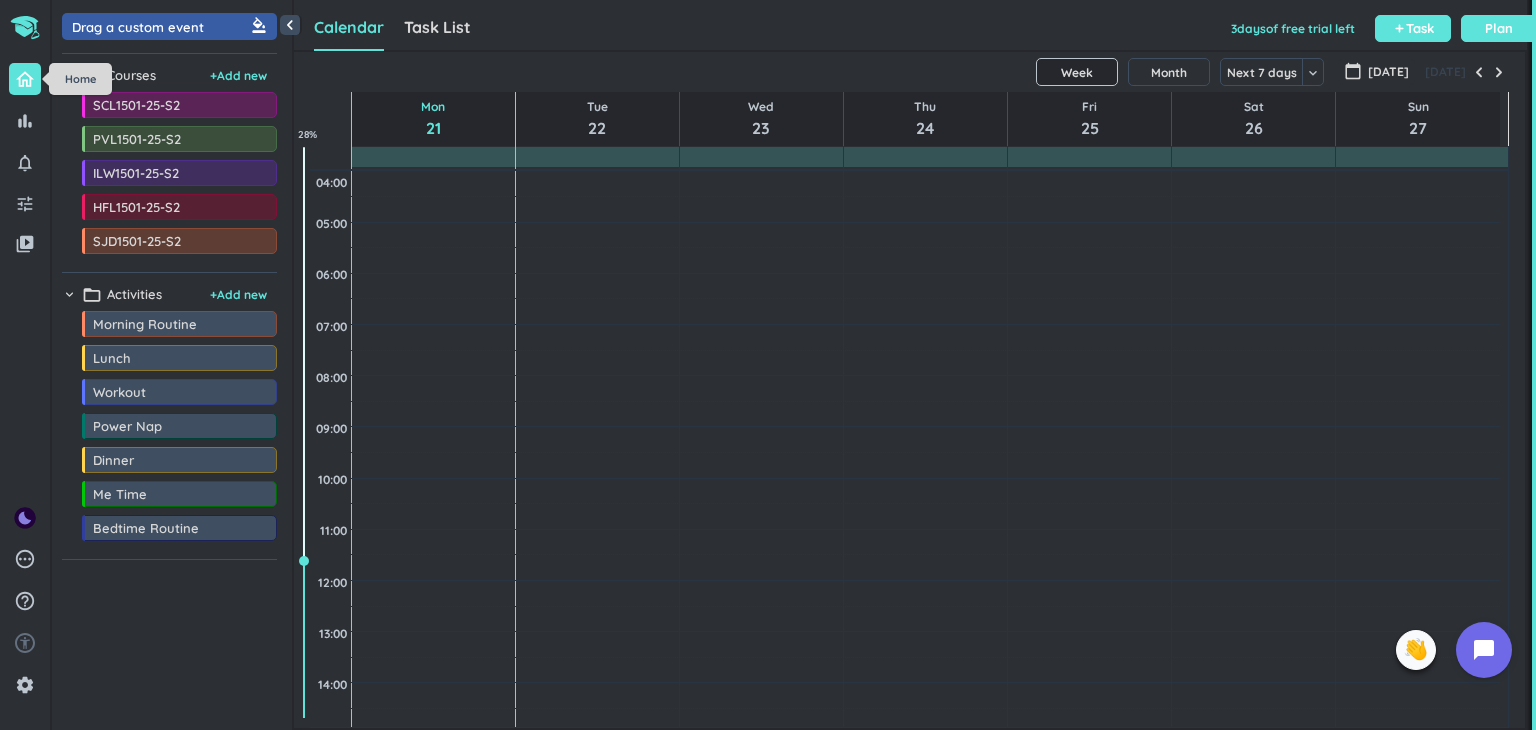 scroll, scrollTop: 8, scrollLeft: 9, axis: both 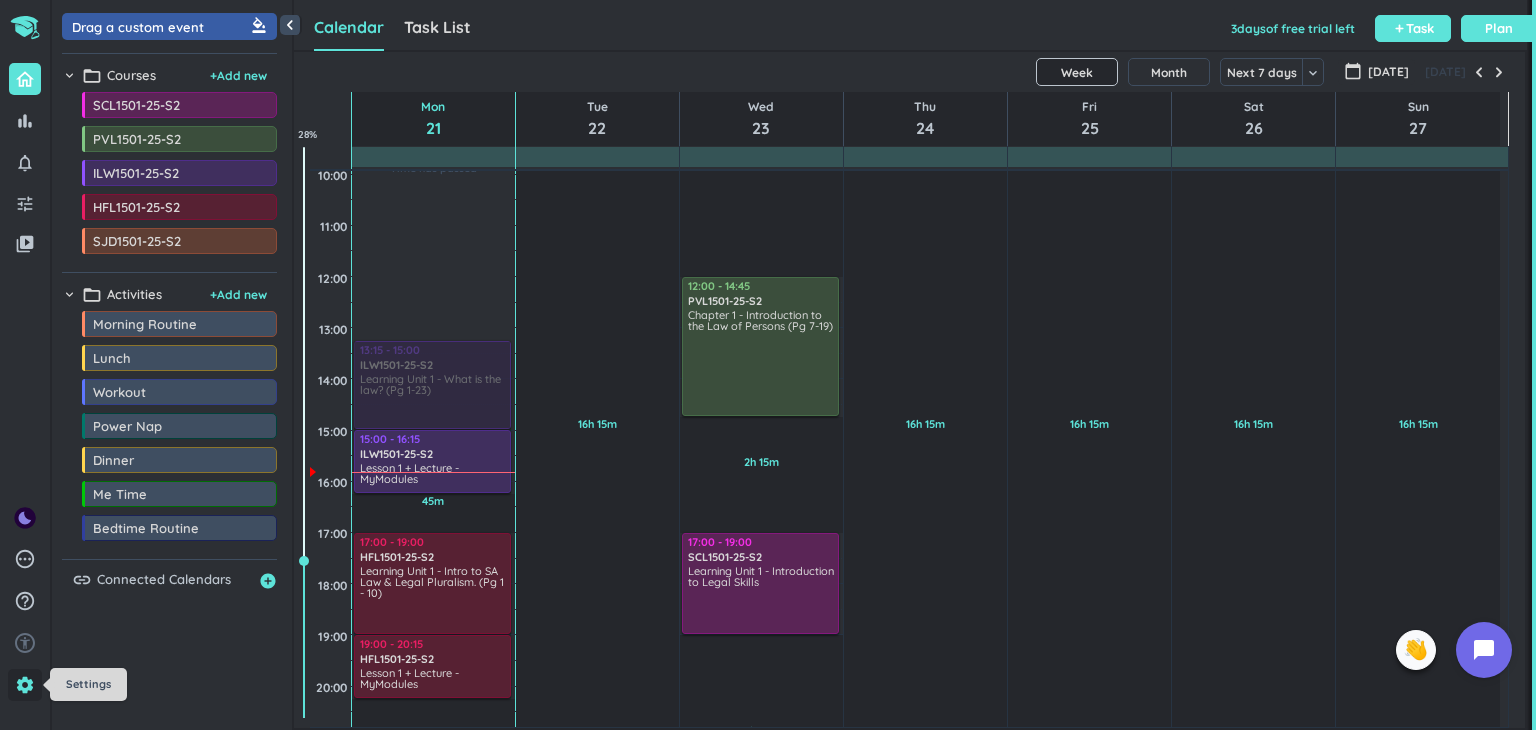 click on "settings" at bounding box center [25, 685] 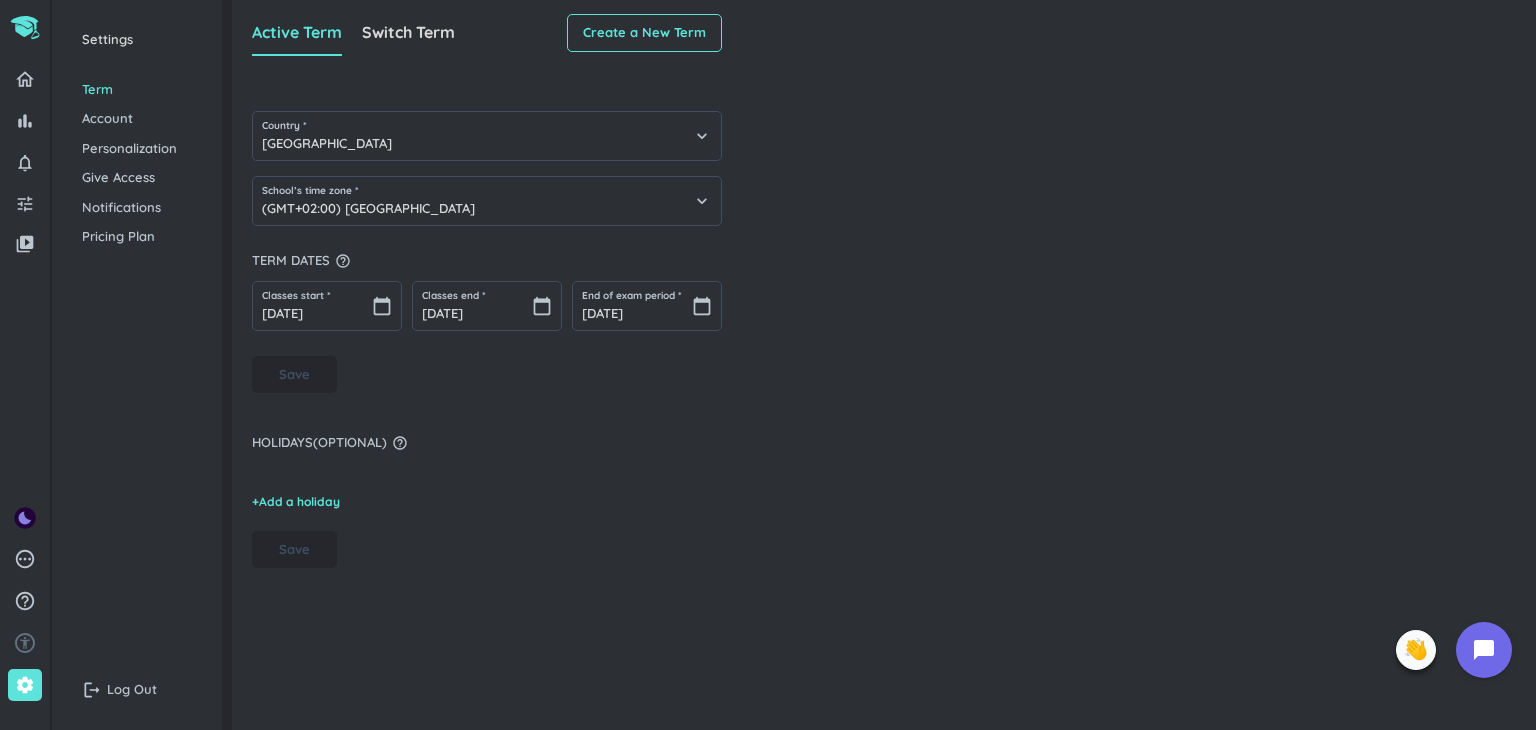 click on "Personalization" at bounding box center (137, 149) 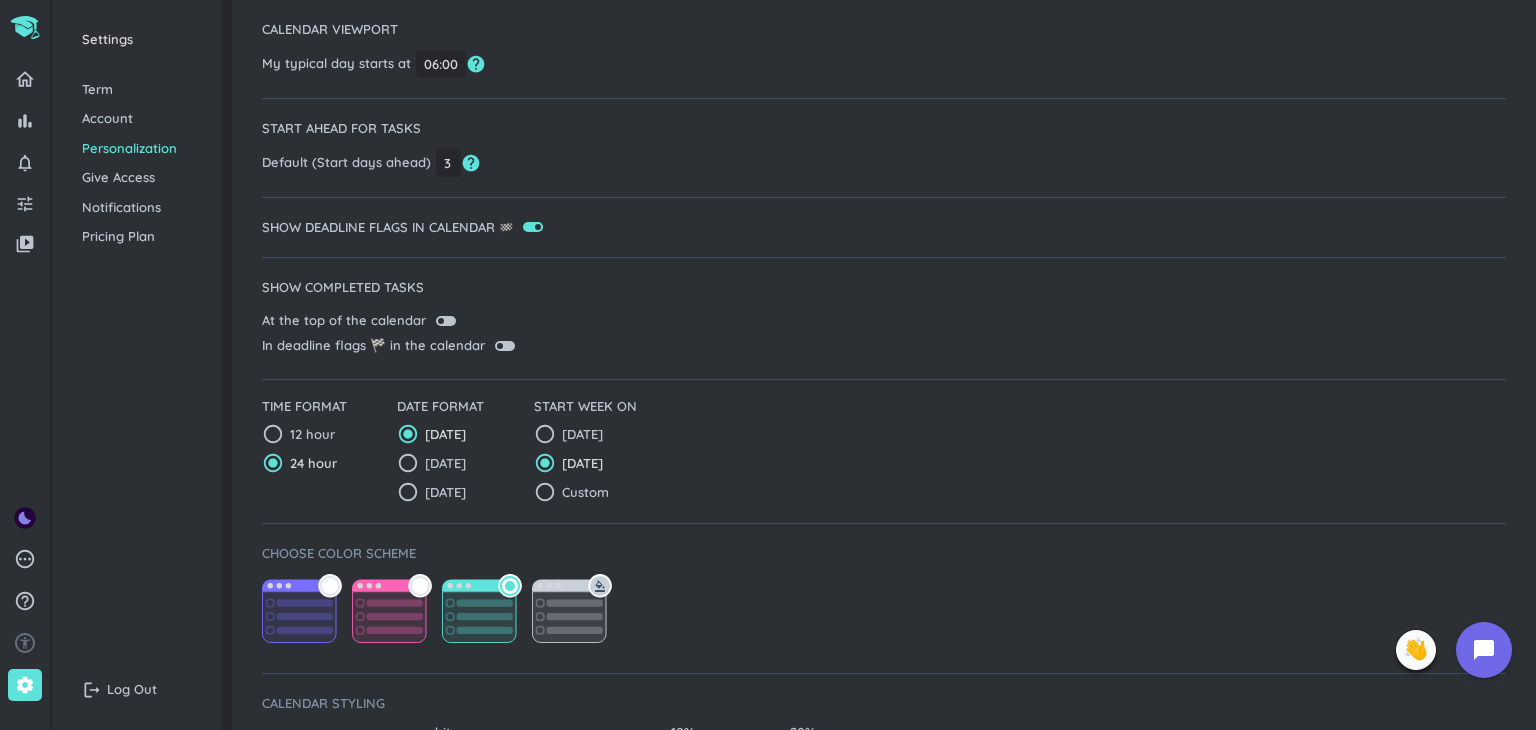 scroll, scrollTop: 100, scrollLeft: 0, axis: vertical 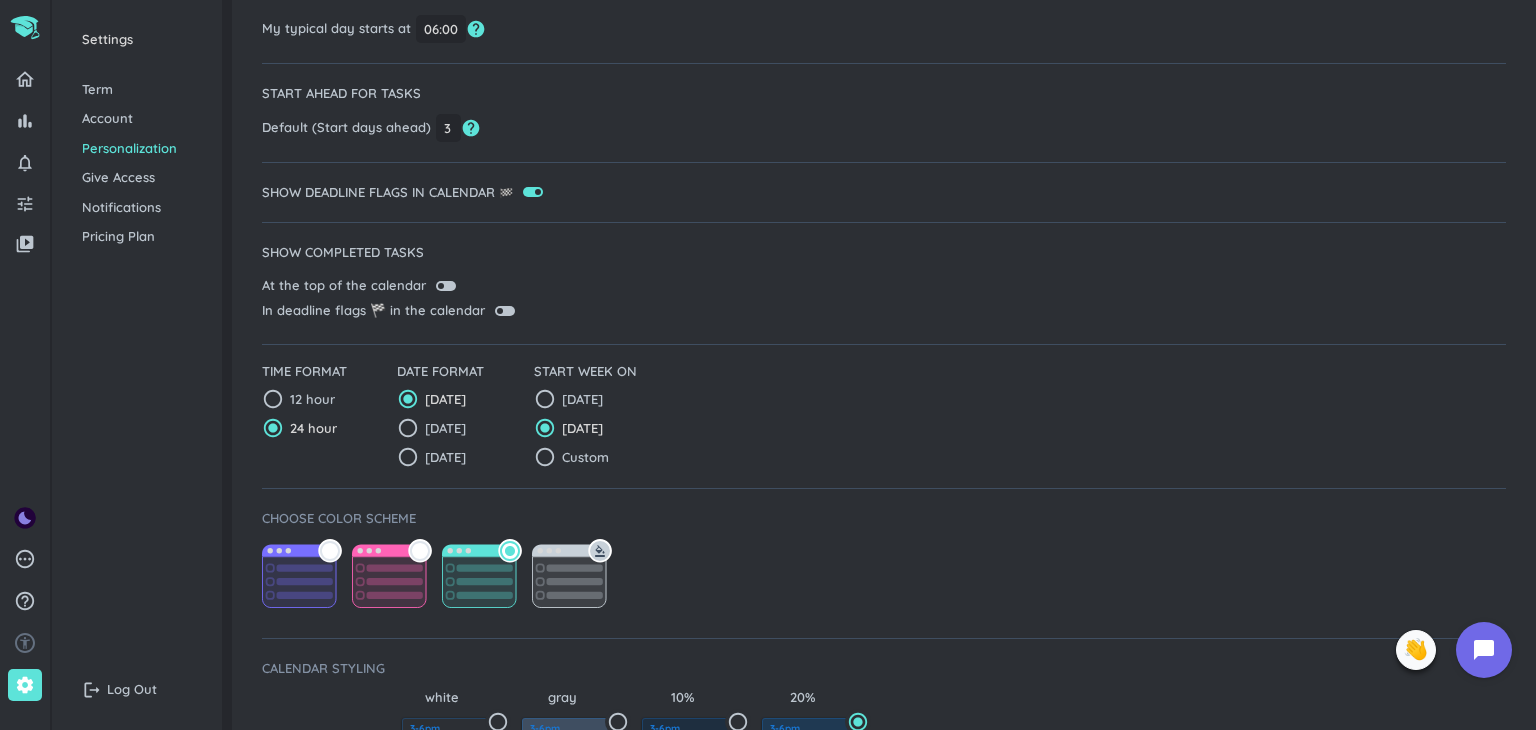 click on "radio_button_unchecked" at bounding box center (330, 551) 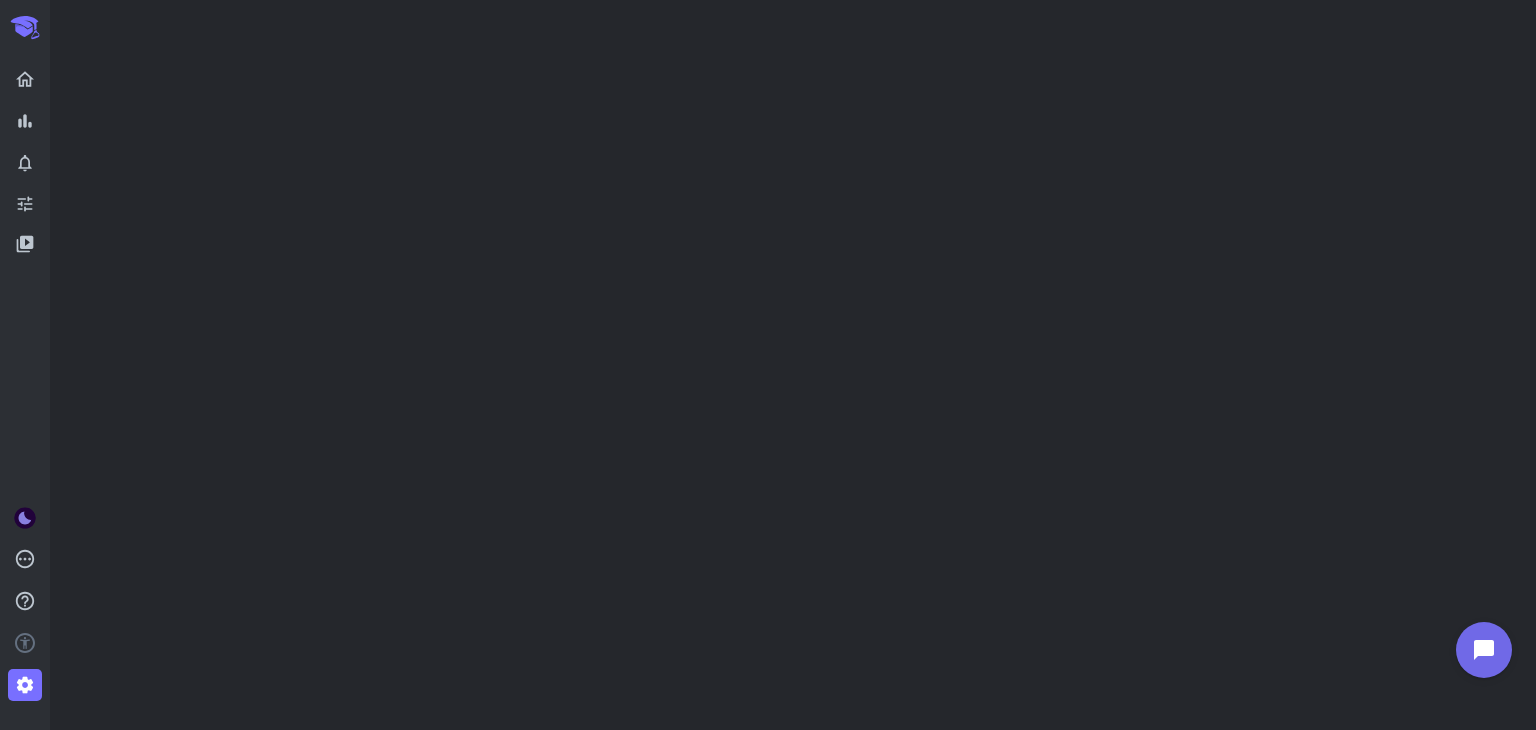 scroll, scrollTop: 0, scrollLeft: 0, axis: both 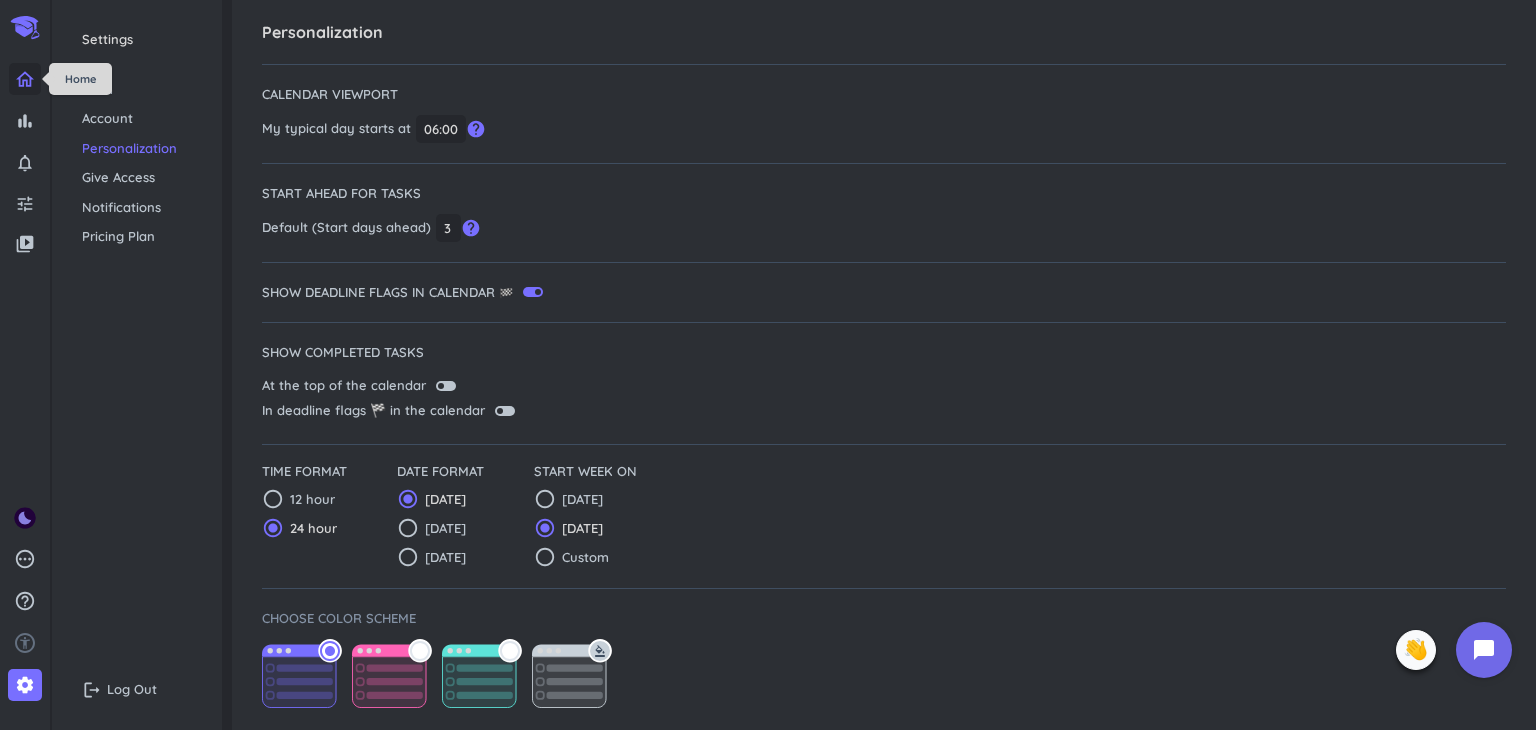click 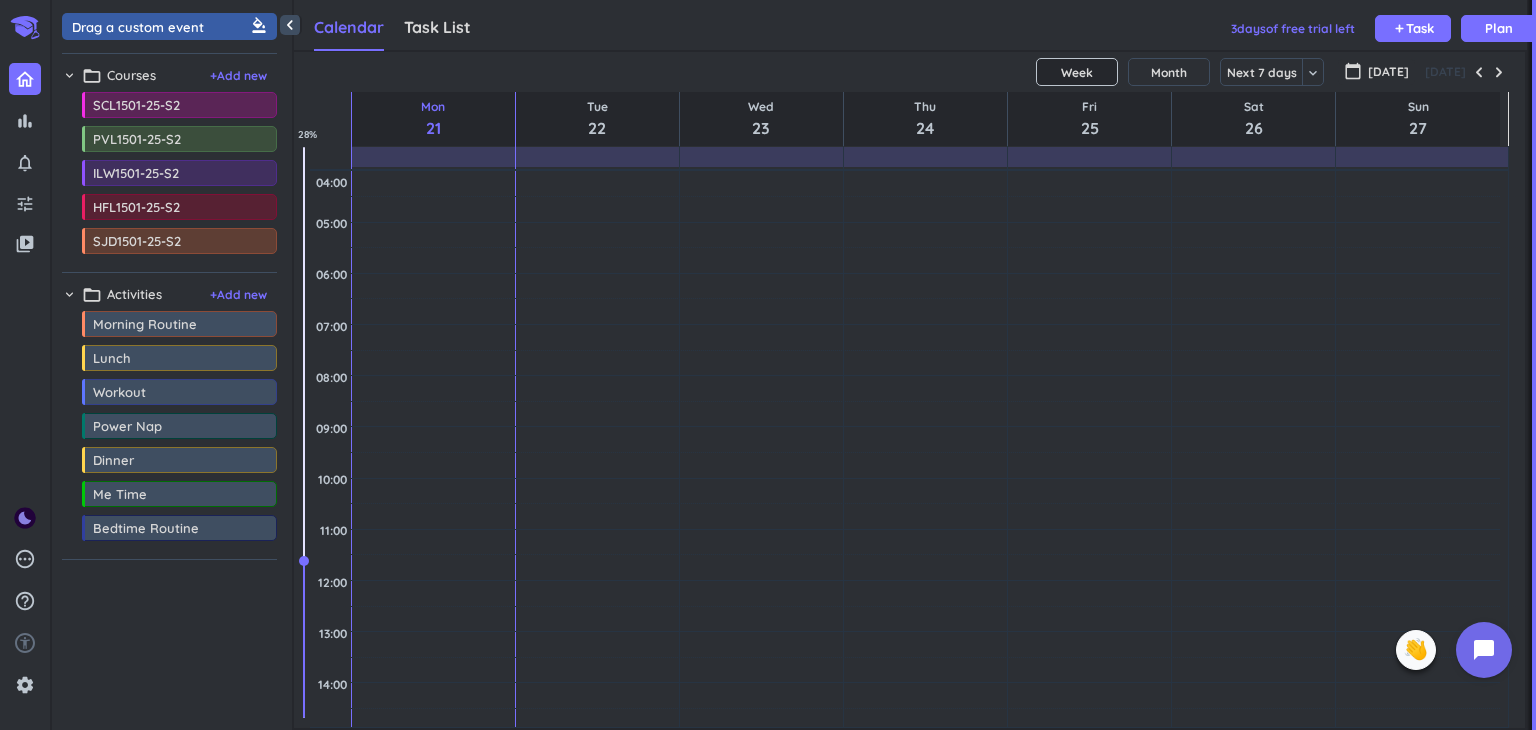 scroll, scrollTop: 41, scrollLeft: 1225, axis: both 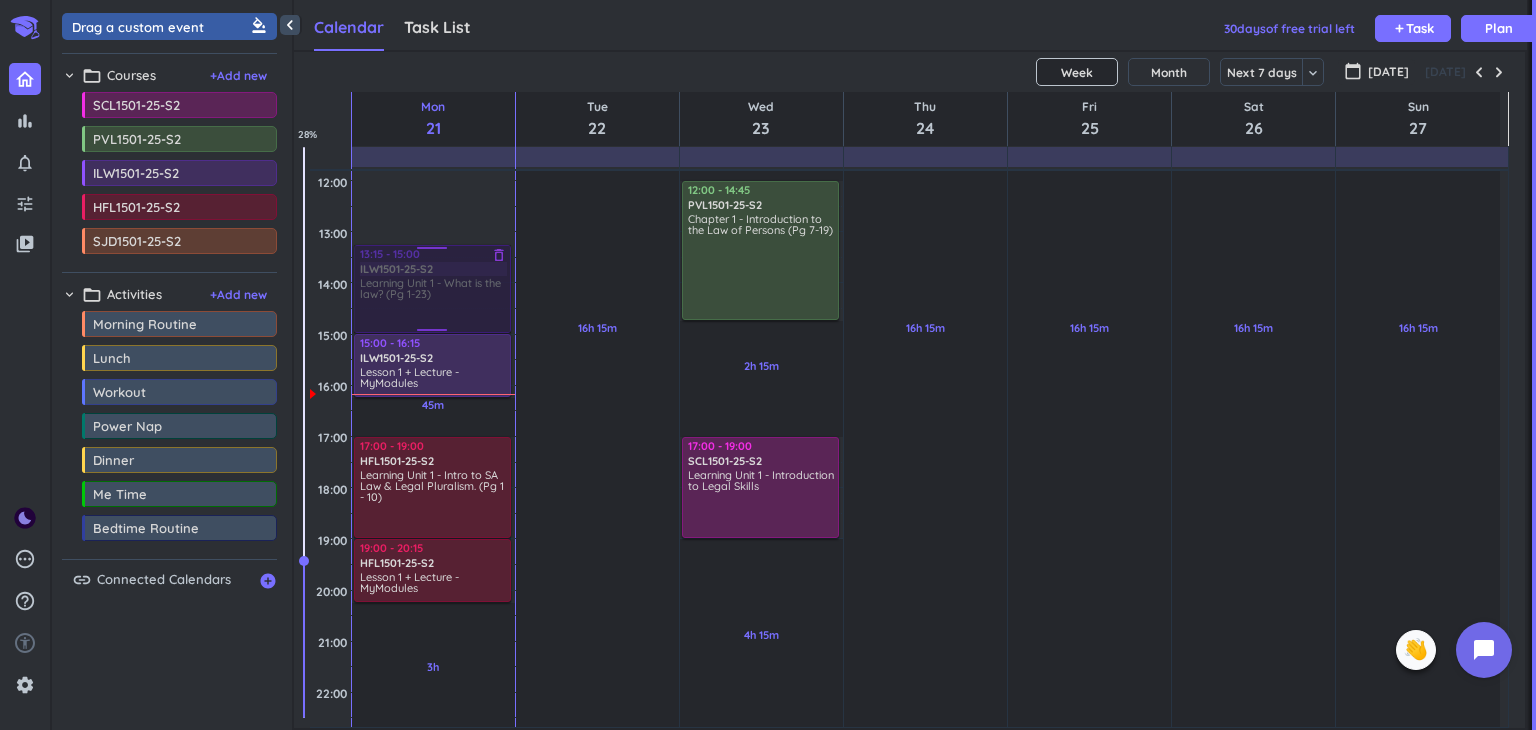 drag, startPoint x: 421, startPoint y: 278, endPoint x: 403, endPoint y: 279, distance: 18.027756 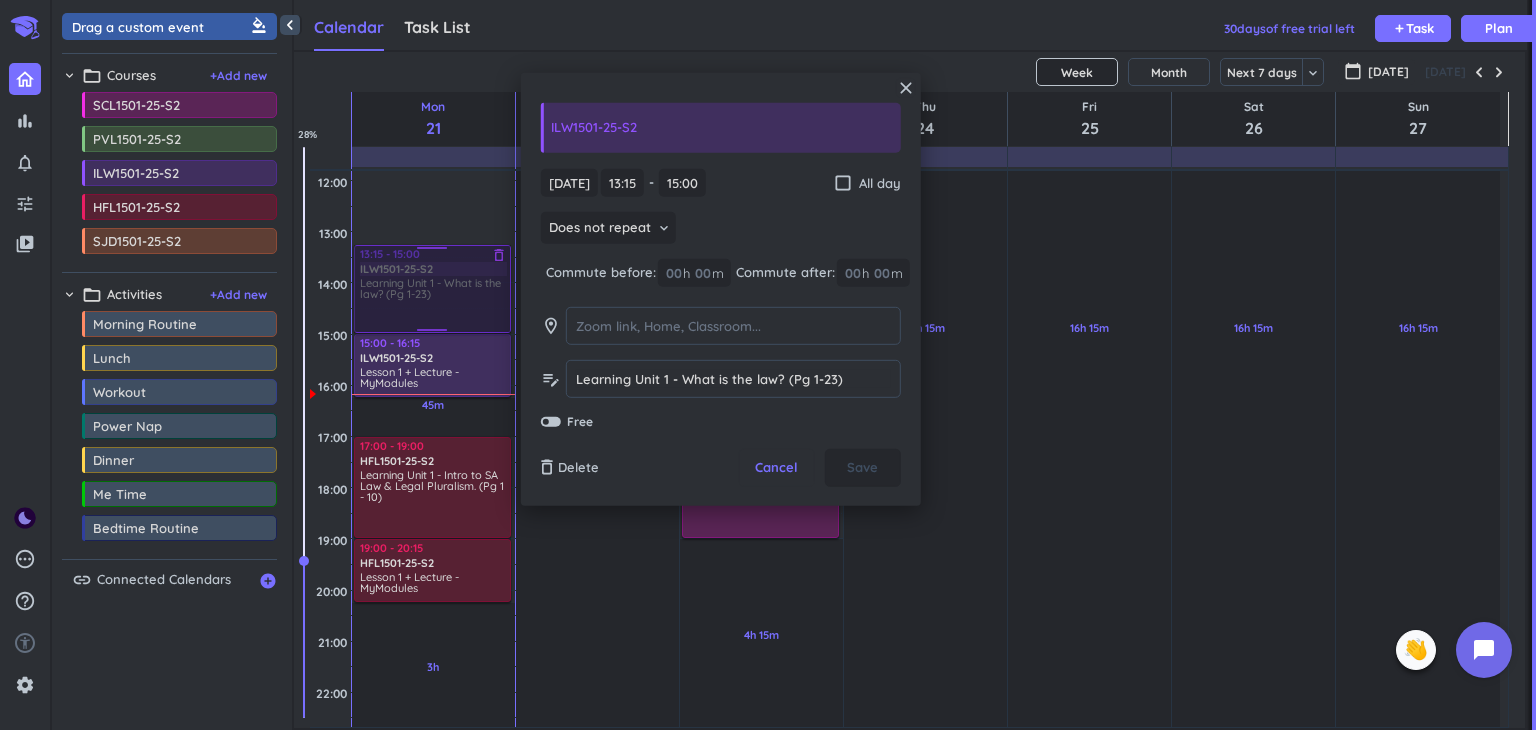 click on "13:15 - 15:00 ILW1501-25-S2 delete_outline Learning Unit 1 - What is the law? (Pg 1-23)" at bounding box center (432, 289) 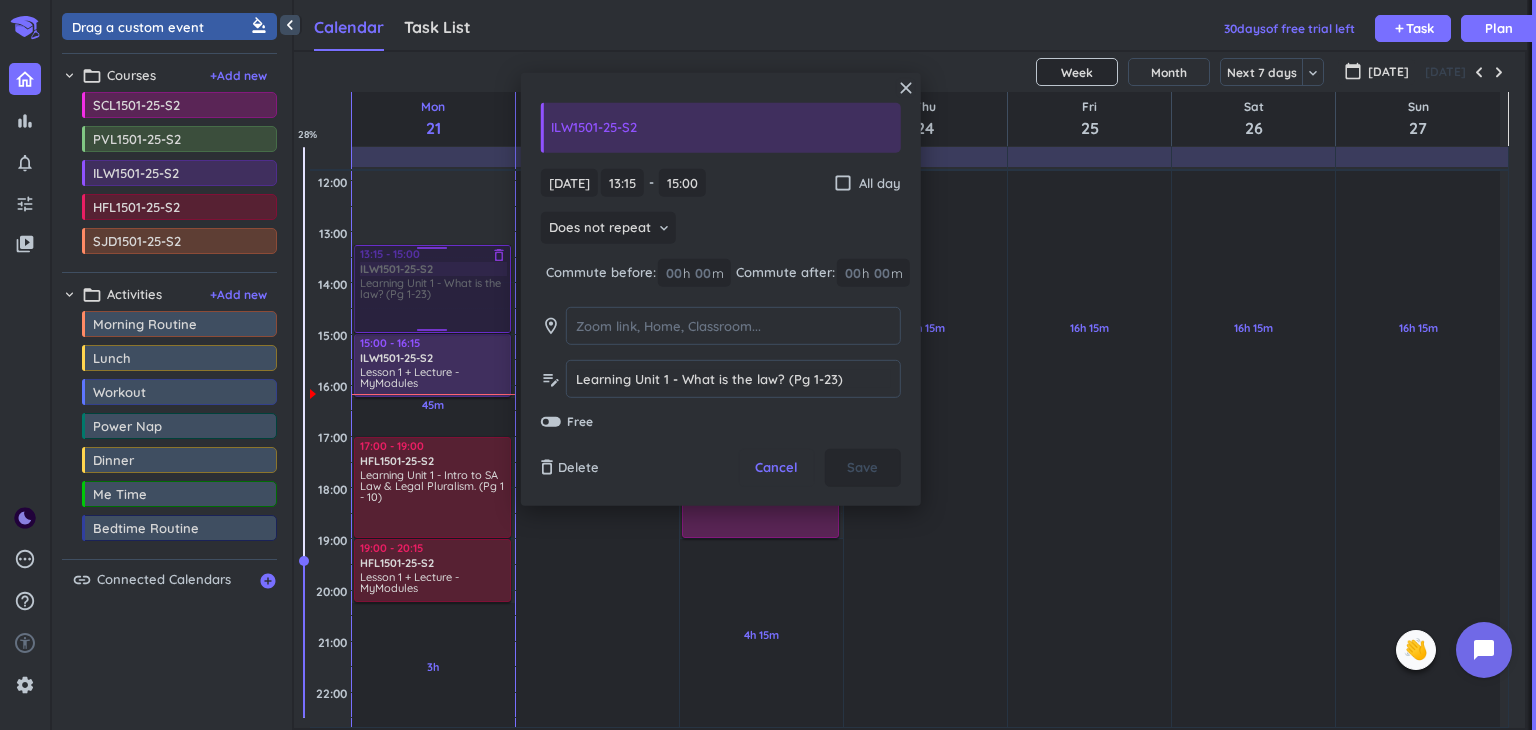 click on "13:15 - 15:00 ILW1501-25-S2 delete_outline Learning Unit 1 - What is the law? (Pg 1-23)" at bounding box center [432, 289] 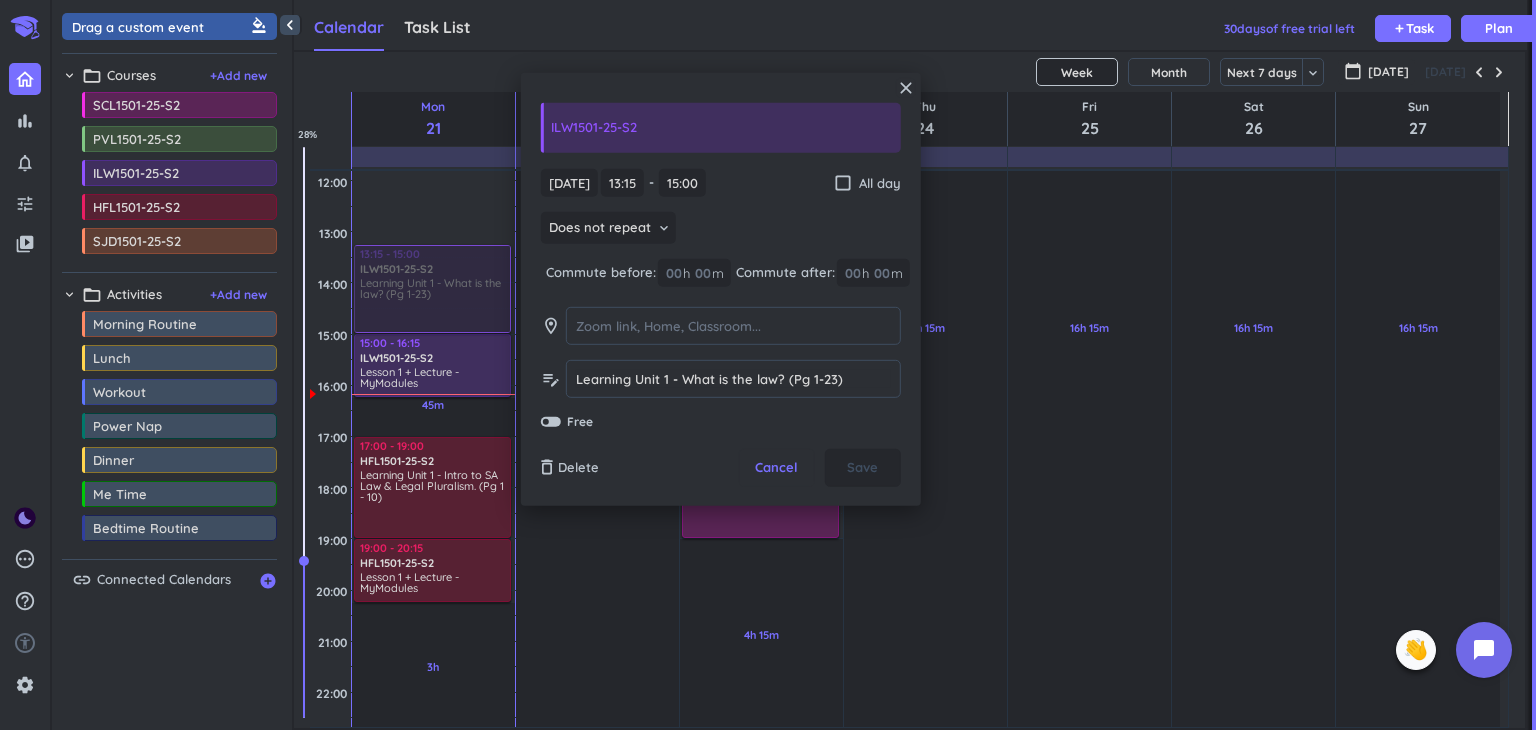 click on "Free" at bounding box center [570, 422] 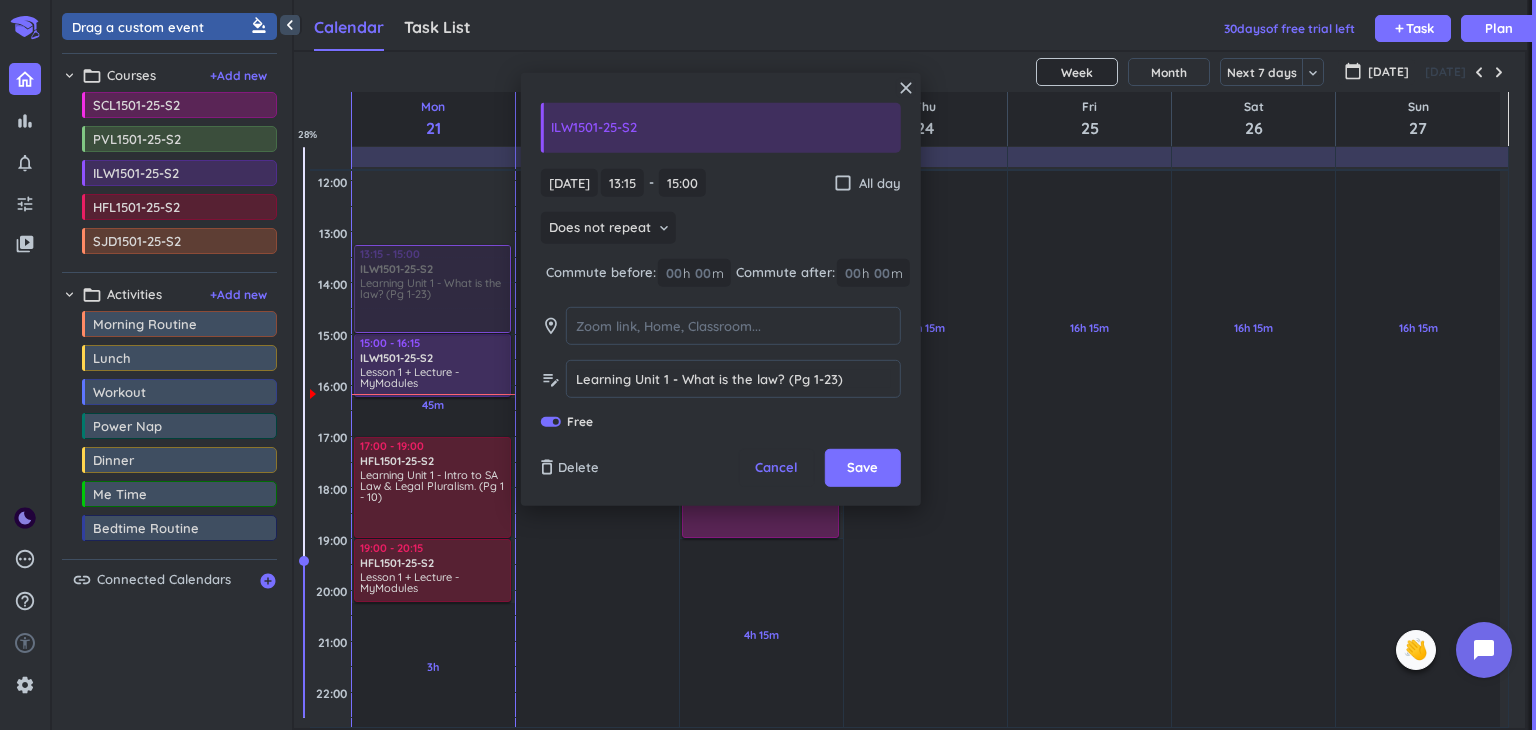 click on "Free" at bounding box center (570, 422) 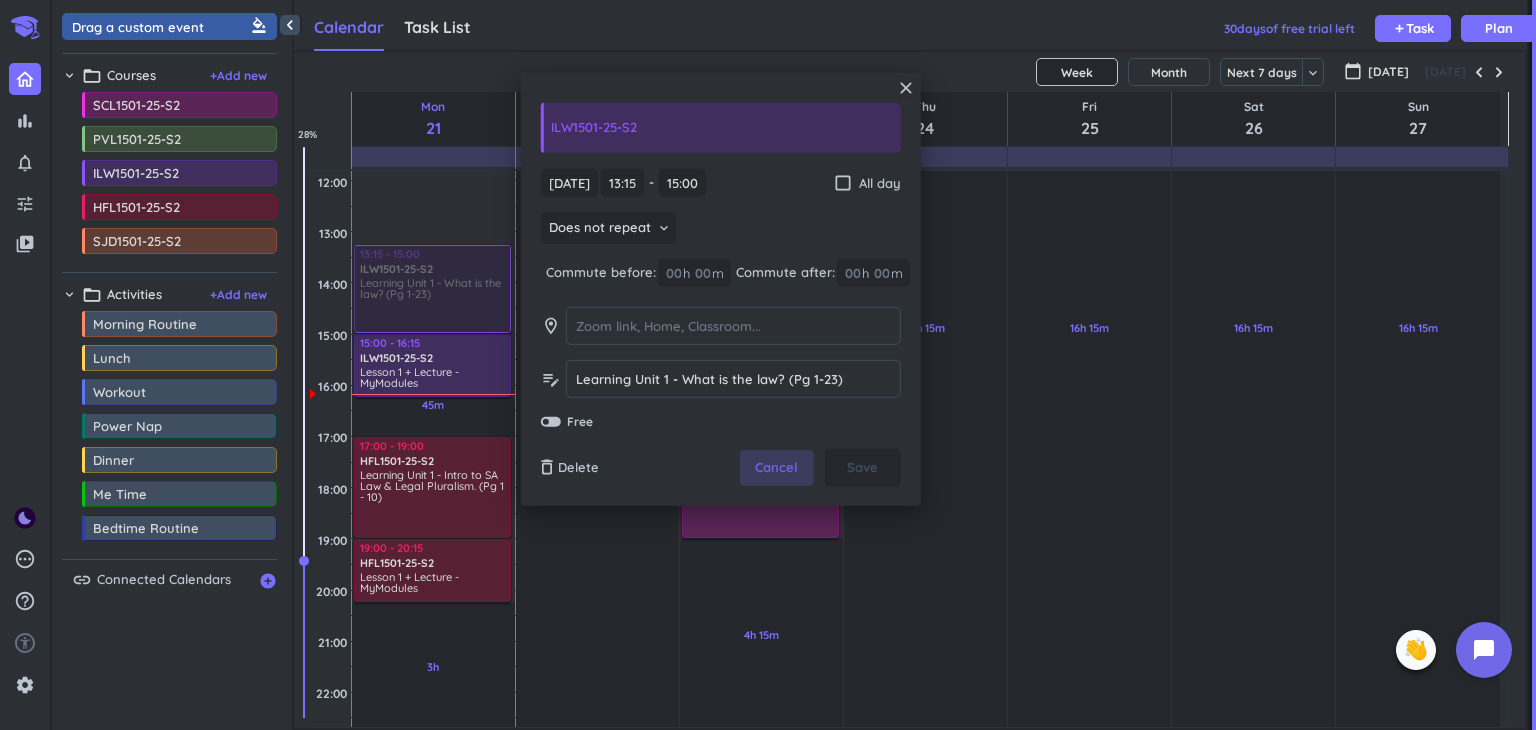 click on "Cancel" at bounding box center (776, 468) 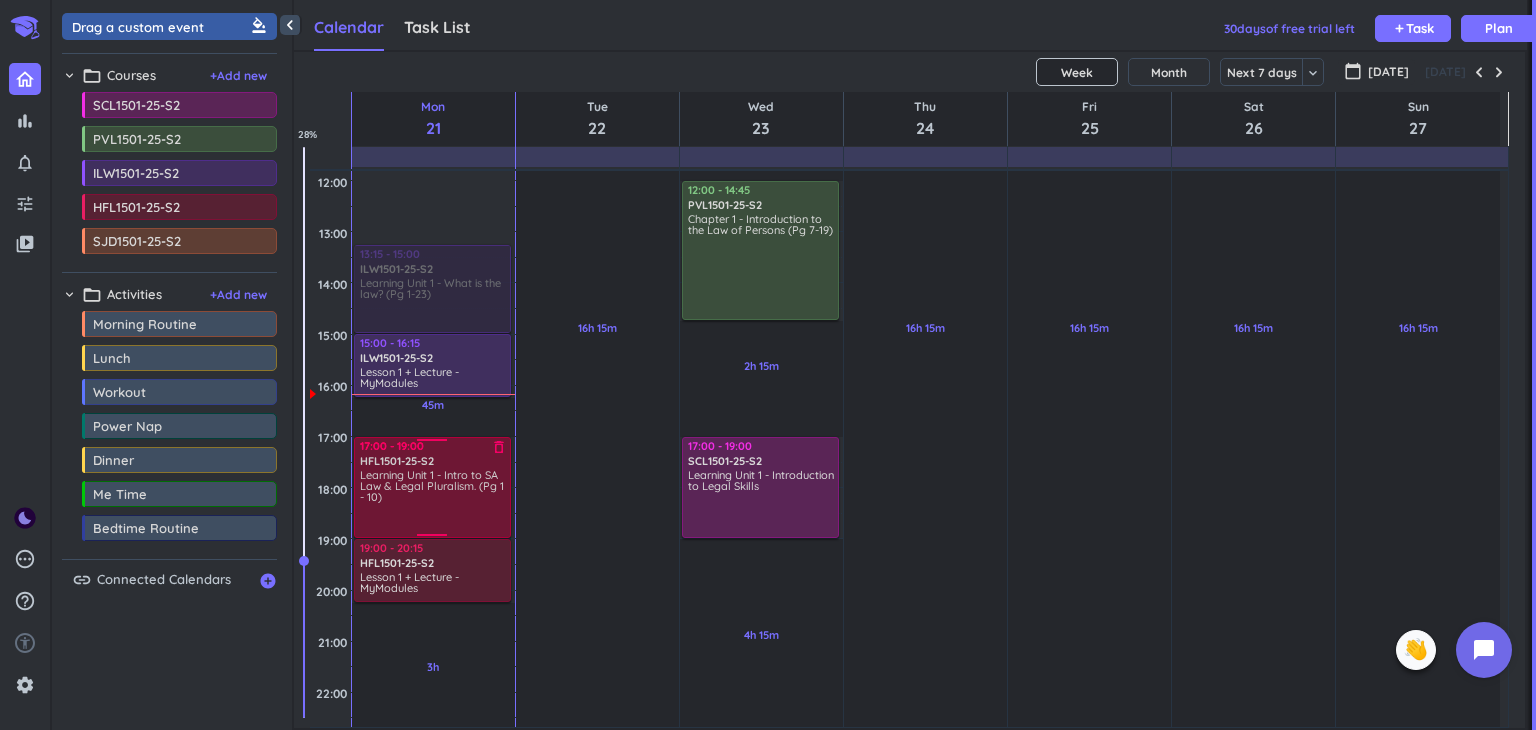 click on "Learning Unit 1 - Intro to SA Law & Legal Pluralism. (Pg 1 - 10)" at bounding box center [432, 486] 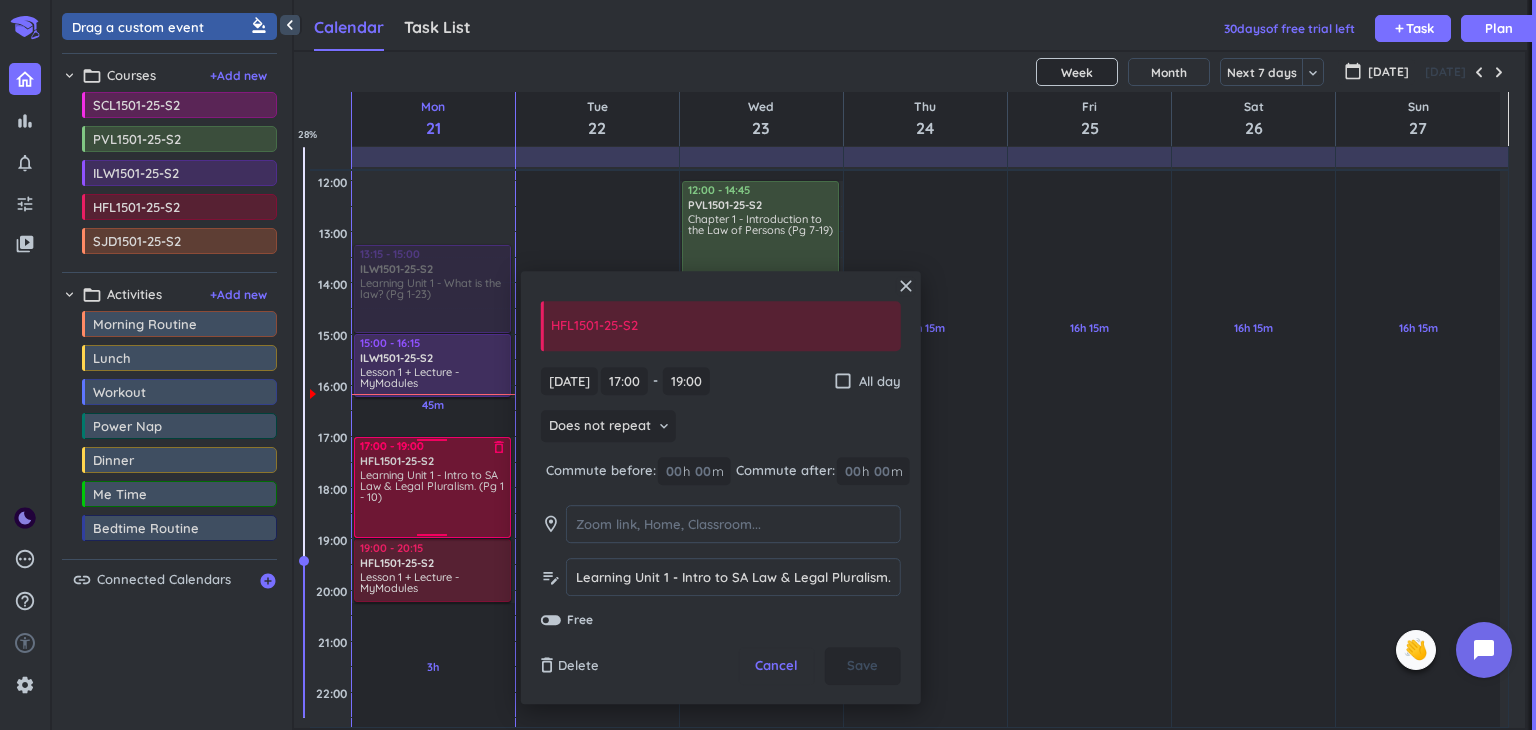 click on "Learning Unit 1 - Intro to SA Law & Legal Pluralism. (Pg 1 - 10)" at bounding box center [432, 486] 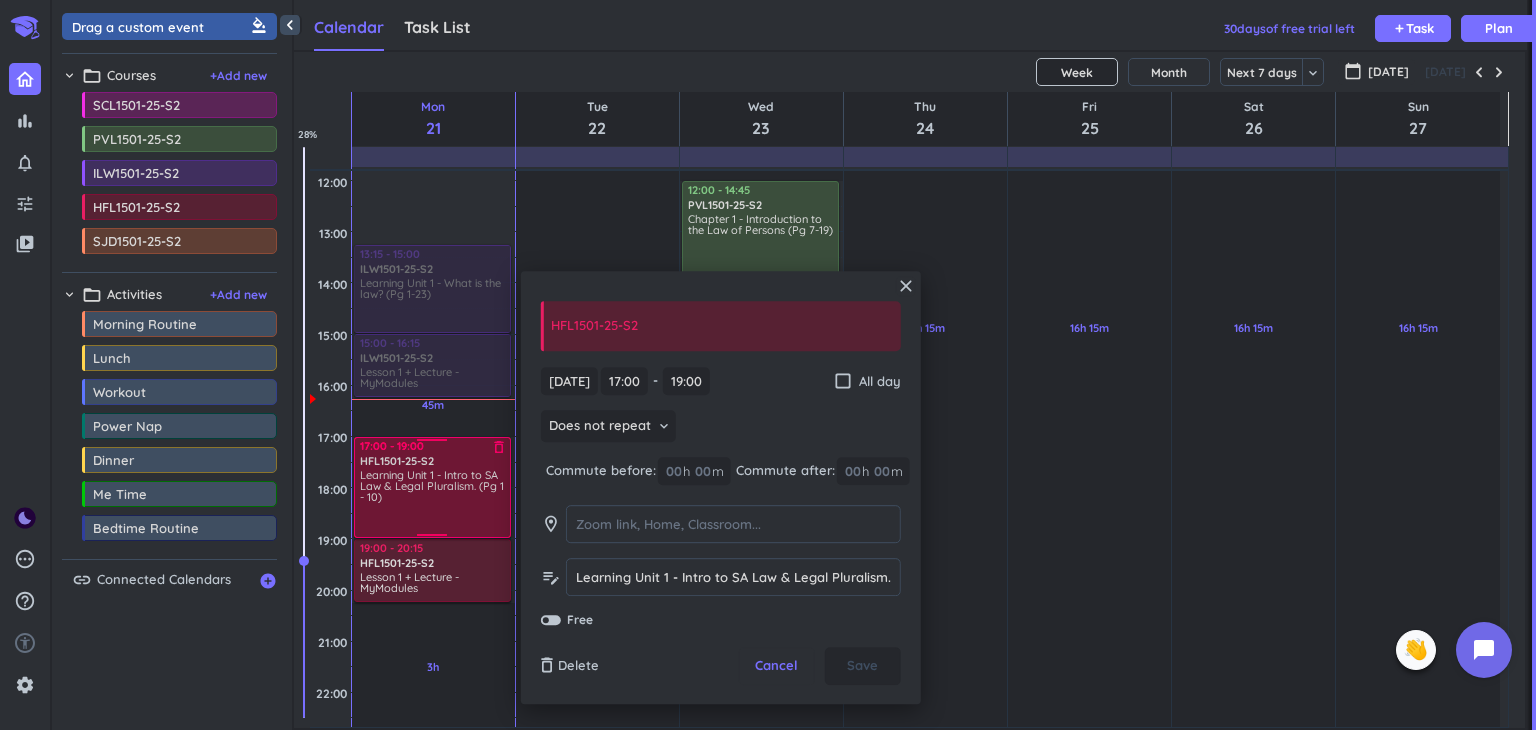 click on "Learning Unit 1 - Intro to SA Law & Legal Pluralism. (Pg 1 - 10)" at bounding box center [432, 486] 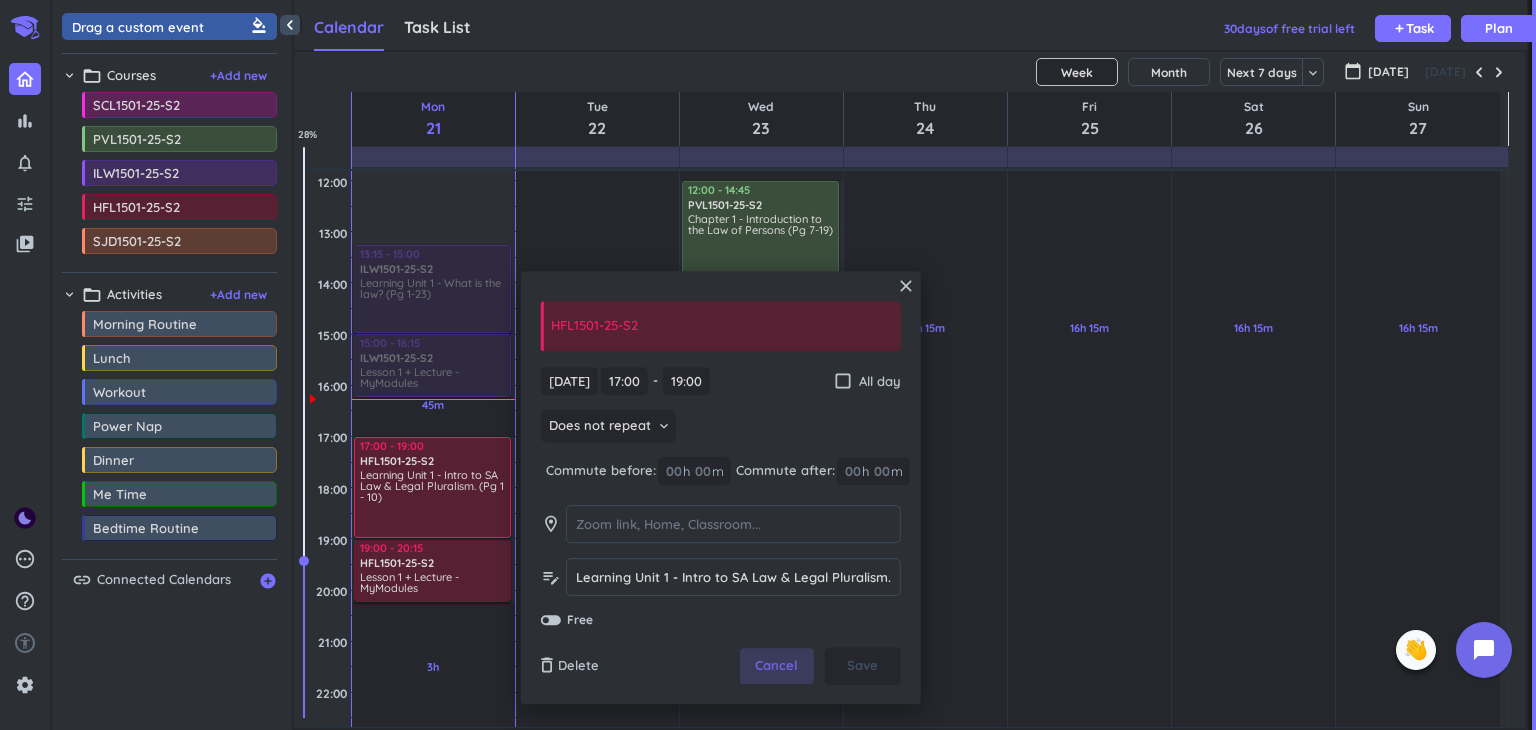 click on "Cancel" at bounding box center (777, 667) 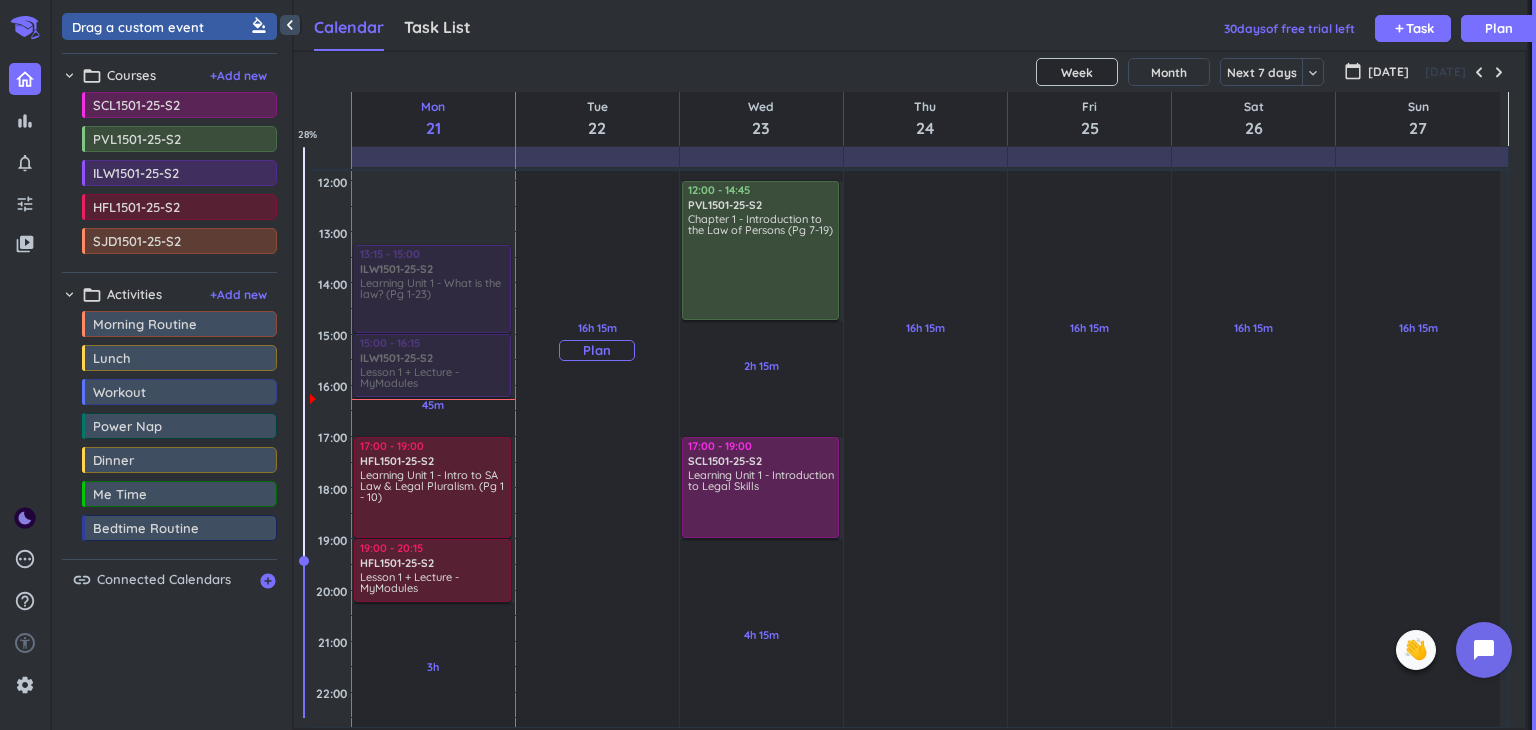click on "Plan" at bounding box center [597, 350] 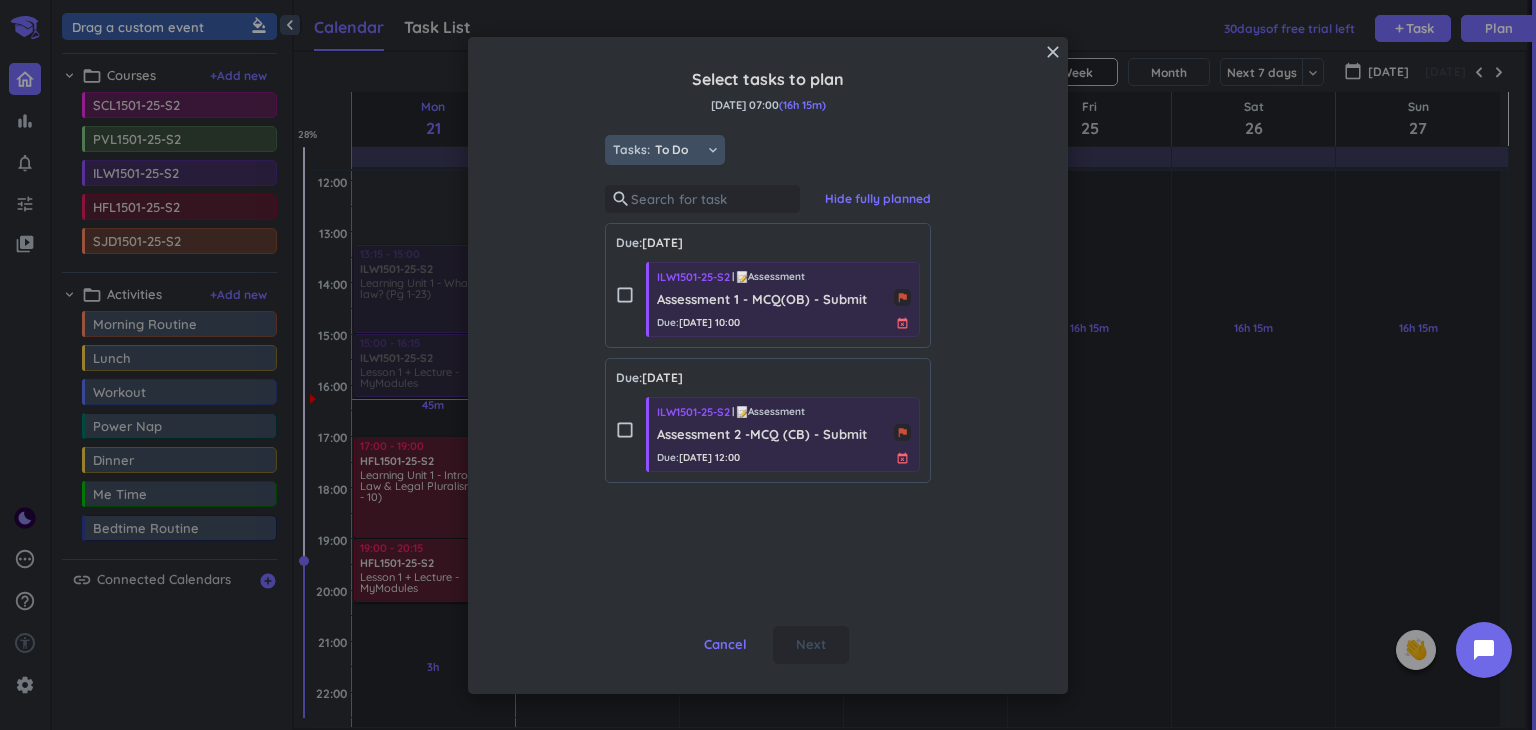 click on "To Do" at bounding box center [680, 150] 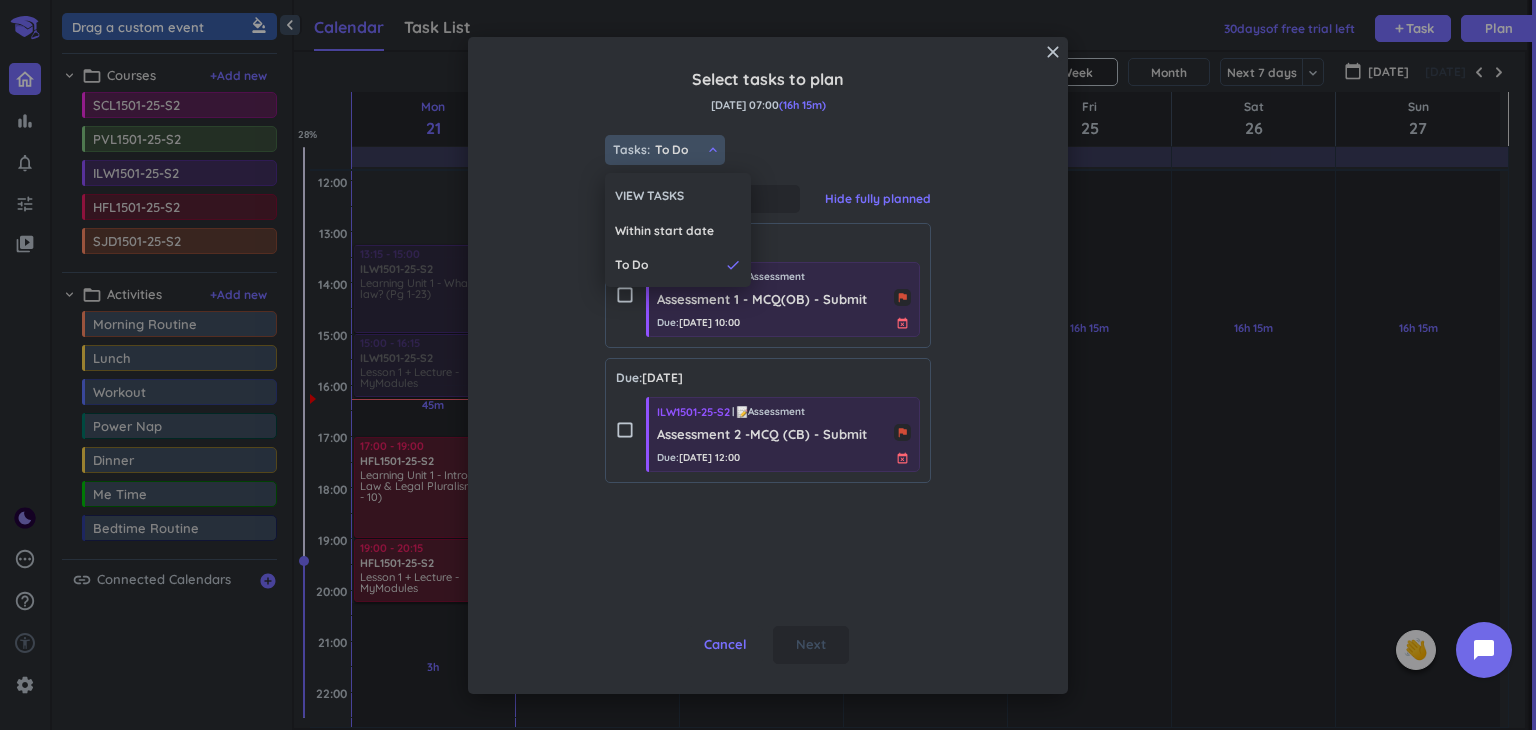 click on "VIEW TASKS" at bounding box center [649, 196] 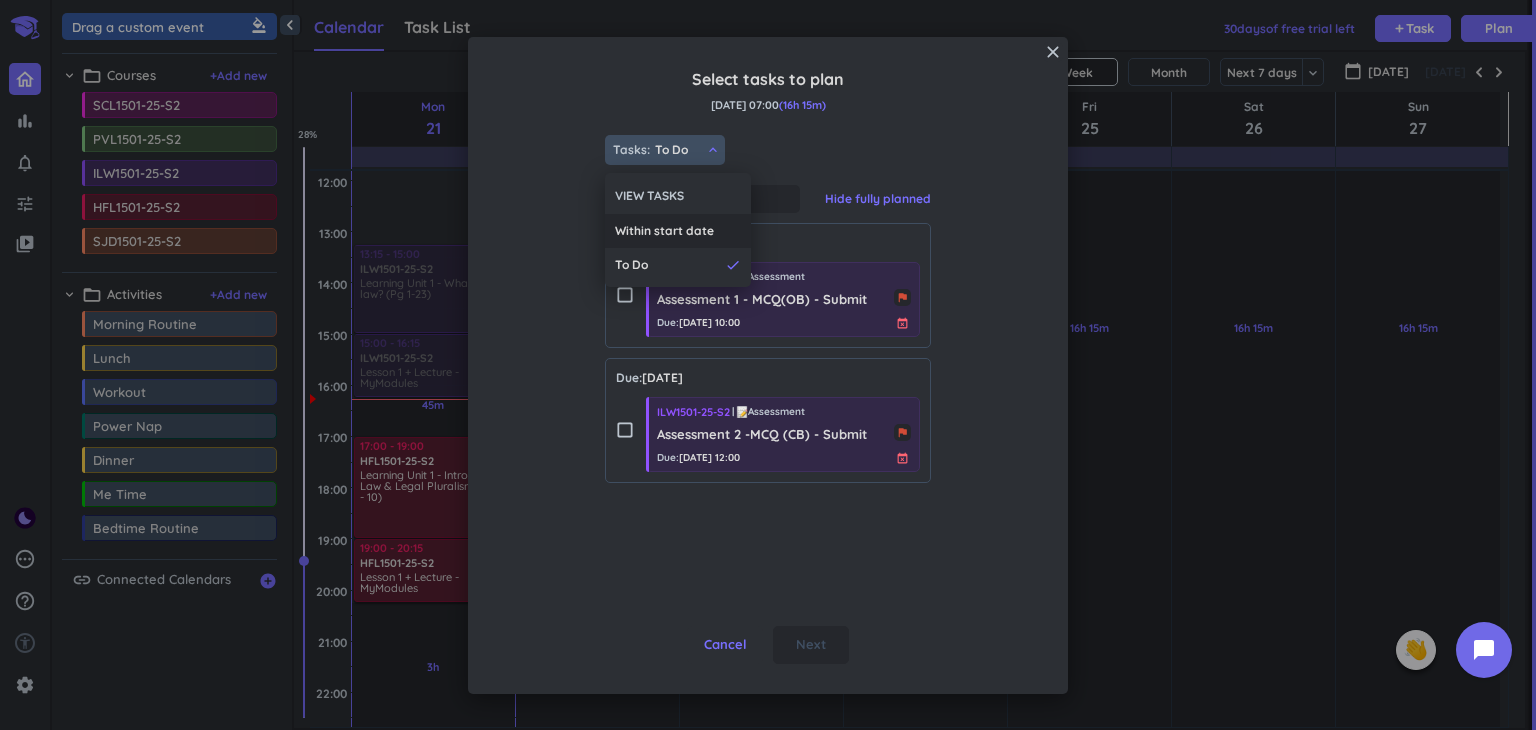 click on "Within start date" at bounding box center [664, 231] 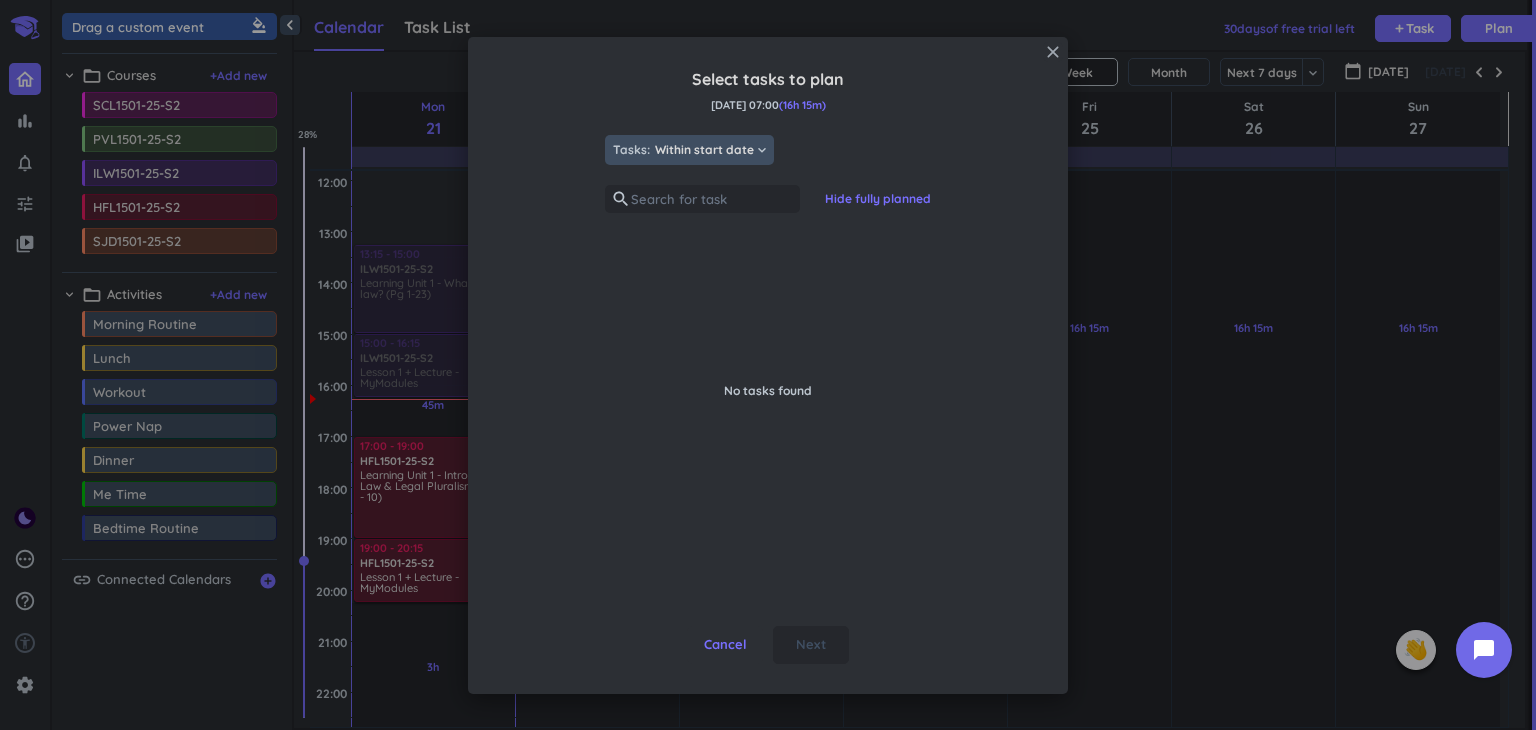 click on "close" at bounding box center (1053, 52) 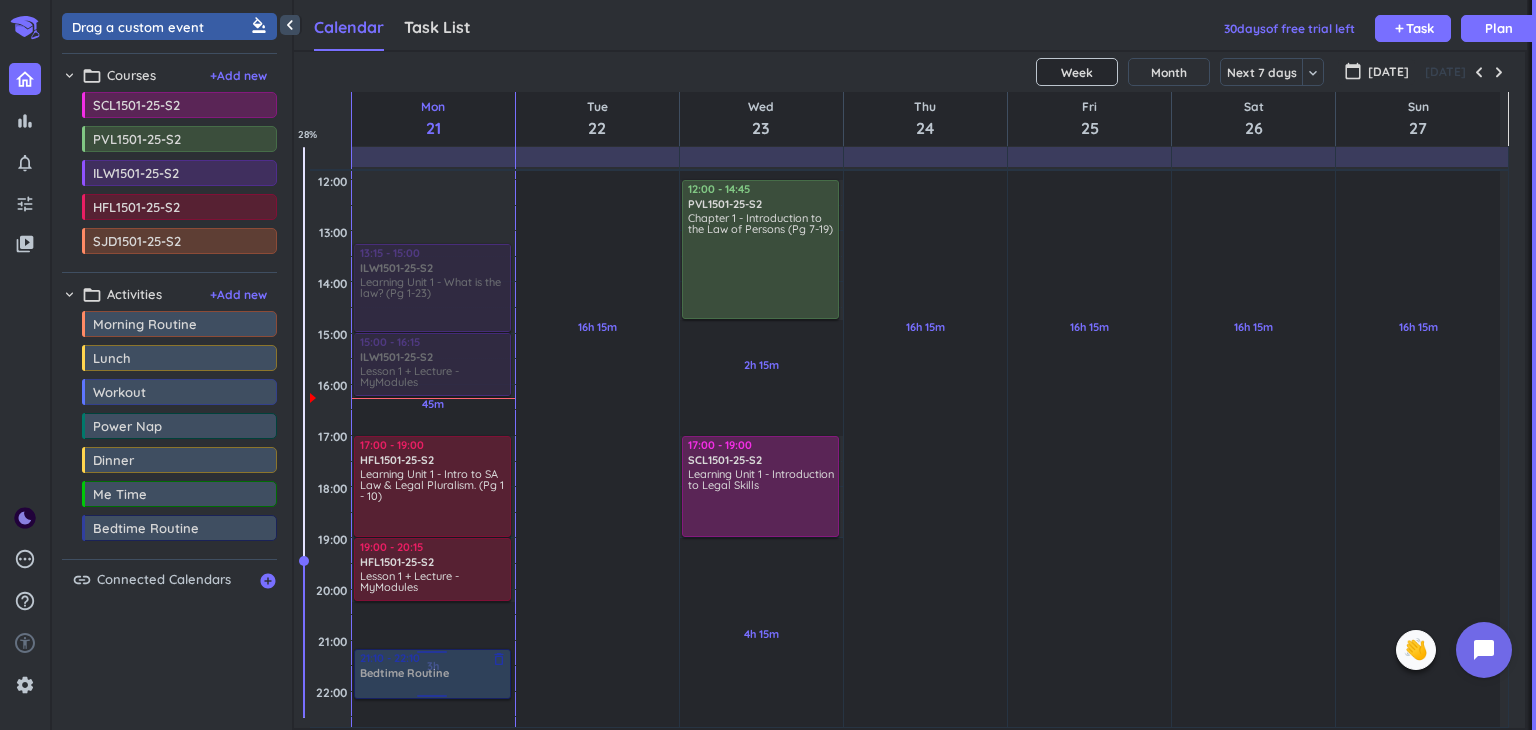 scroll, scrollTop: 402, scrollLeft: 0, axis: vertical 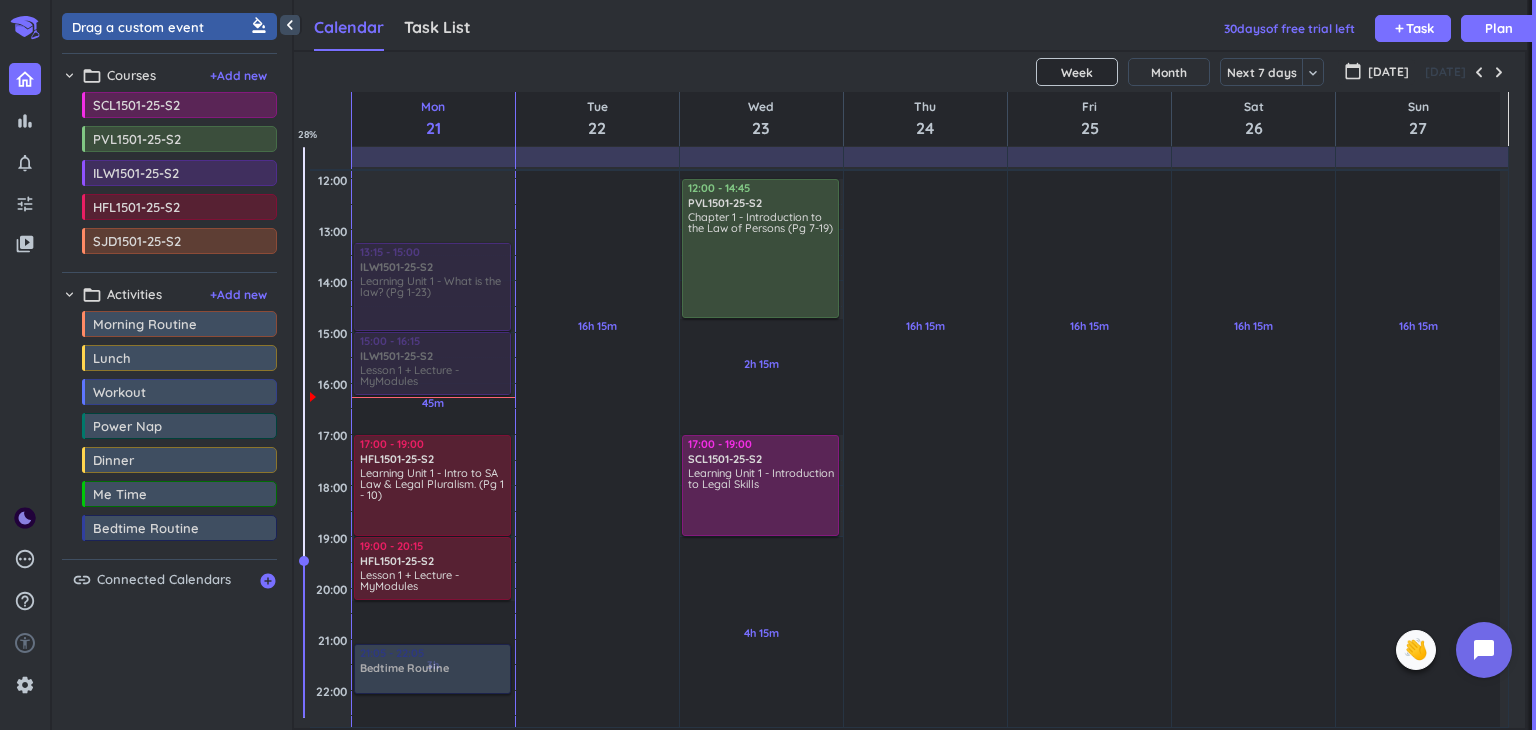 drag, startPoint x: 146, startPoint y: 526, endPoint x: 372, endPoint y: 647, distance: 256.35327 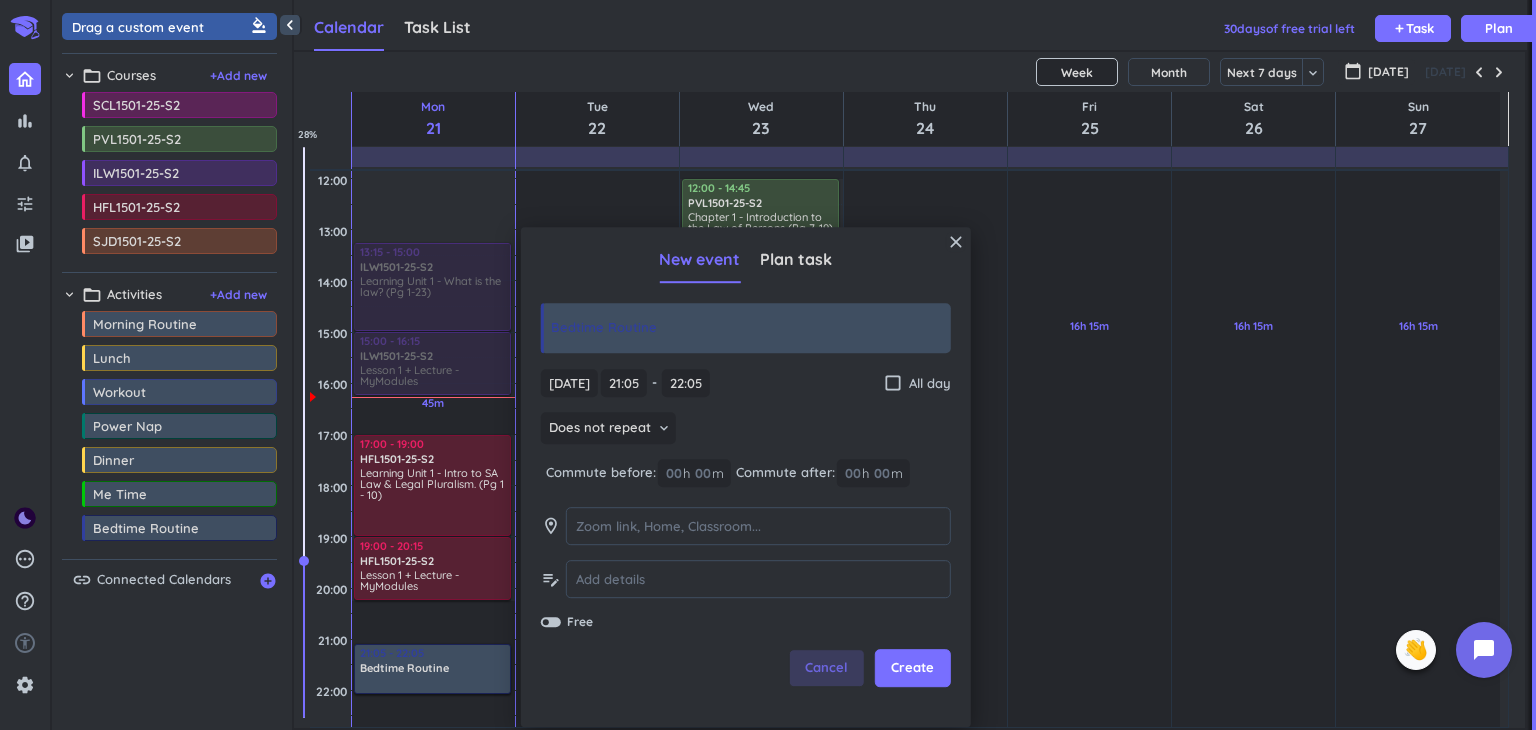 click on "Cancel" at bounding box center (826, 669) 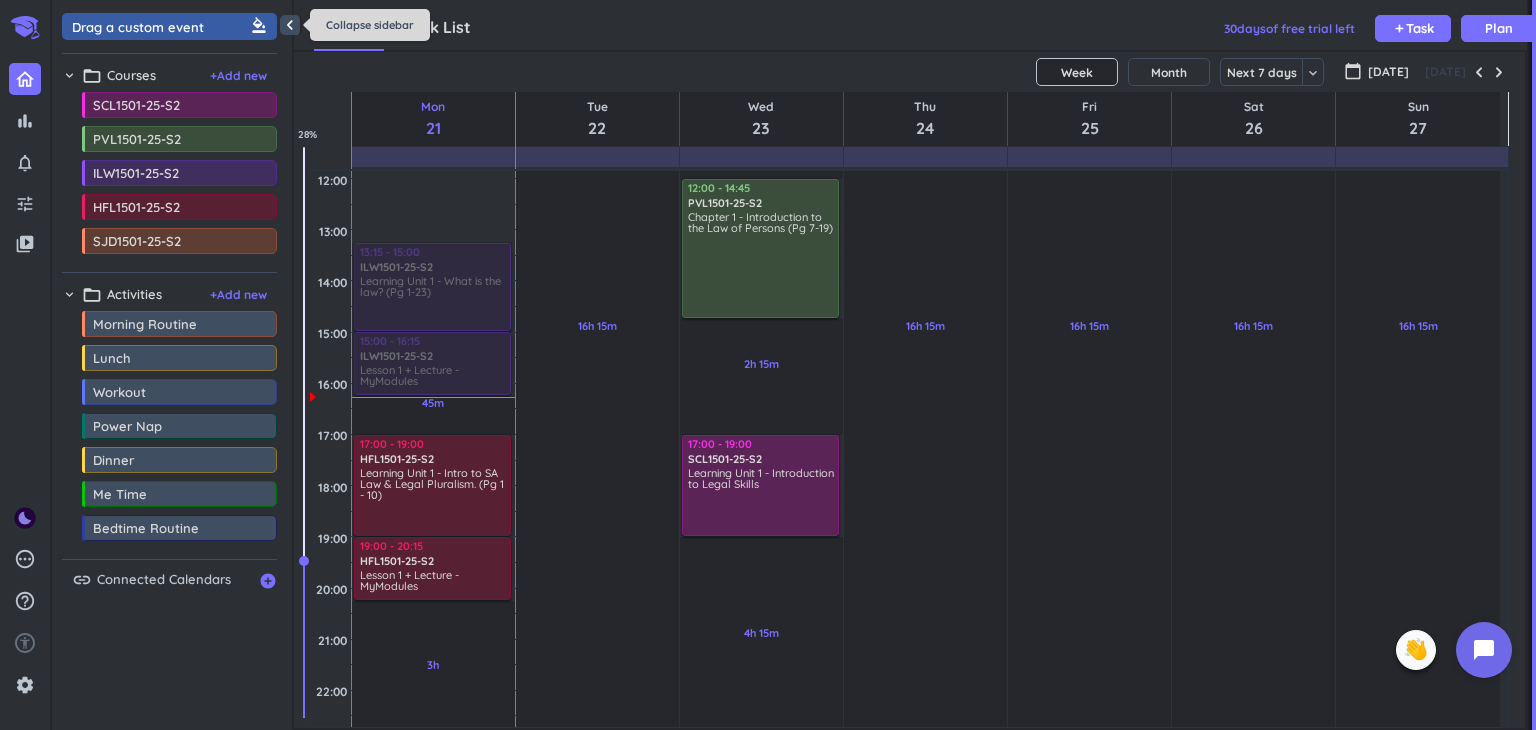 click on "chevron_left" at bounding box center [290, 25] 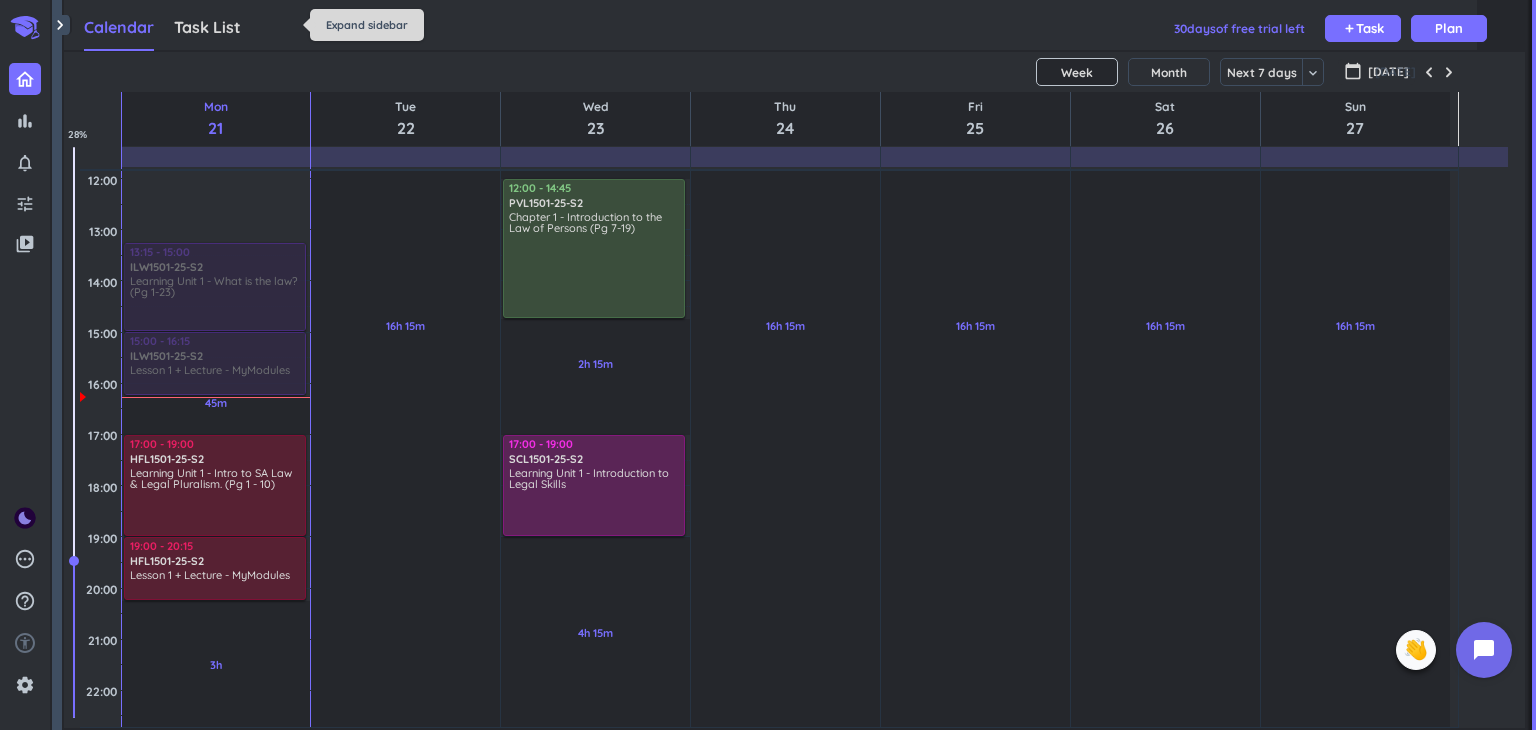 scroll, scrollTop: 0, scrollLeft: 0, axis: both 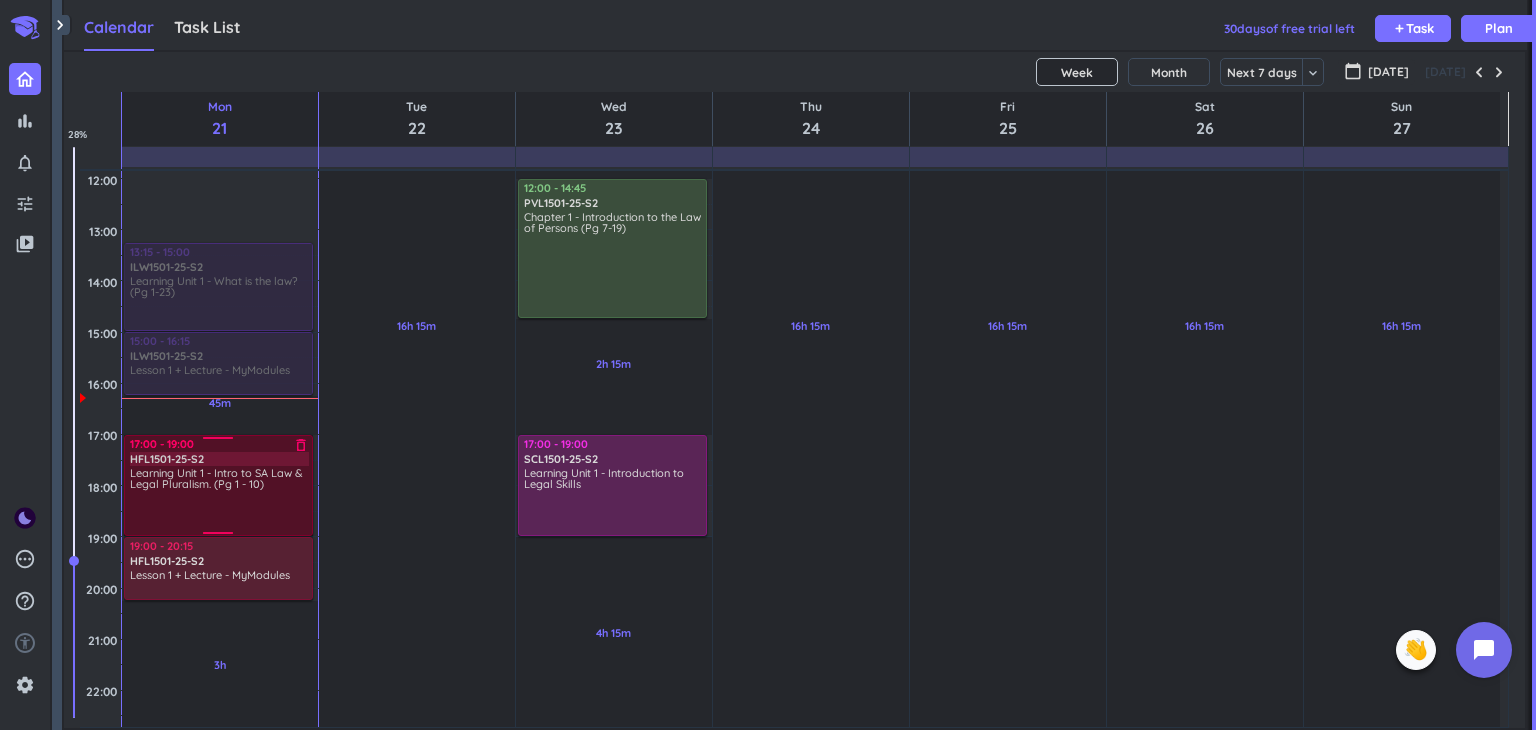 drag, startPoint x: 178, startPoint y: 482, endPoint x: 180, endPoint y: 496, distance: 14.142136 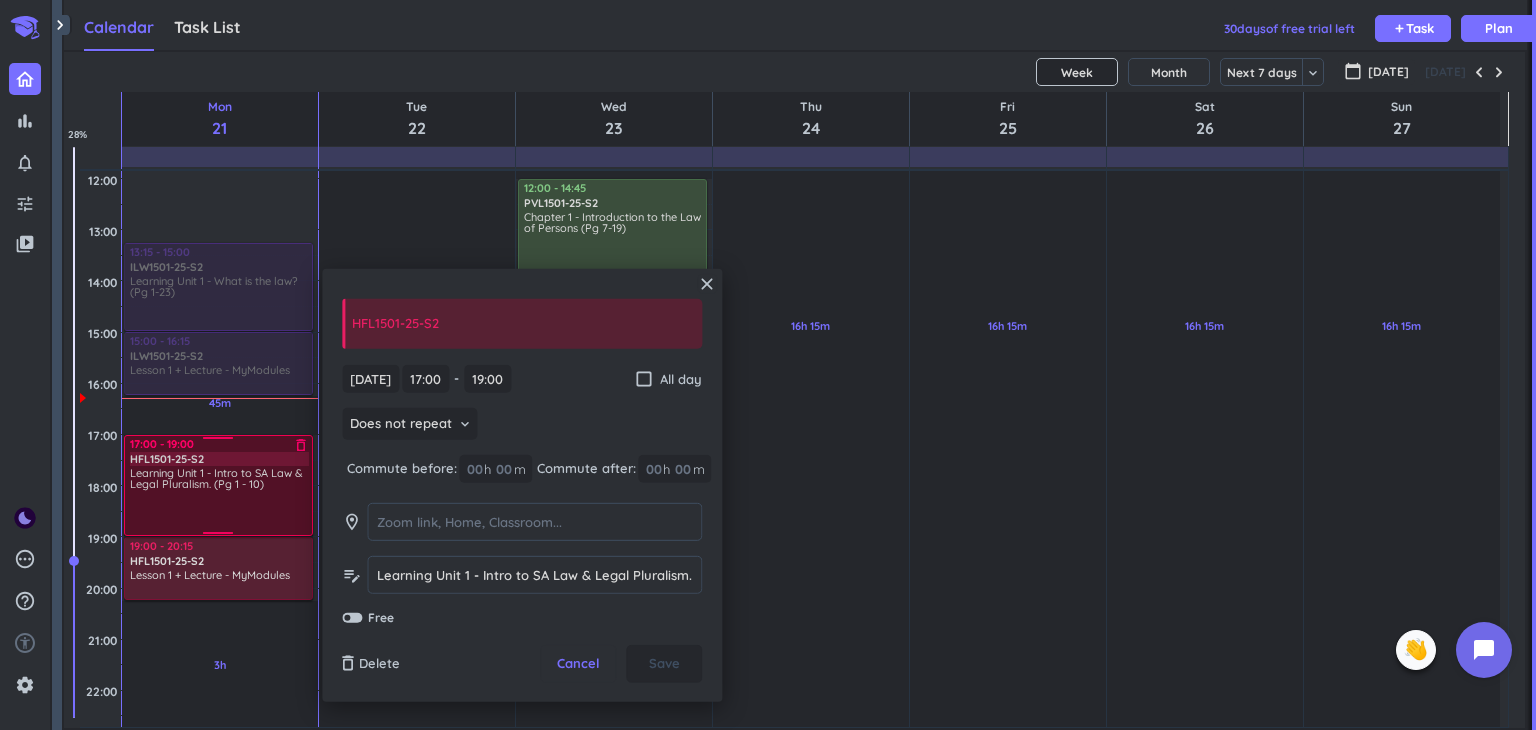 click on "17:00 - 19:00 HFL1501-25-S2 delete_outline Learning Unit 1 - Intro to SA Law & Legal Pluralism. (Pg 1 - 10)" at bounding box center (218, 485) 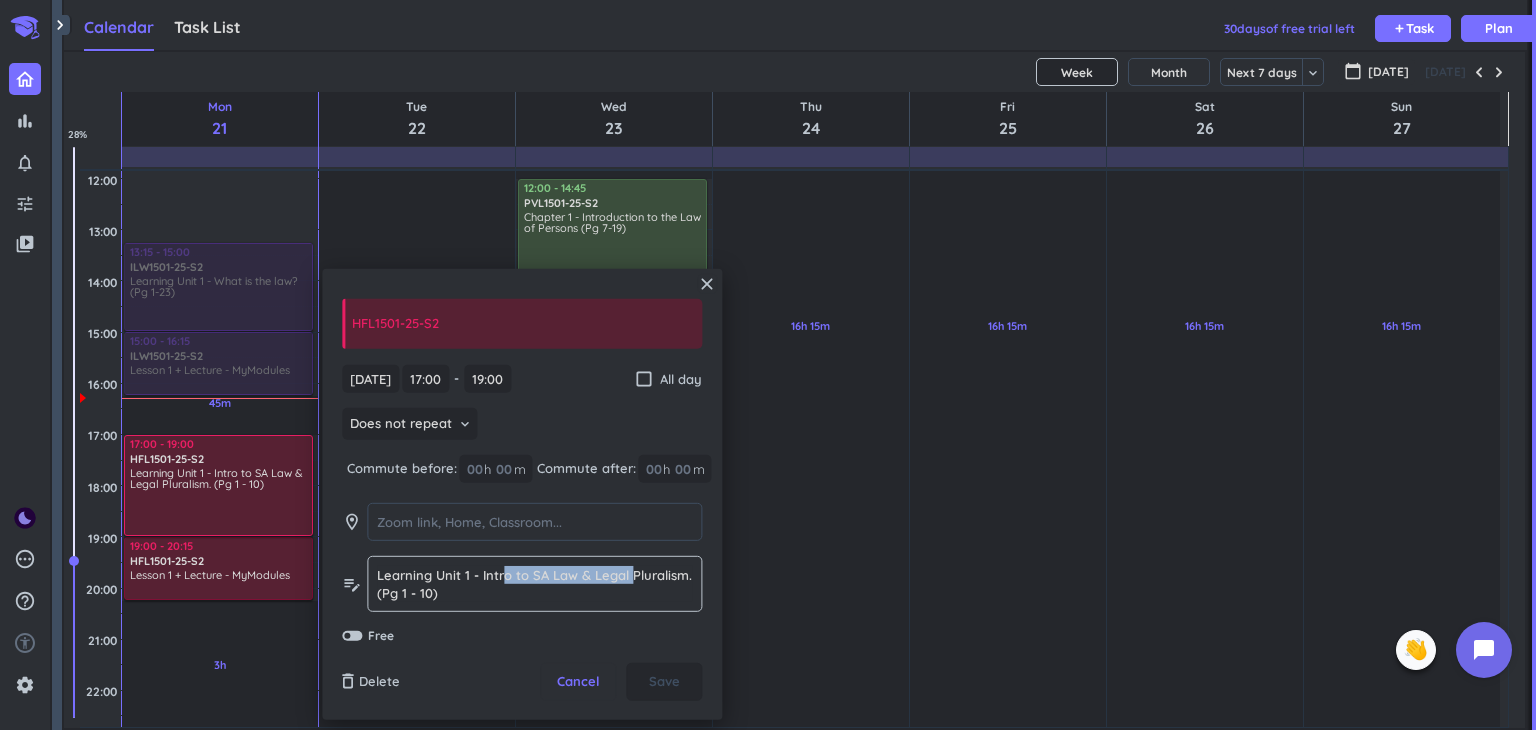 drag, startPoint x: 616, startPoint y: 573, endPoint x: 520, endPoint y: 593, distance: 98.0612 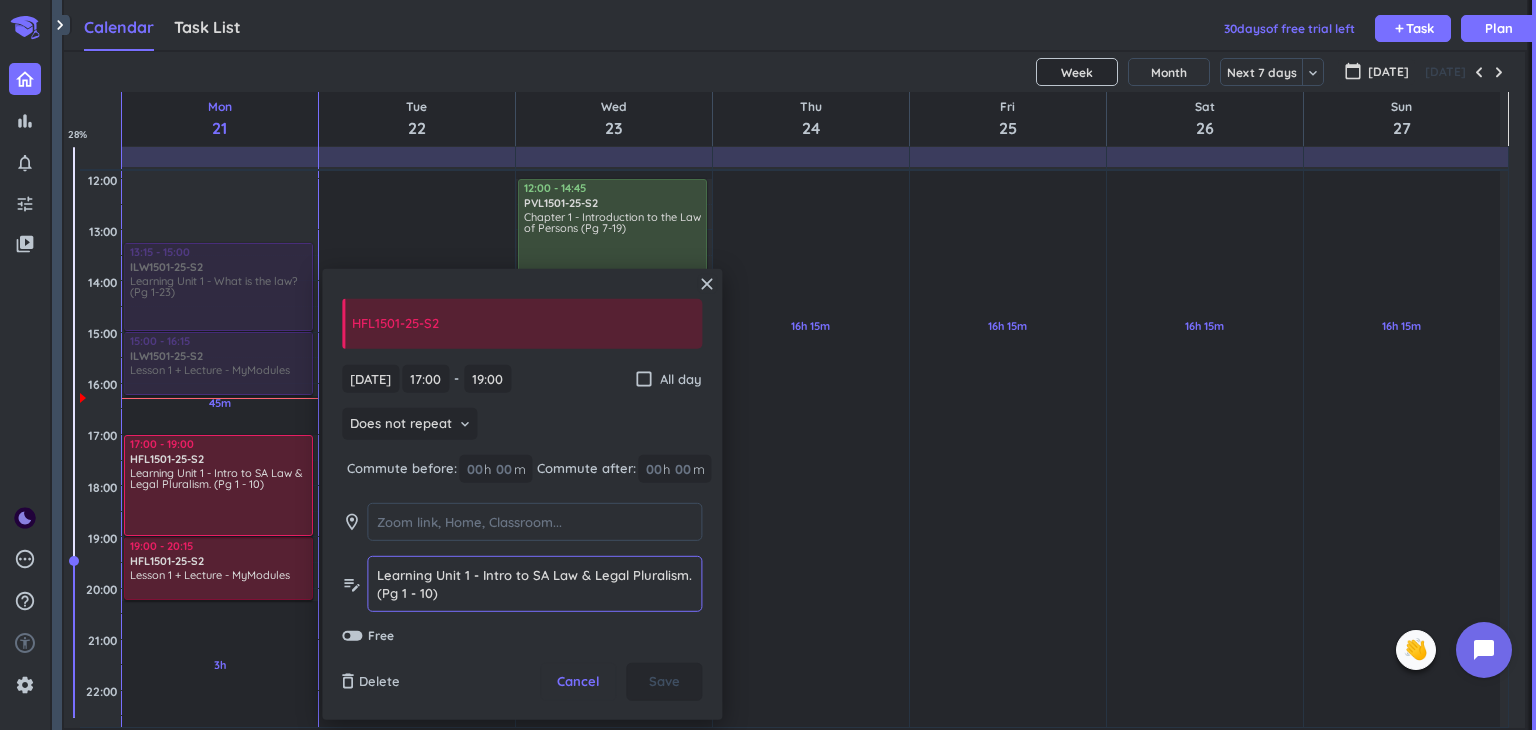 click on "Learning Unit 1 - Intro to SA Law & Legal Pluralism. (Pg 1 - 10)" at bounding box center (534, 584) 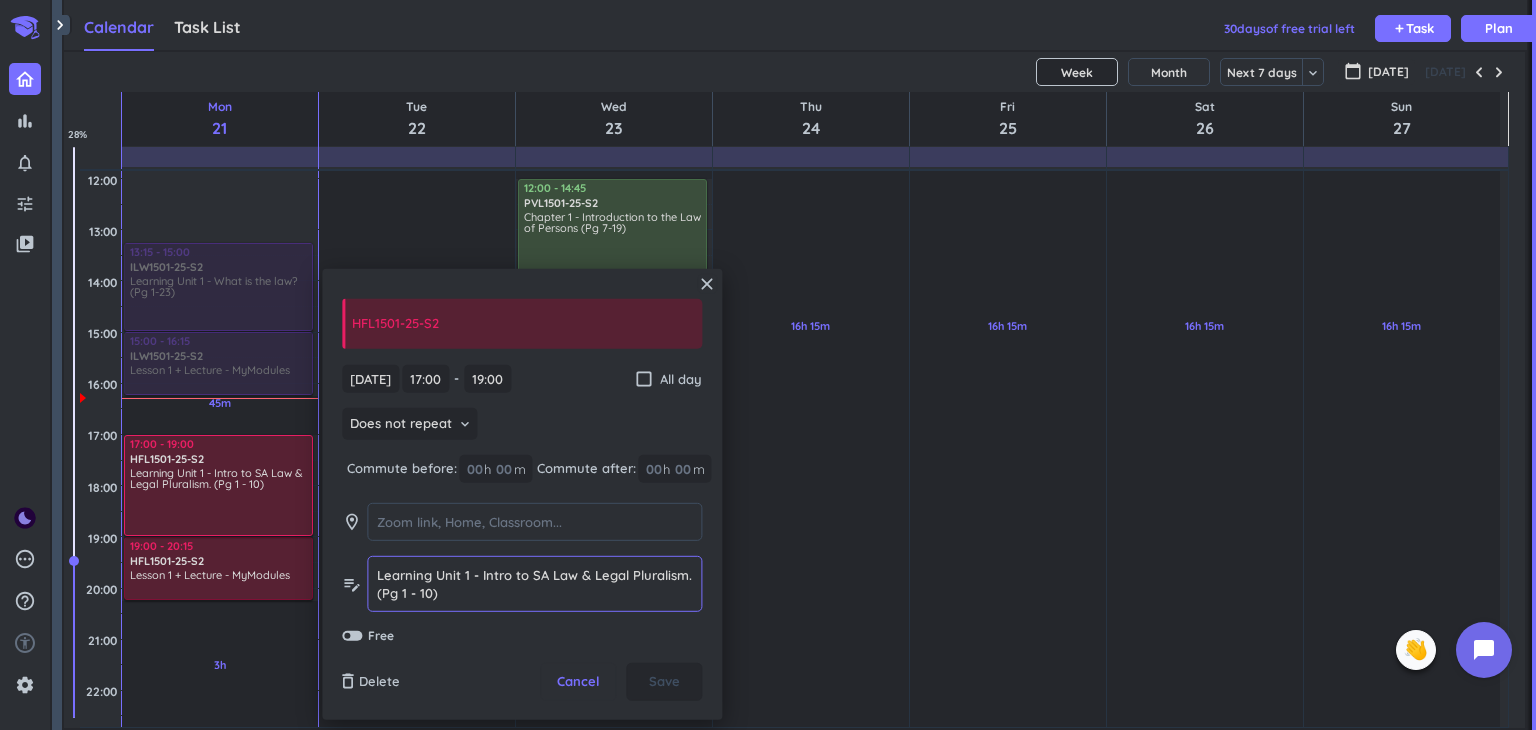 scroll, scrollTop: 0, scrollLeft: 0, axis: both 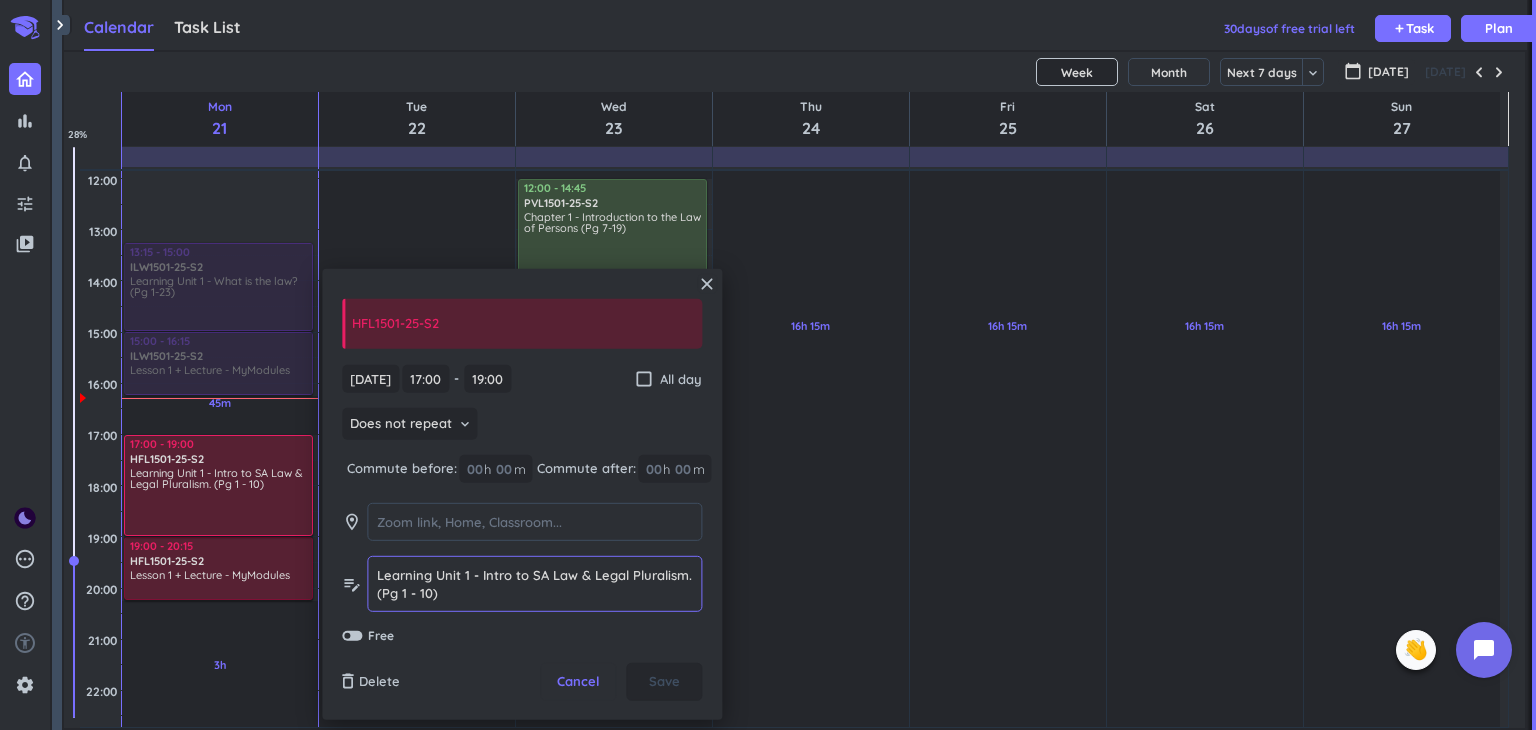 drag, startPoint x: 437, startPoint y: 590, endPoint x: 483, endPoint y: 578, distance: 47.539455 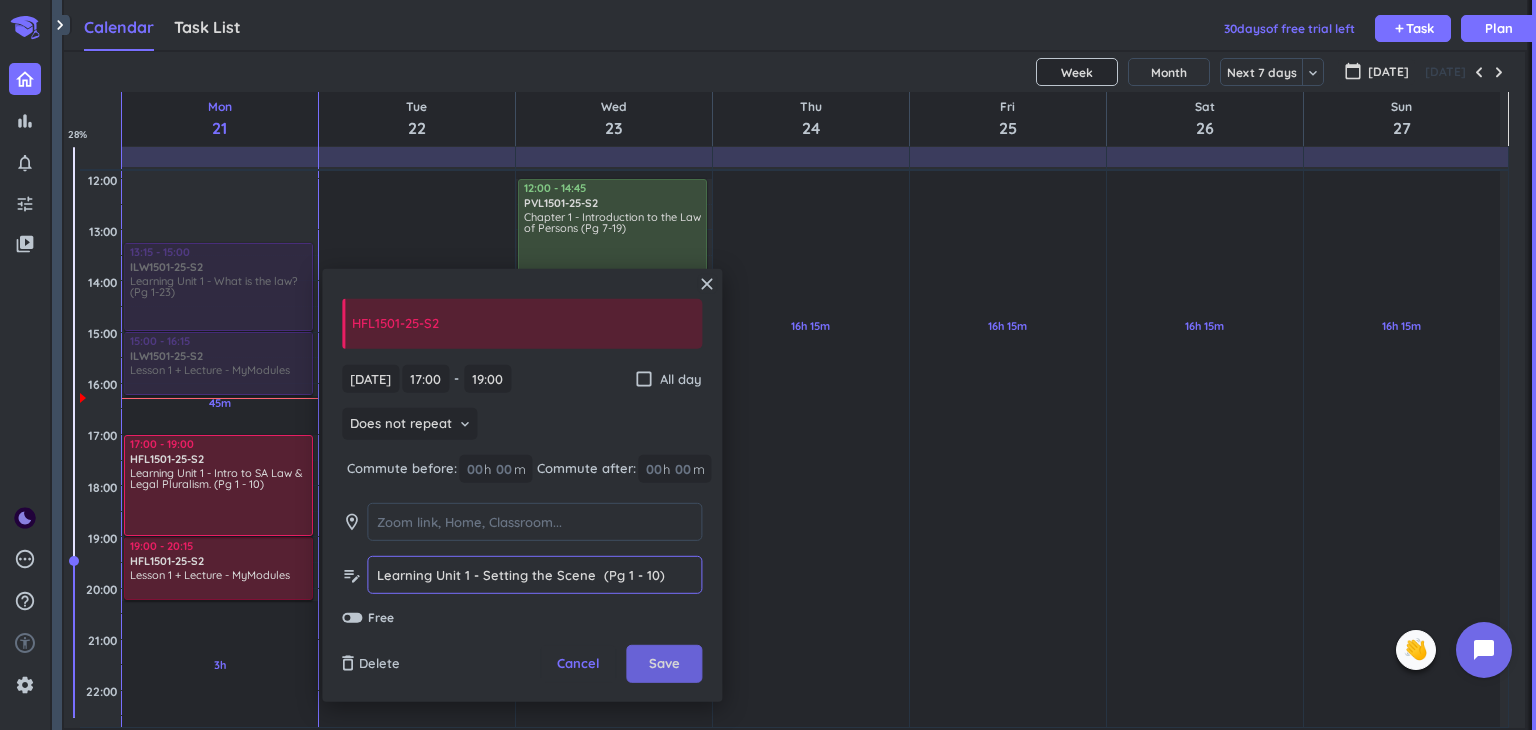 type on "Learning Unit 1 - Setting the Scene  (Pg 1 - 10)" 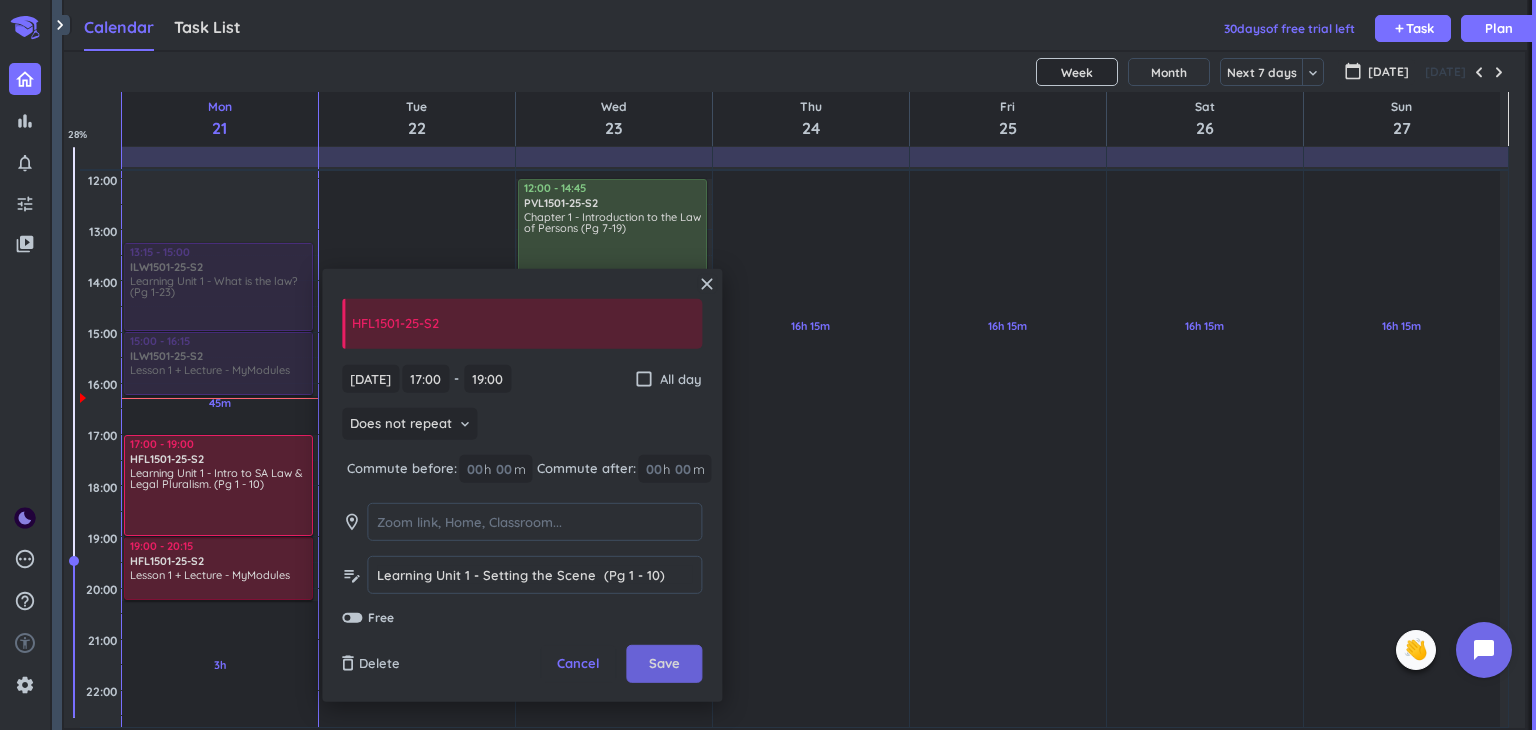 click on "Save" at bounding box center (664, 664) 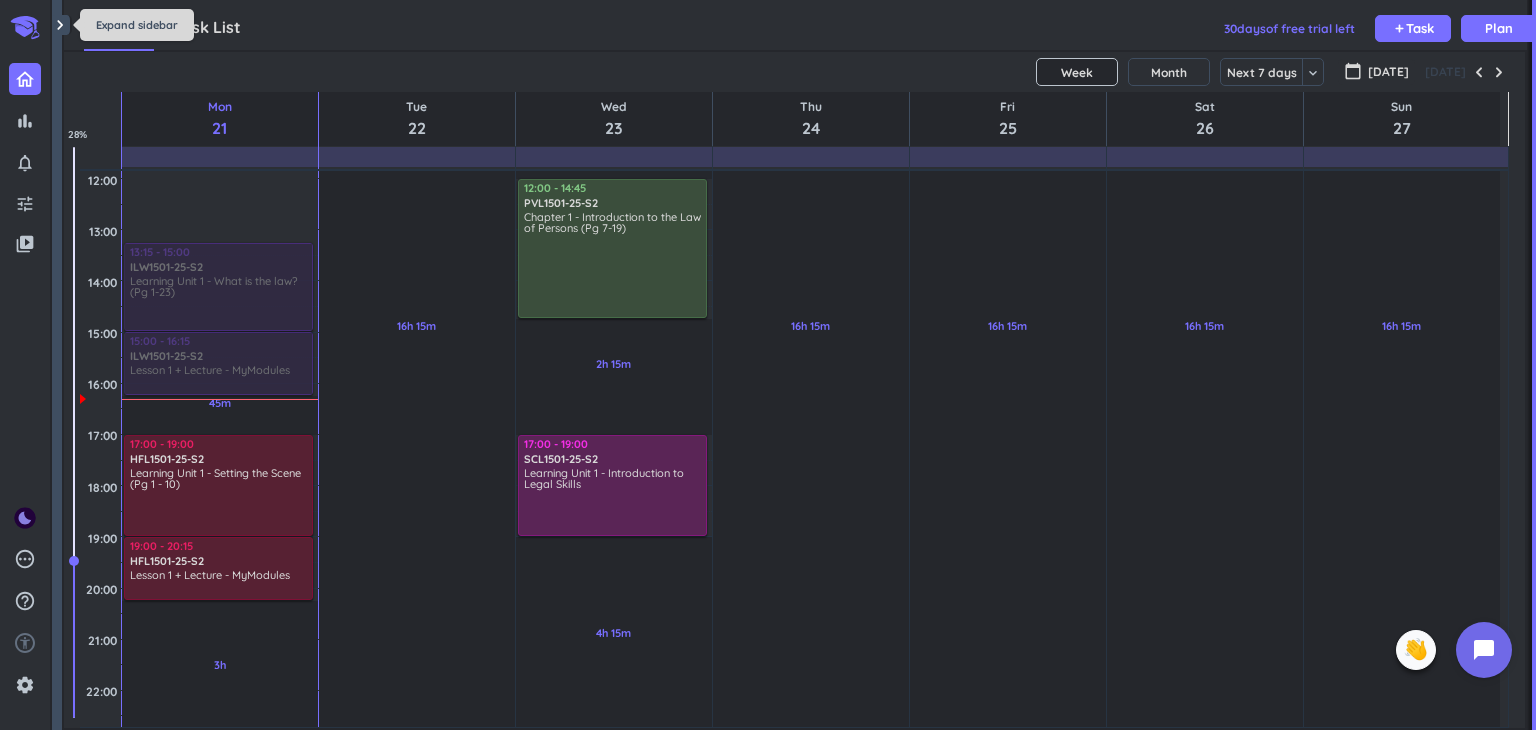 click on "chevron_right" at bounding box center (60, 25) 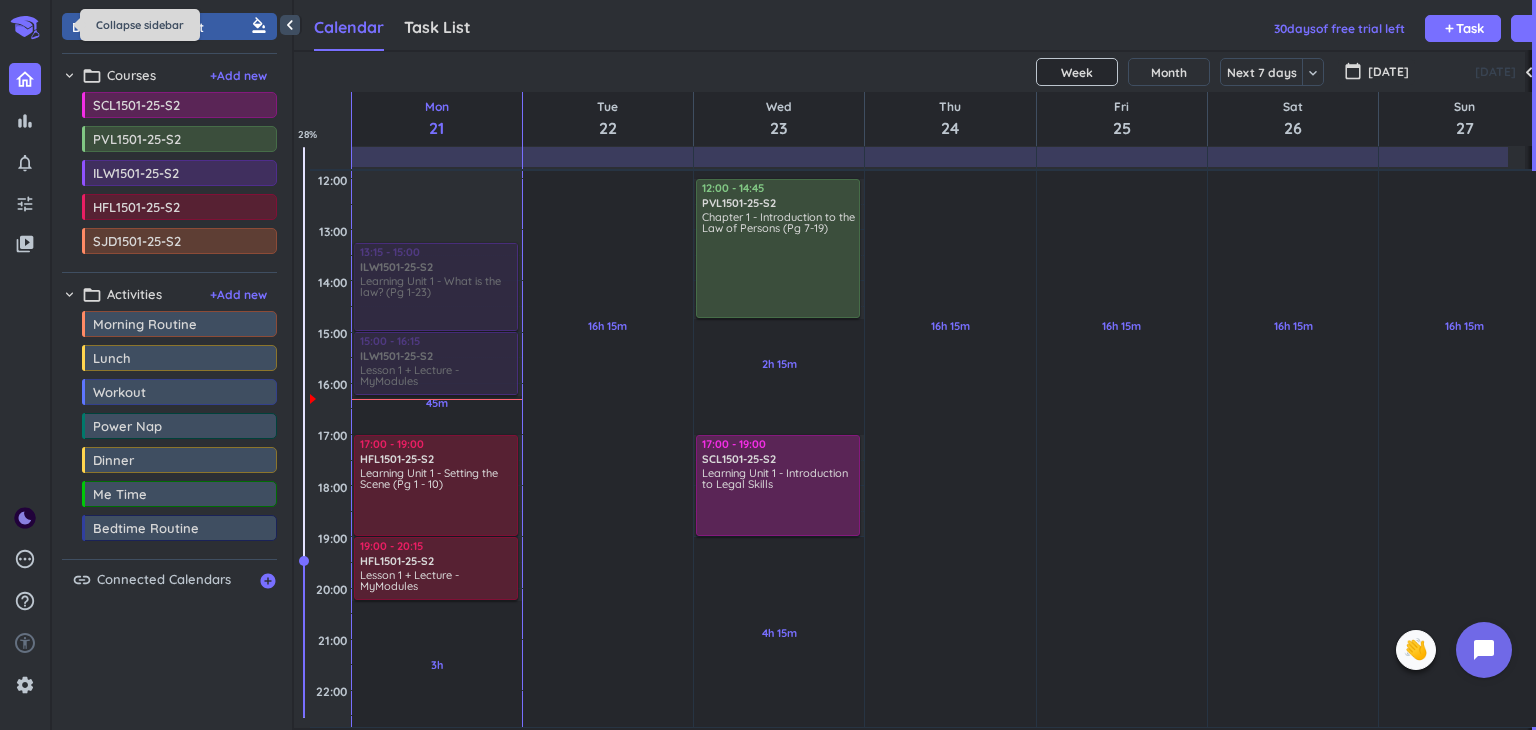 scroll, scrollTop: 41, scrollLeft: 1225, axis: both 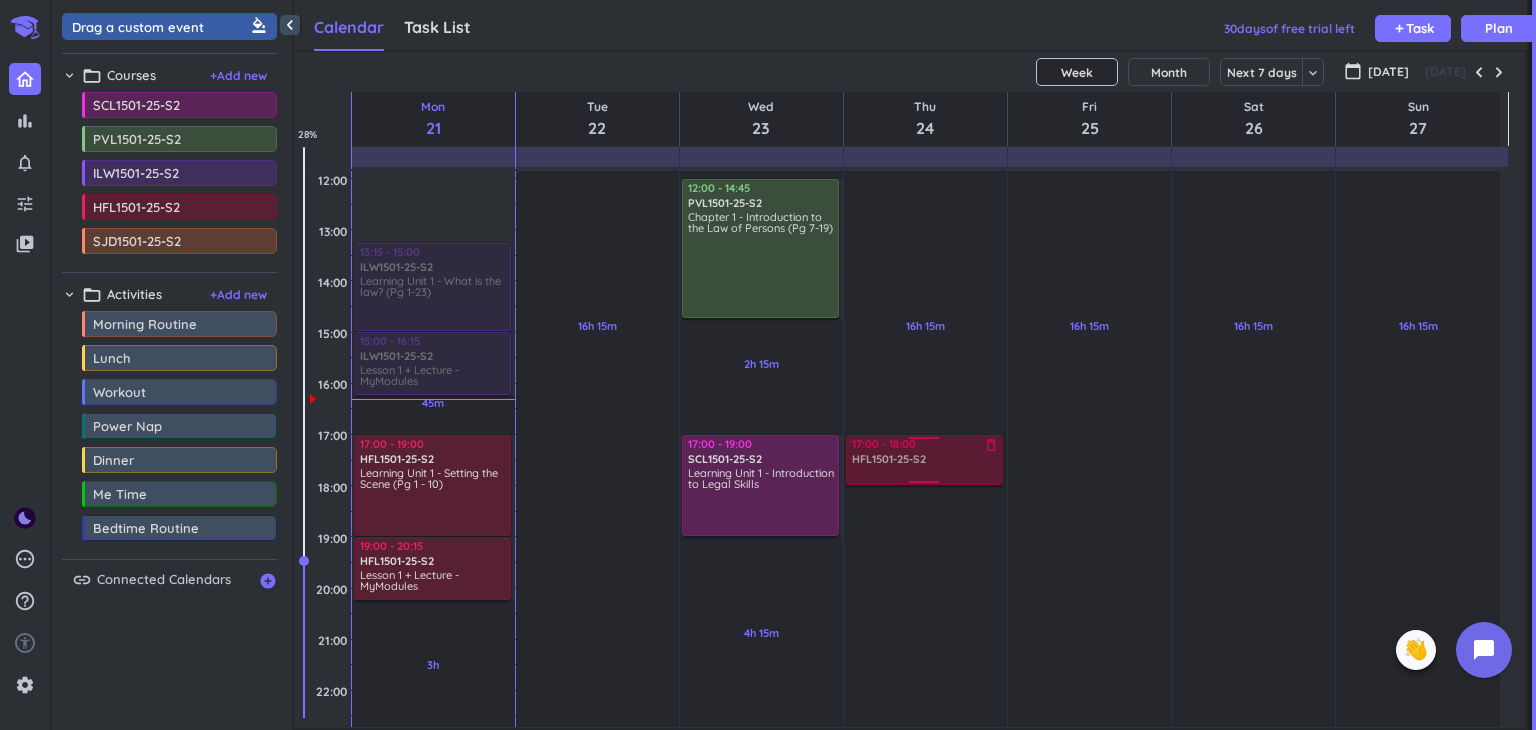 drag, startPoint x: 144, startPoint y: 202, endPoint x: 892, endPoint y: 435, distance: 783.4494 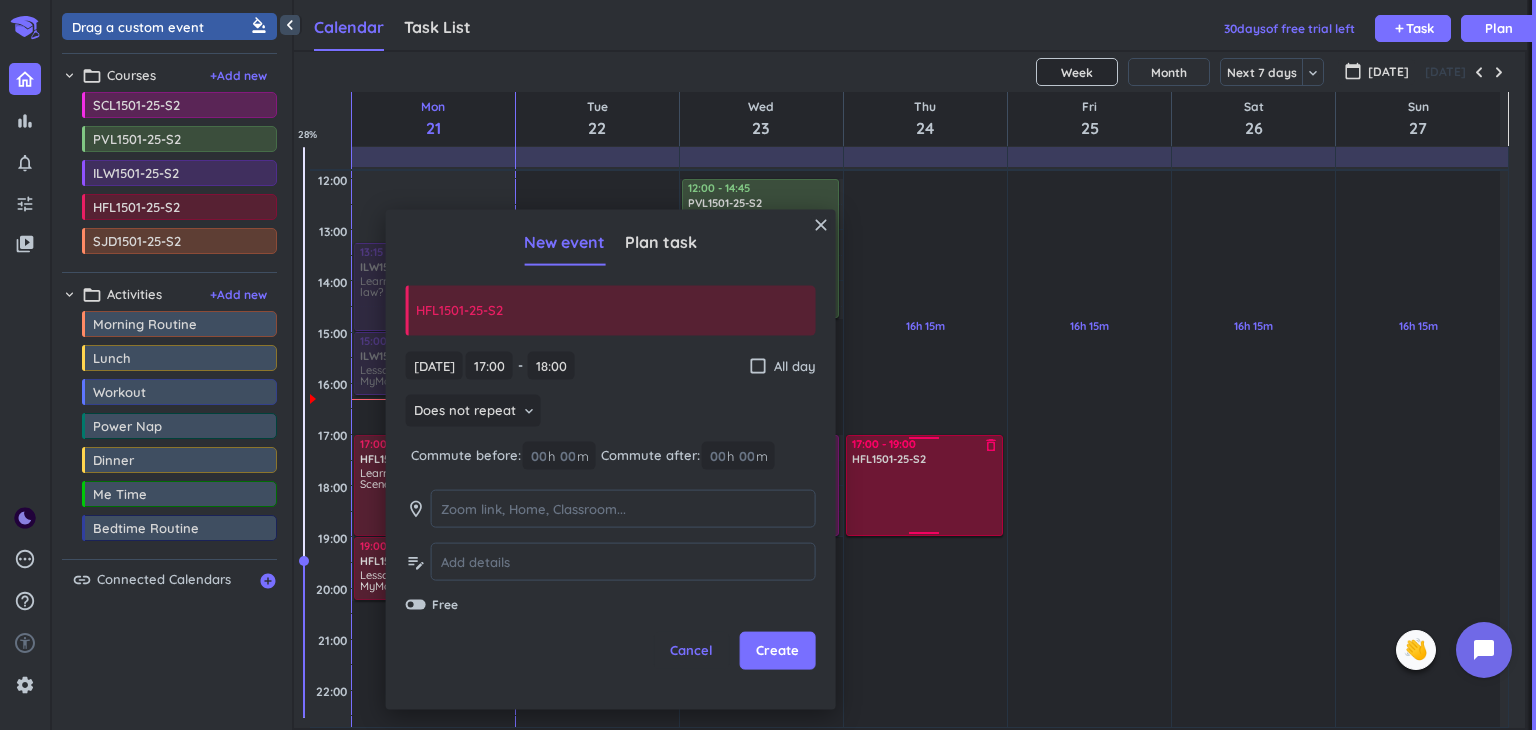 drag, startPoint x: 918, startPoint y: 485, endPoint x: 920, endPoint y: 536, distance: 51.0392 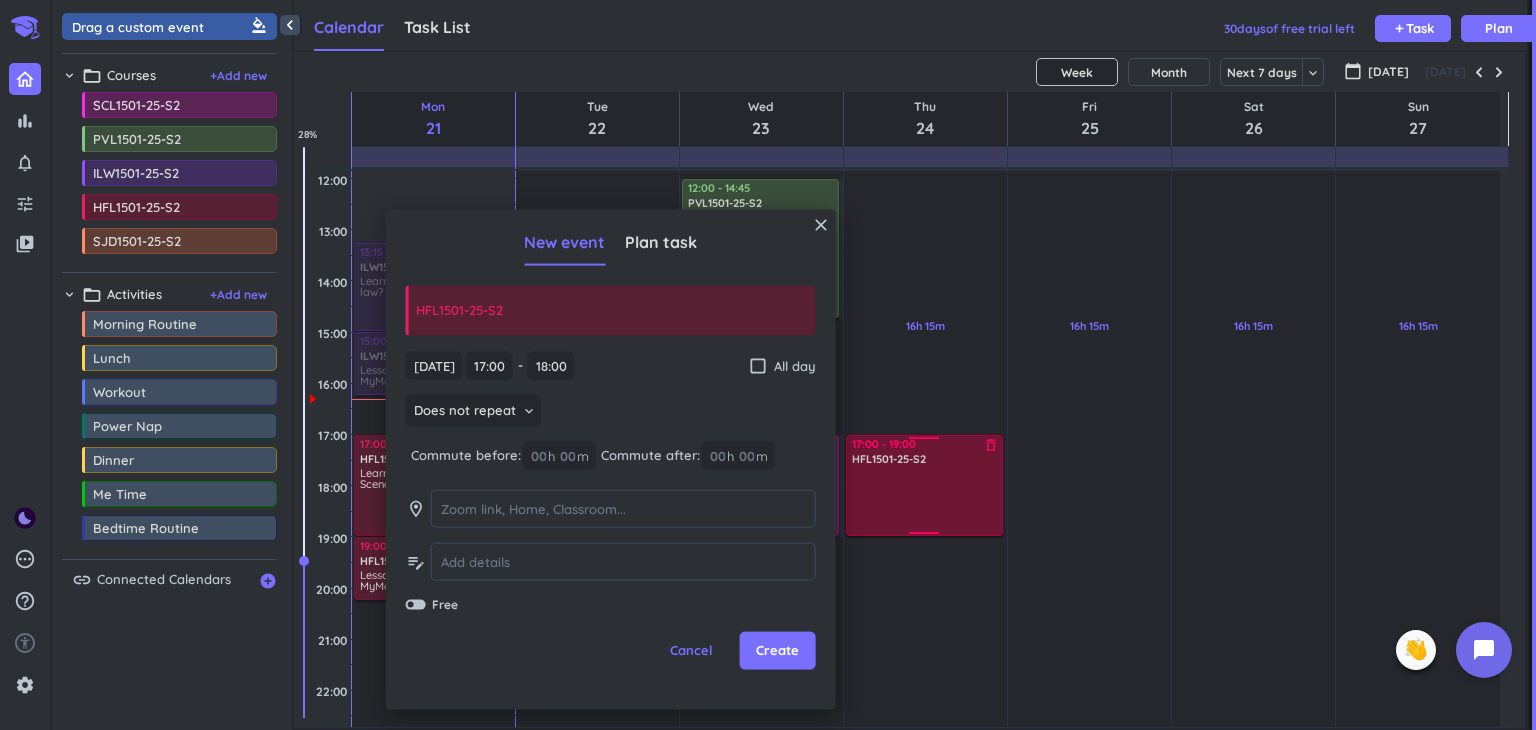 click on "16h 15m Past due Plan Adjust Awake Time Adjust Awake Time 17:00 - 18:00 HFL1501-25-S2 delete_outline 17:00 - 19:00 HFL1501-25-S2 delete_outline" at bounding box center (925, 383) 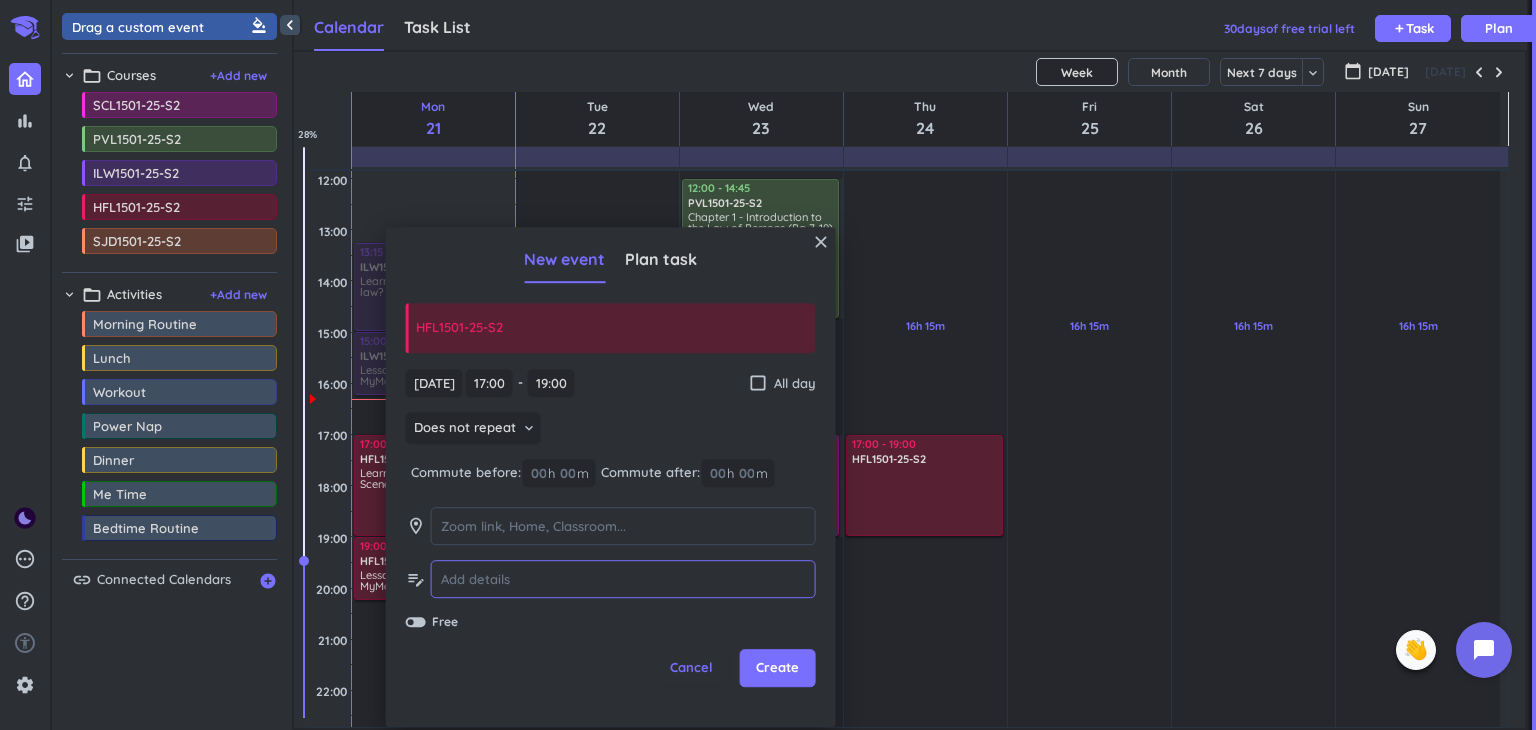 click at bounding box center [623, 579] 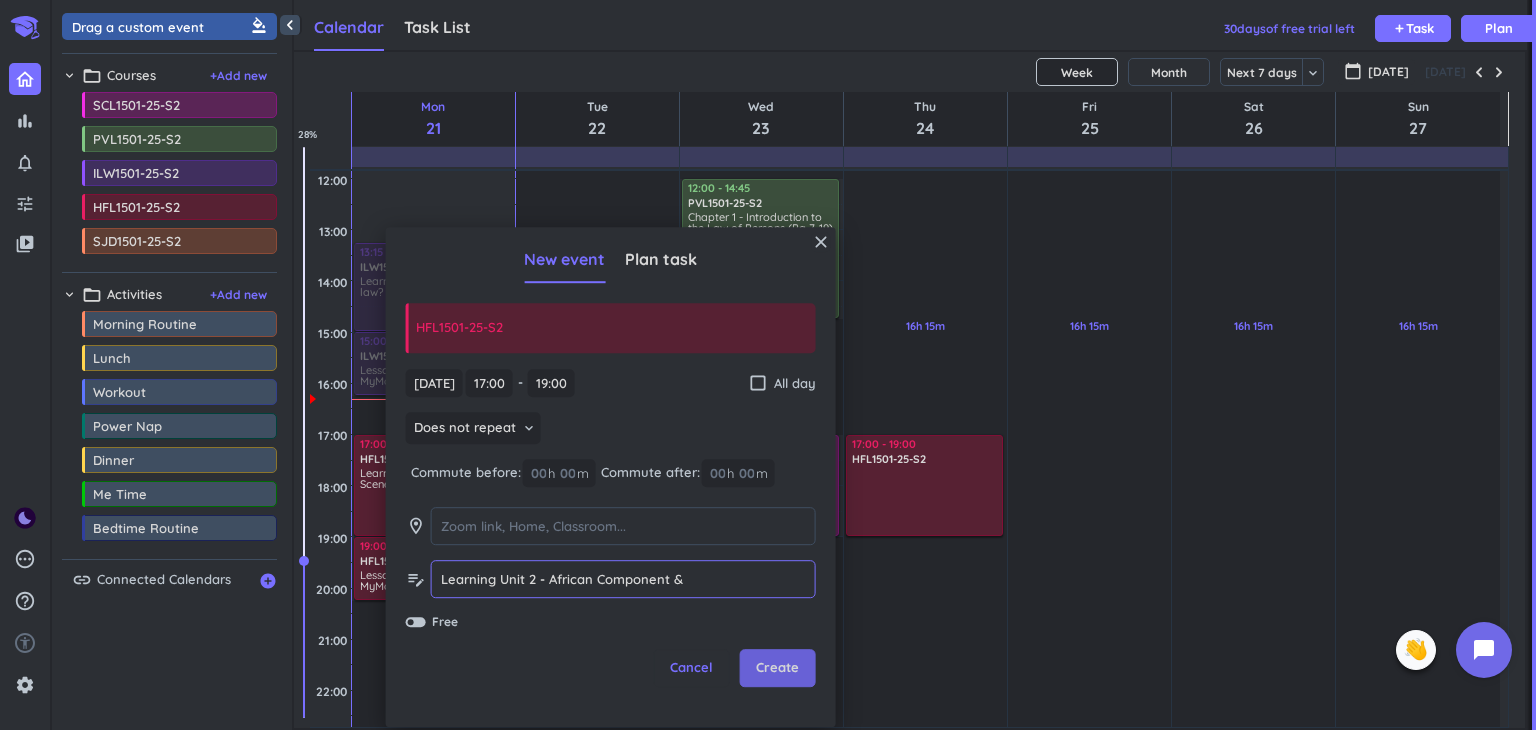 type on "Learning Unit 2 - African Component & [DEMOGRAPHIC_DATA] Law" 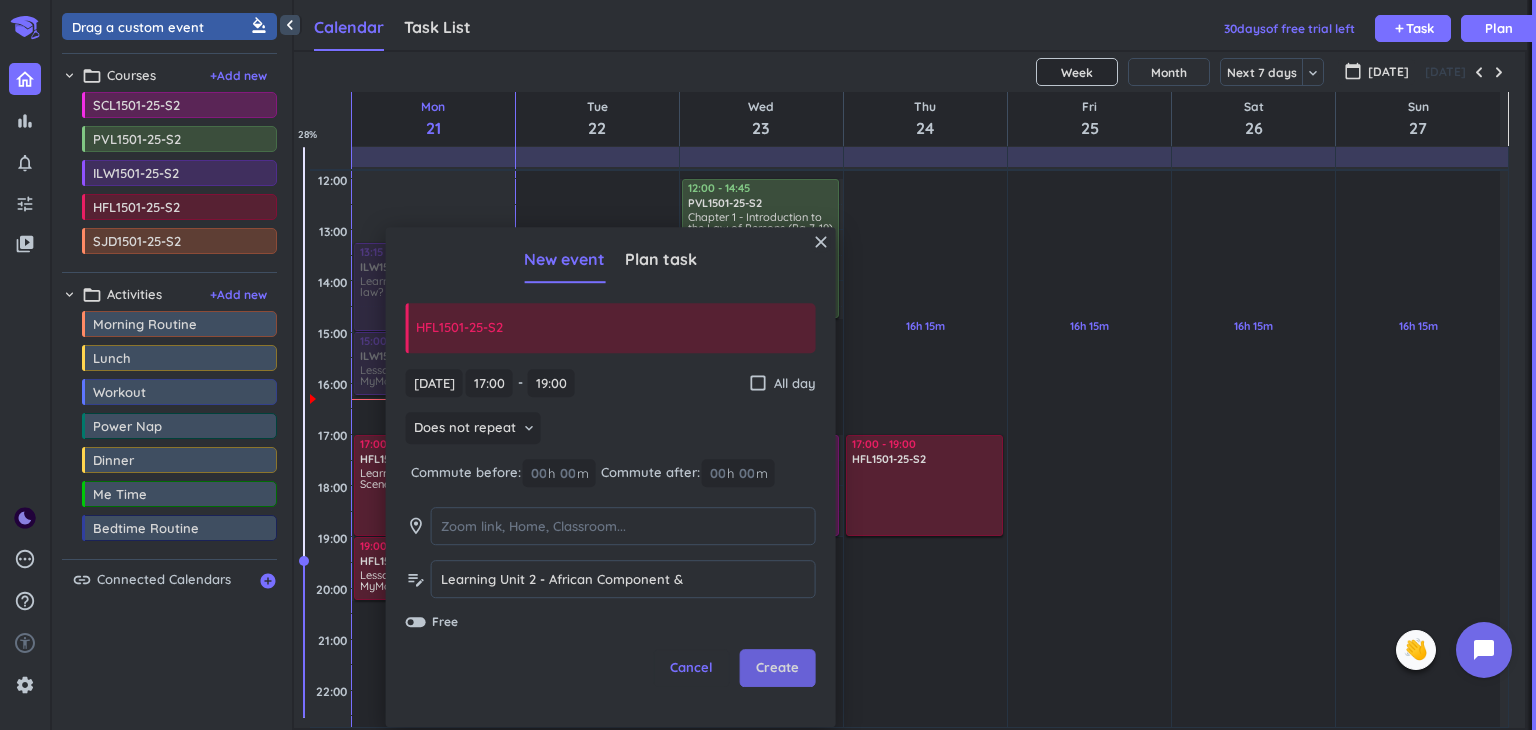 click on "Create" at bounding box center (777, 669) 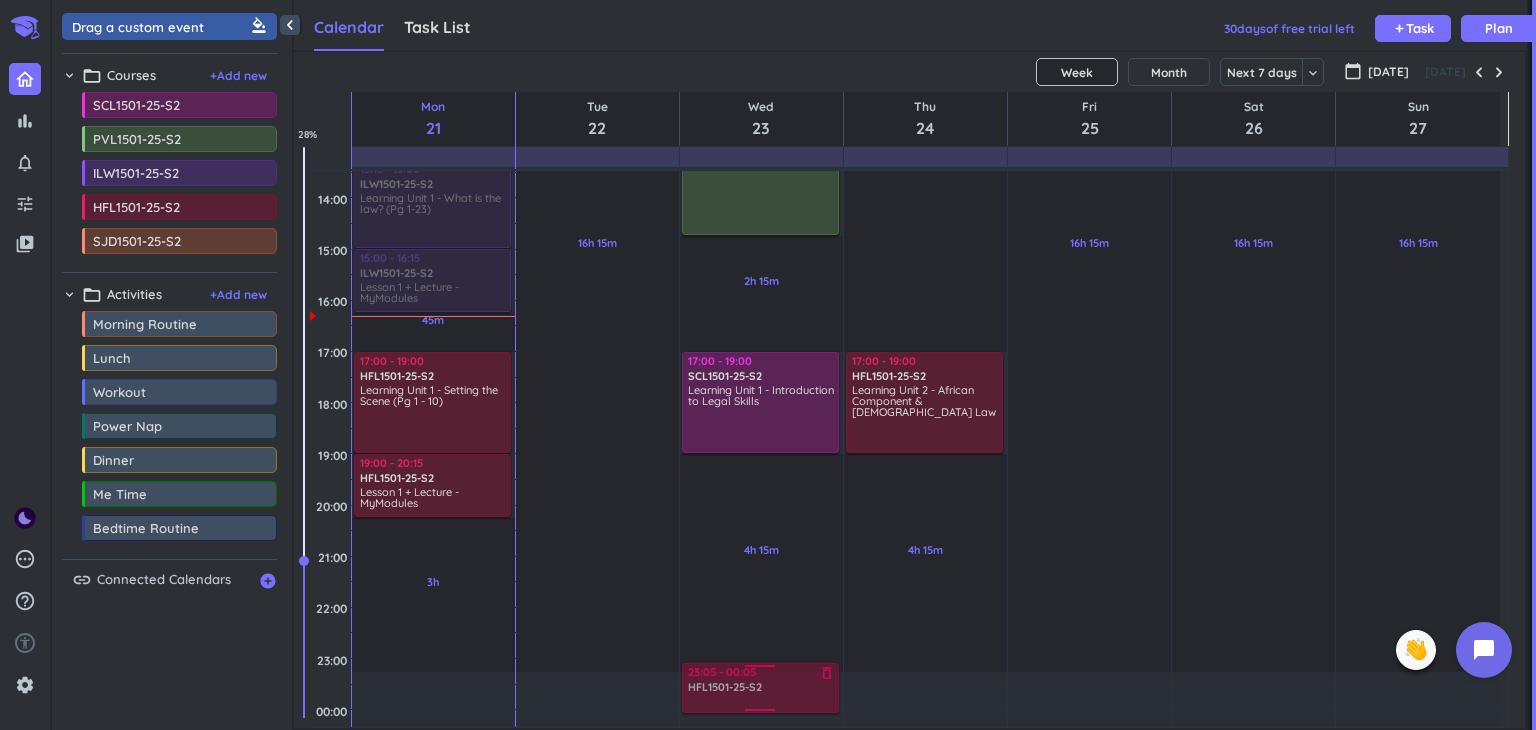 scroll, scrollTop: 491, scrollLeft: 0, axis: vertical 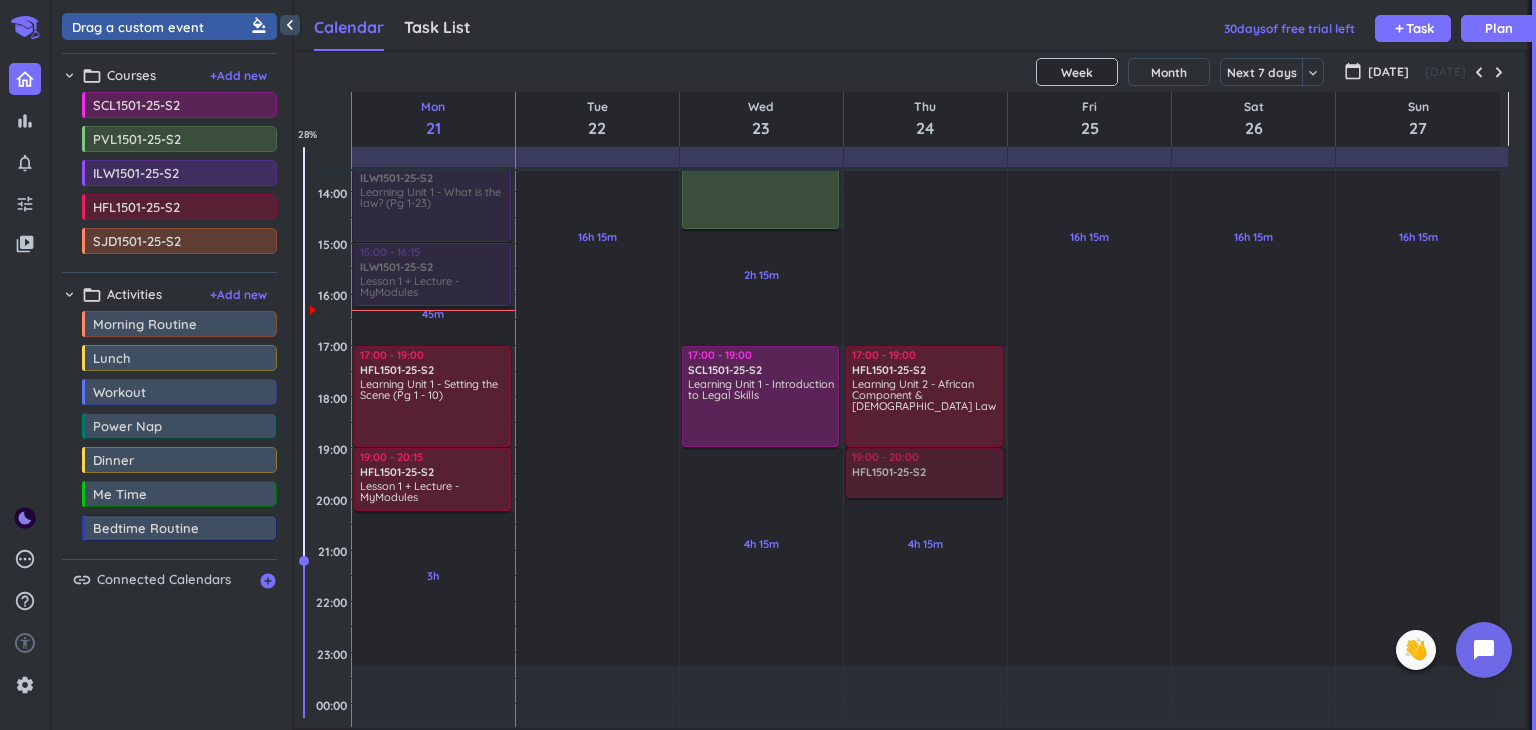 drag, startPoint x: 184, startPoint y: 216, endPoint x: 871, endPoint y: 448, distance: 725.11584 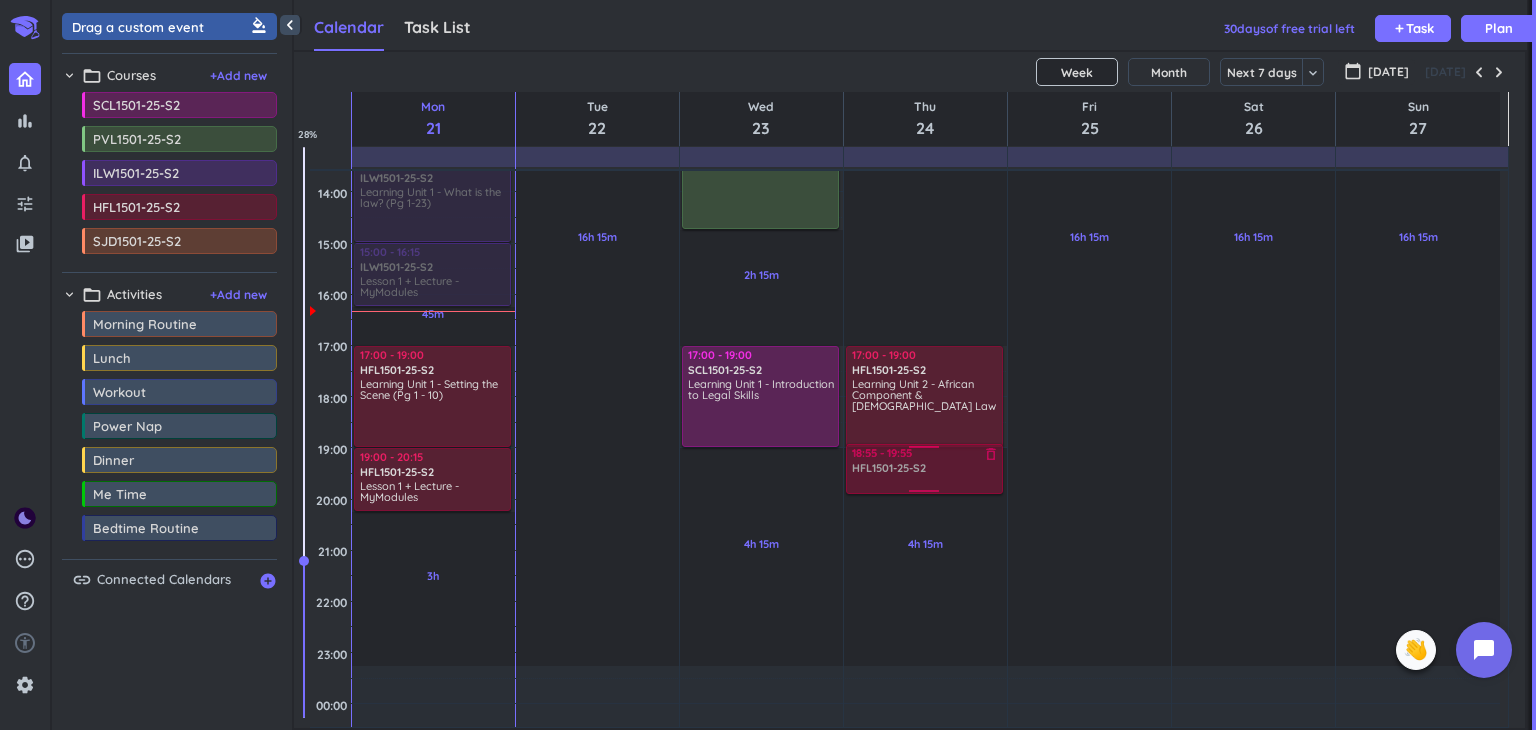 click on "10h  Past due Plan 4h 15m Past due Plan Adjust Awake Time Adjust Awake Time 17:00 - 19:00 HFL1501-25-S2 delete_outline Learning Unit 2 - African Component & [DEMOGRAPHIC_DATA] Law 19:00 - 20:00 HFL1501-25-S2 delete_outline 18:55 - 19:55 HFL1501-25-S2 delete_outline" at bounding box center [925, 294] 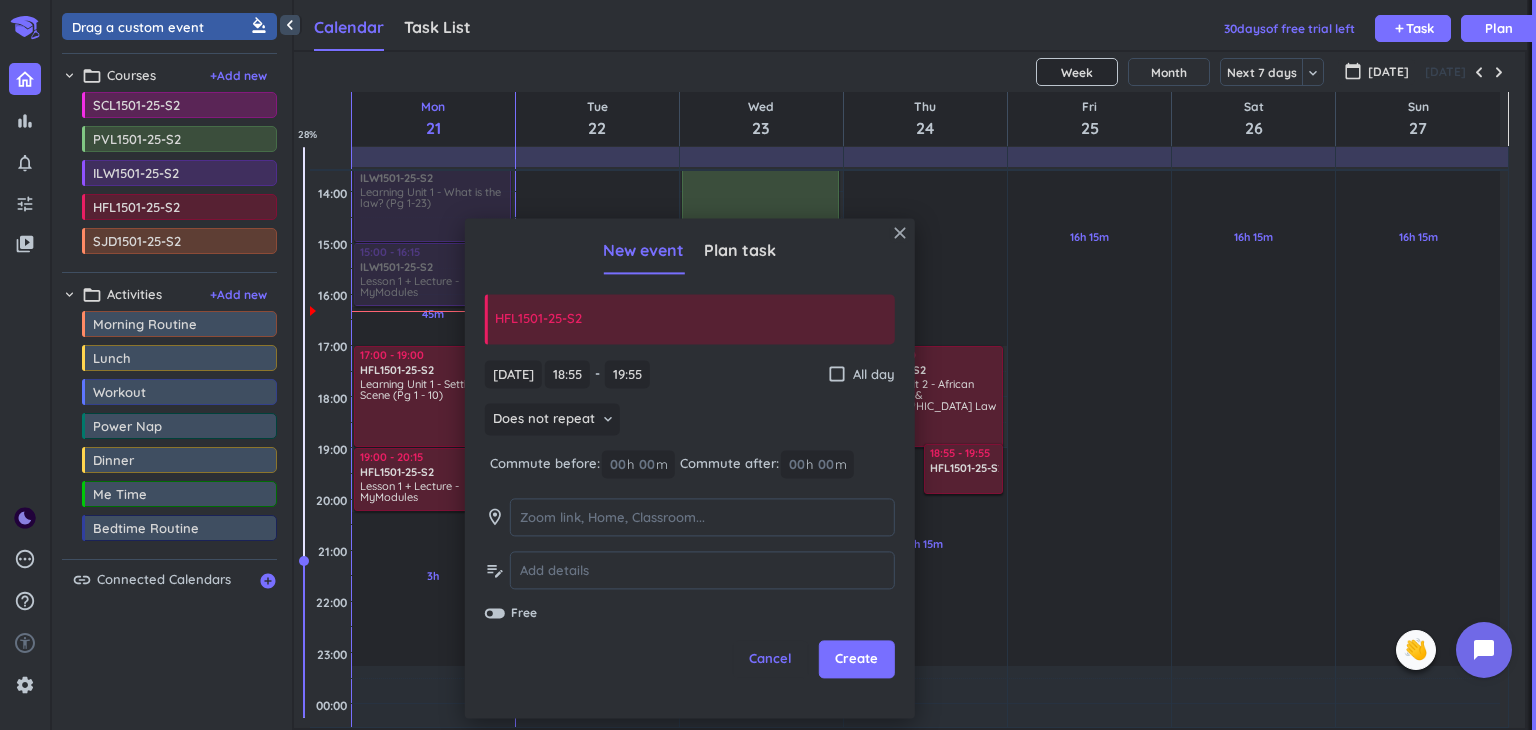 click on "close" at bounding box center [900, 233] 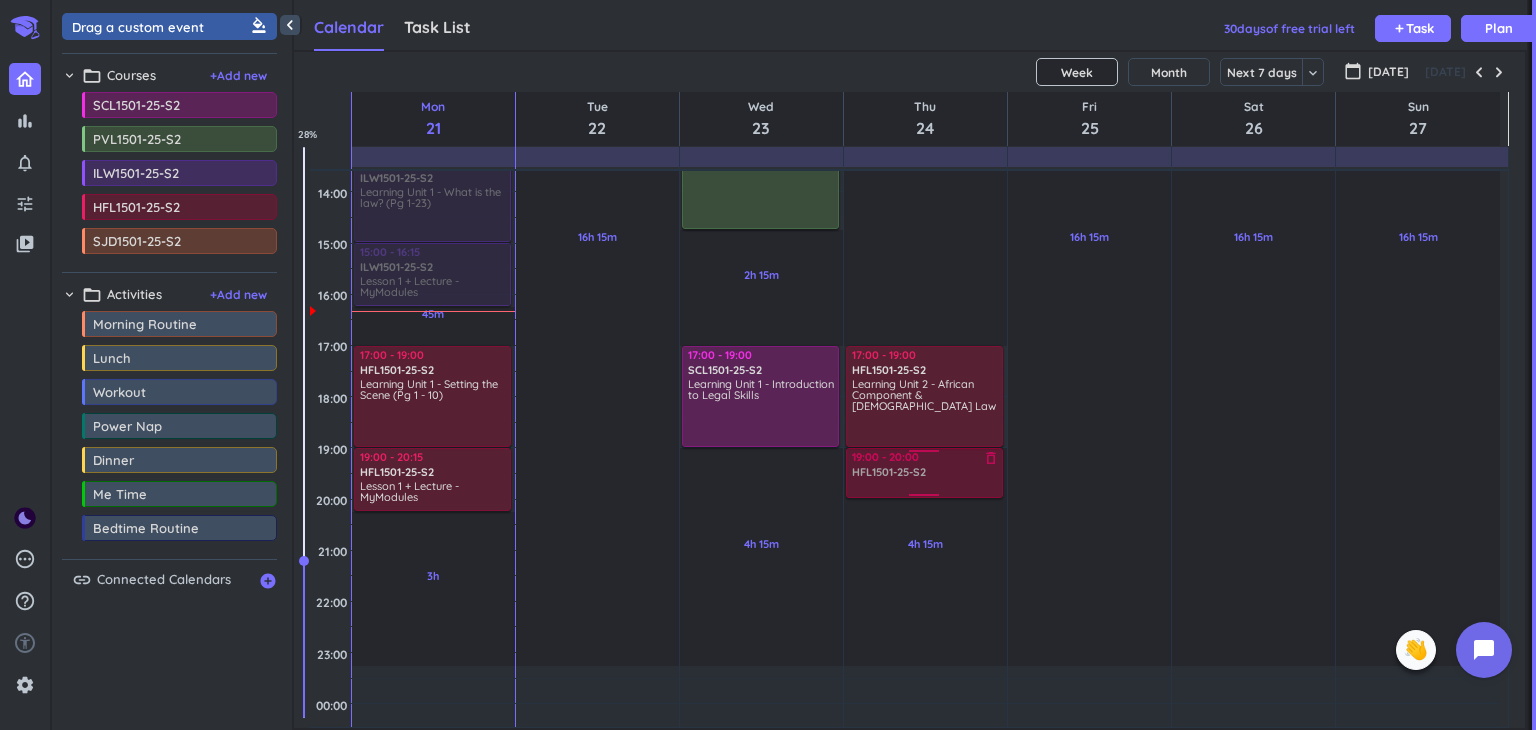 drag, startPoint x: 212, startPoint y: 217, endPoint x: 936, endPoint y: 449, distance: 760.2631 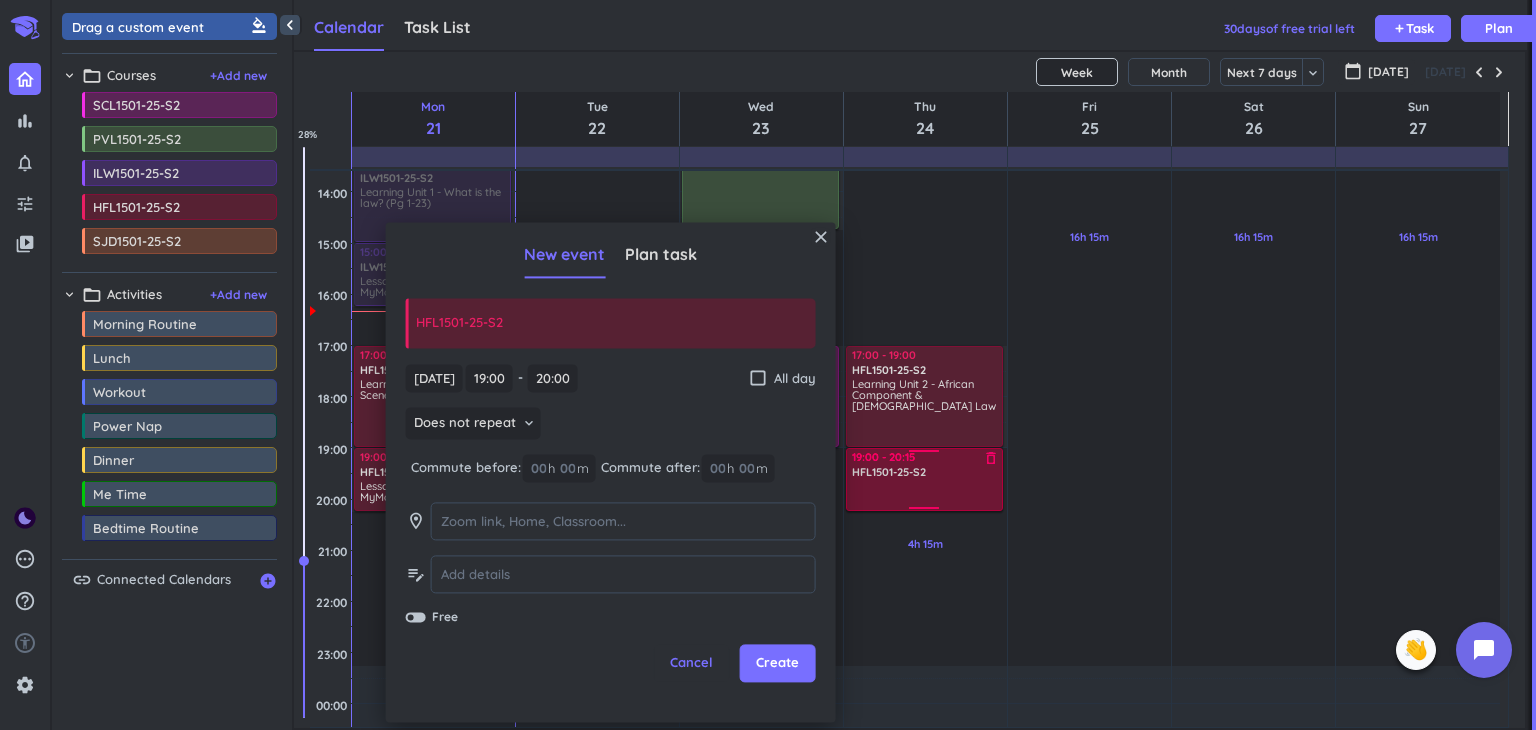 drag, startPoint x: 932, startPoint y: 497, endPoint x: 933, endPoint y: 509, distance: 12.0415945 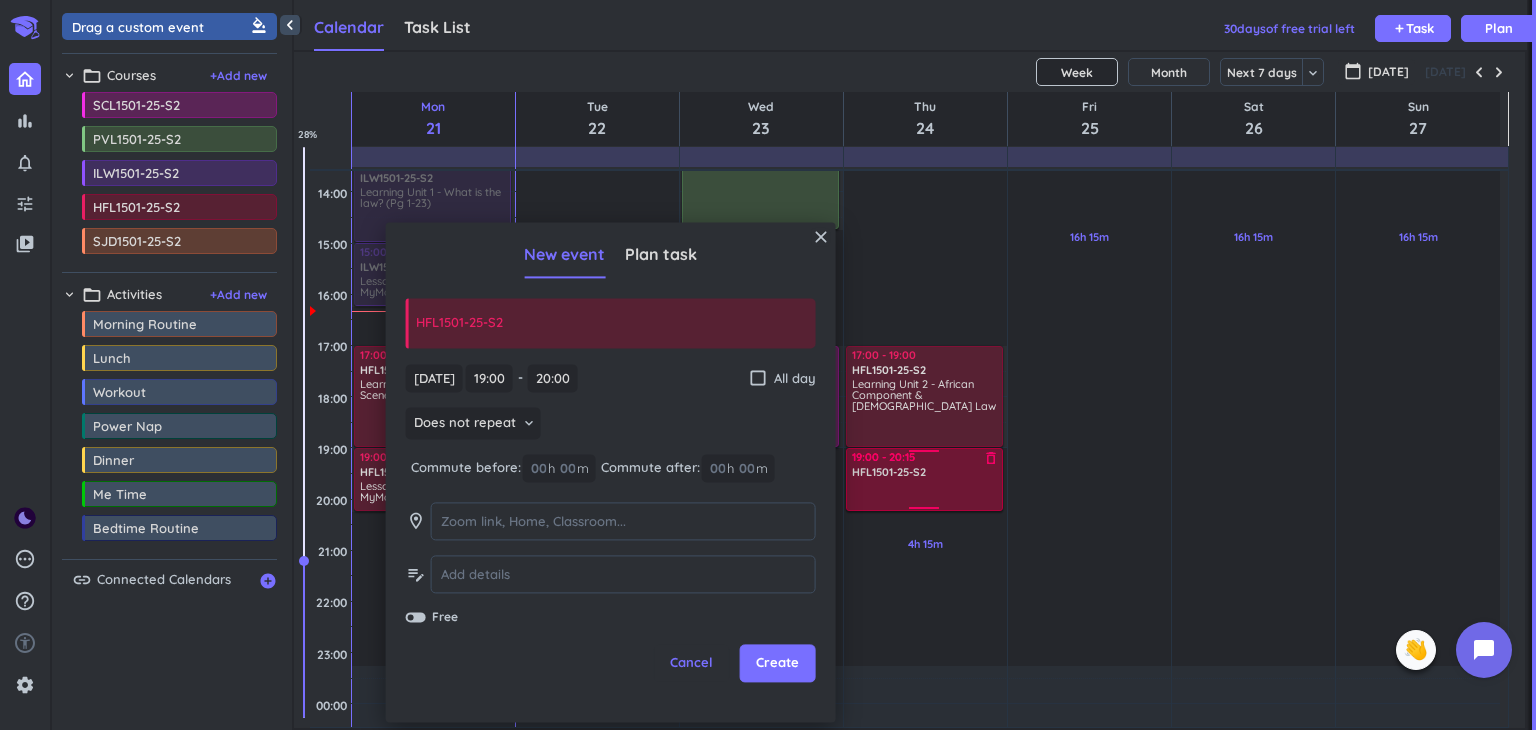 click on "10h  Past due Plan 4h 15m Past due Plan Adjust Awake Time Adjust Awake Time 17:00 - 19:00 HFL1501-25-S2 delete_outline Learning Unit 2 - African Component & [DEMOGRAPHIC_DATA] Law 19:00 - 20:00 HFL1501-25-S2 delete_outline 19:00 - 20:15 HFL1501-25-S2 delete_outline" at bounding box center [925, 294] 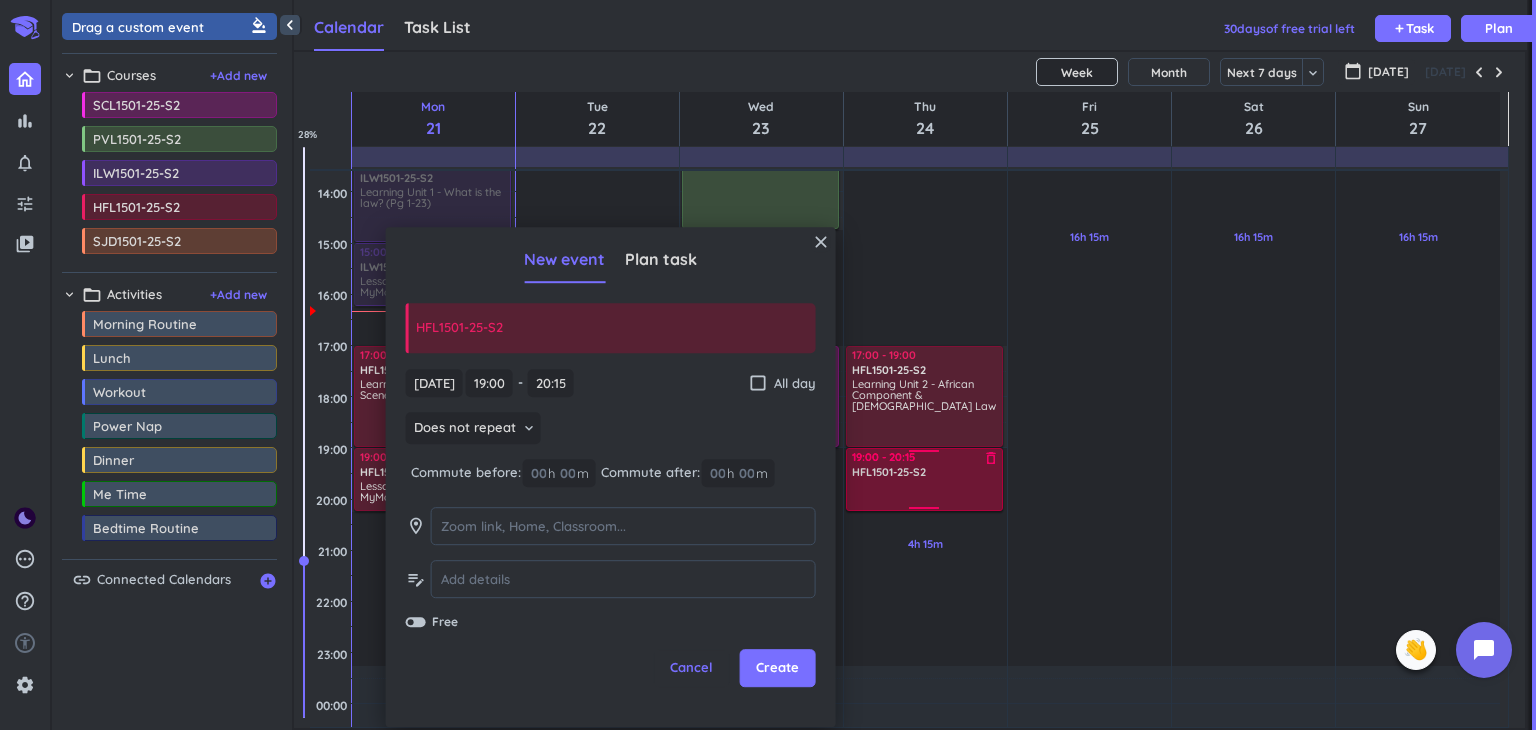 type on "20:15" 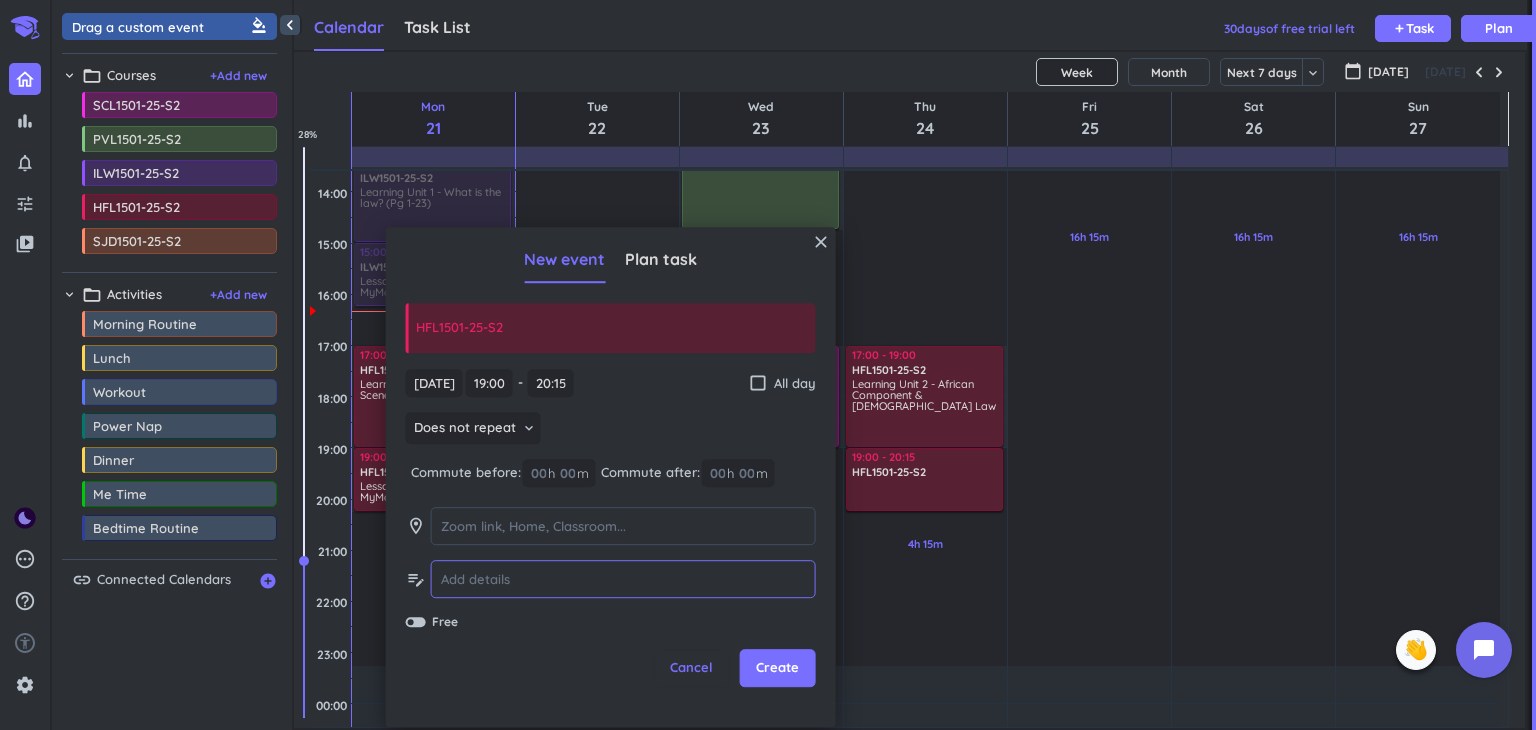 click at bounding box center [623, 579] 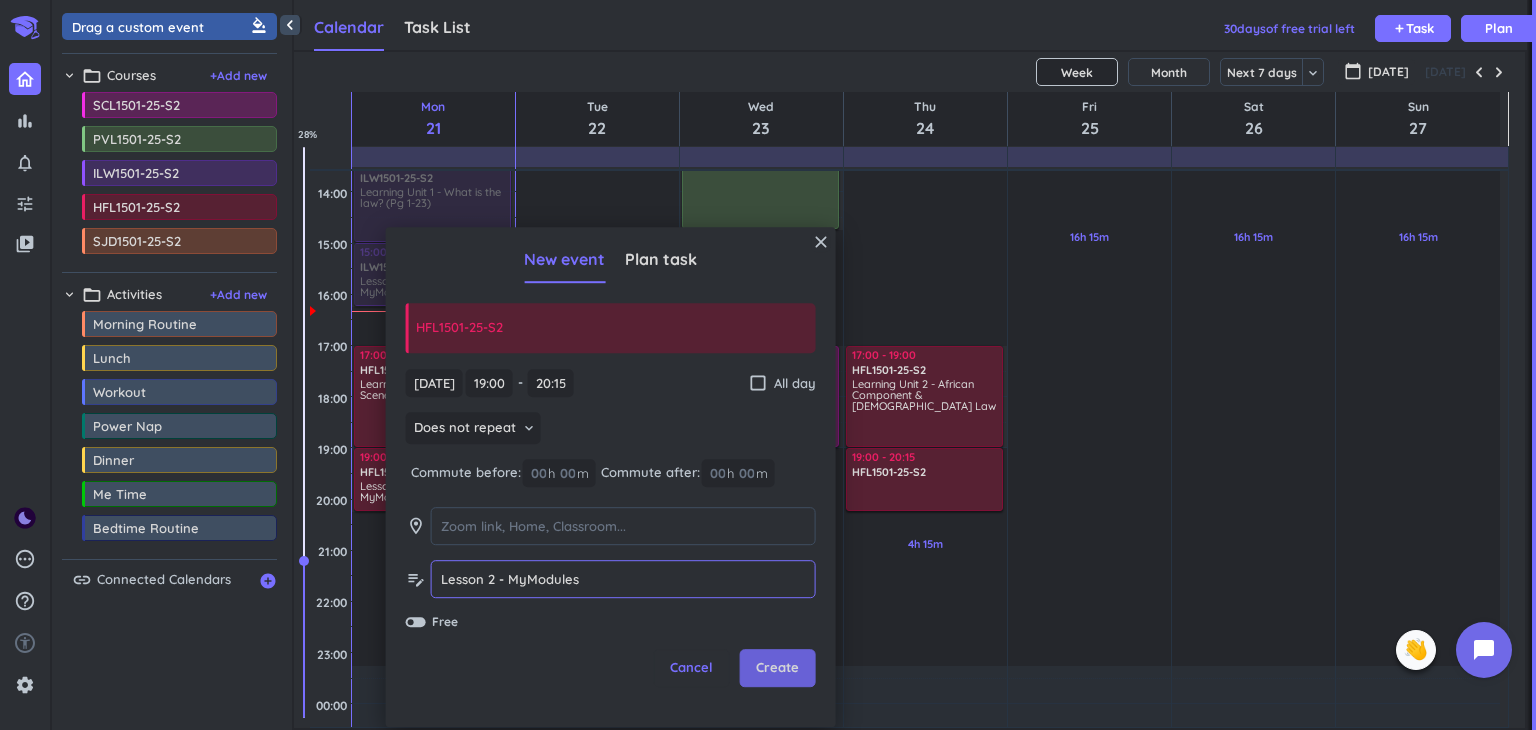 type on "Lesson 2 - MyModules" 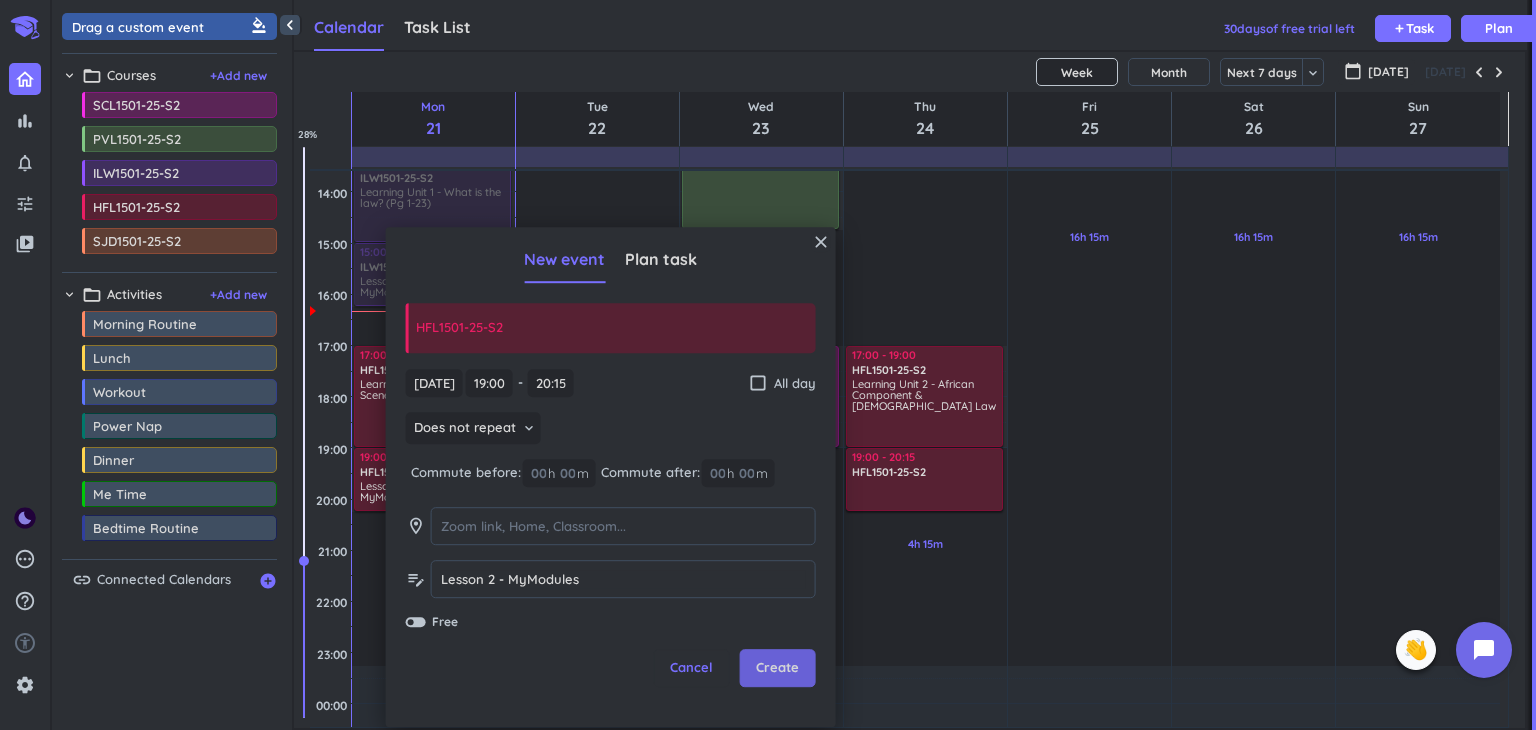 click on "Create" at bounding box center [777, 669] 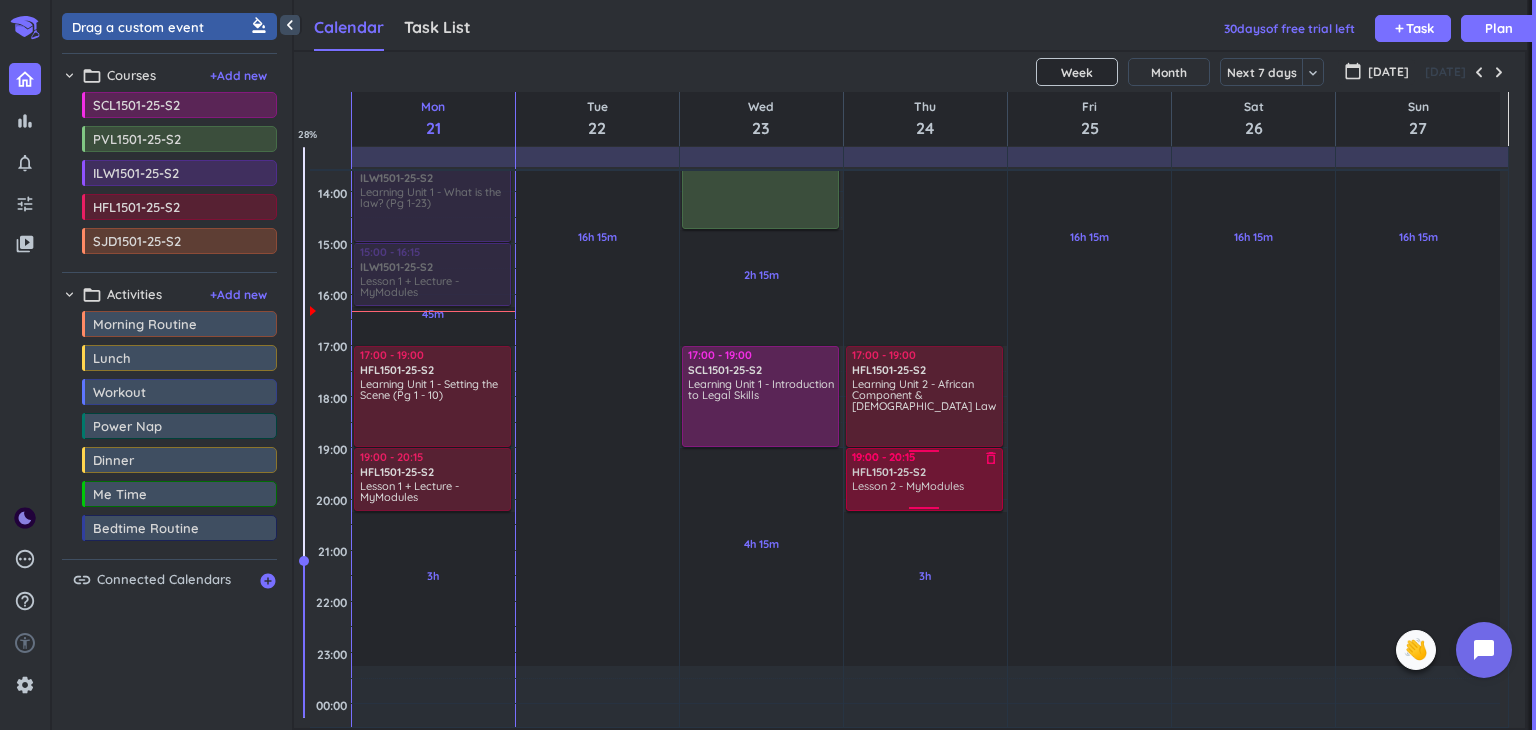 click on "HFL1501-25-S2 delete_outline Lesson 2 - MyModules" at bounding box center (925, 486) 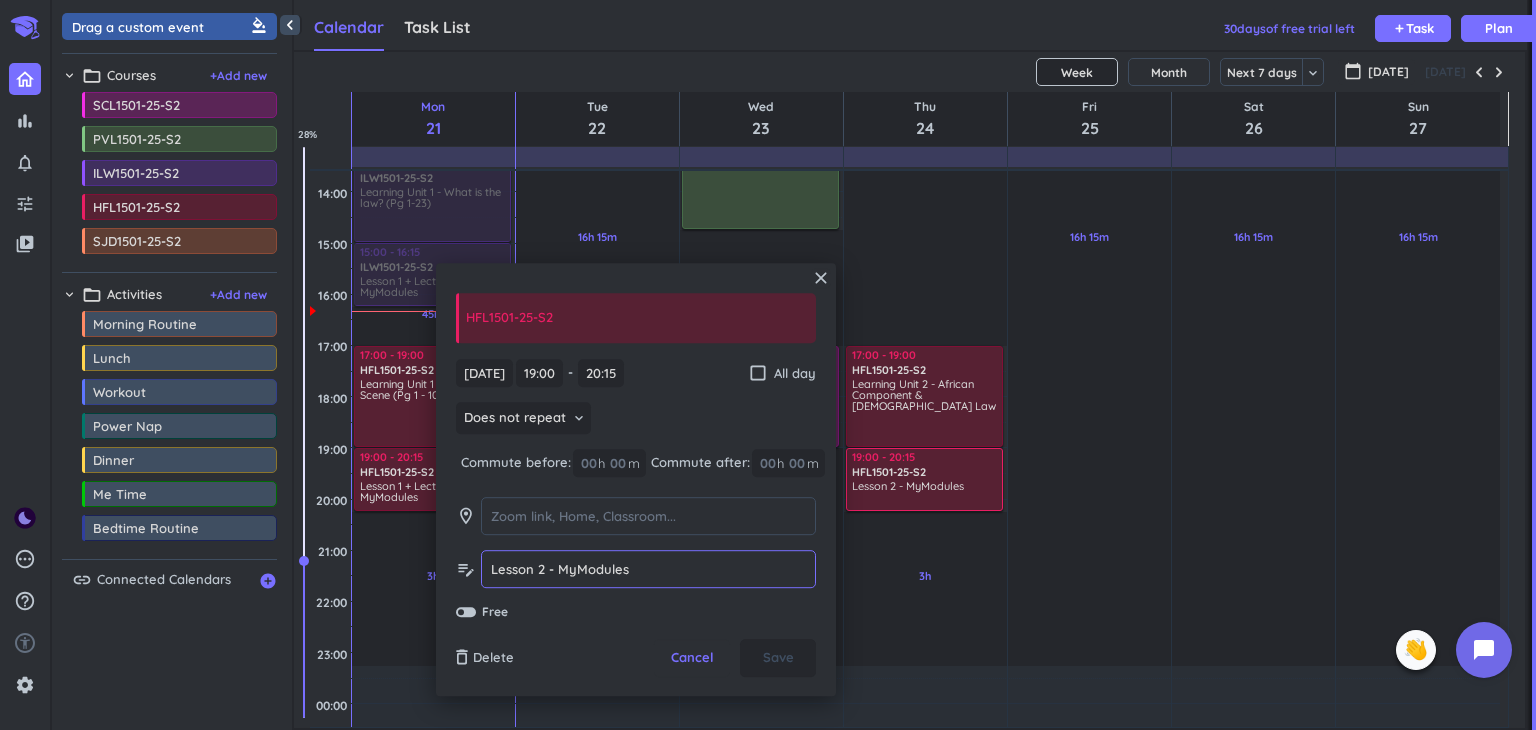 click on "Lesson 2 - MyModules" at bounding box center (648, 569) 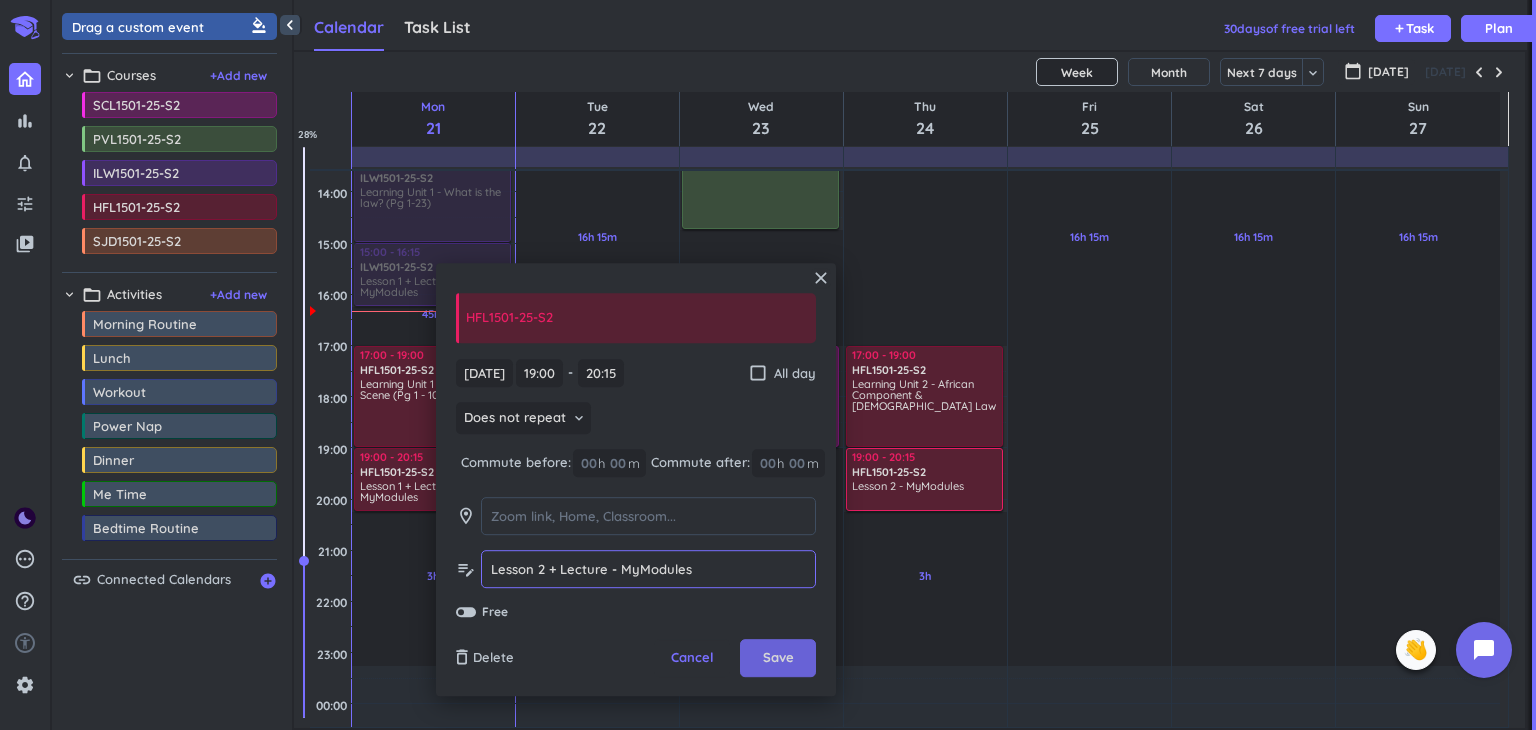 type on "Lesson 2 + Lecture - MyModules" 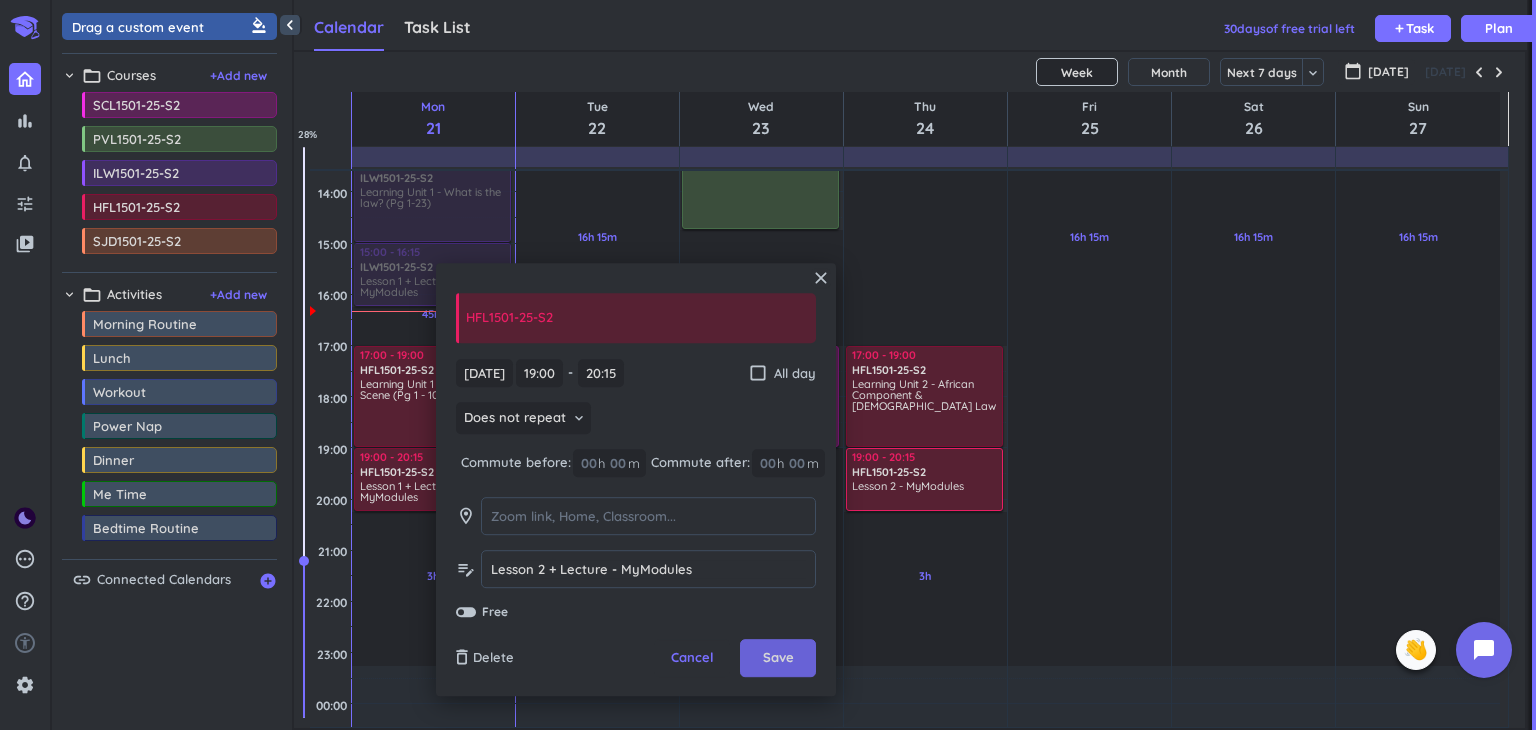 click on "Save" at bounding box center (778, 659) 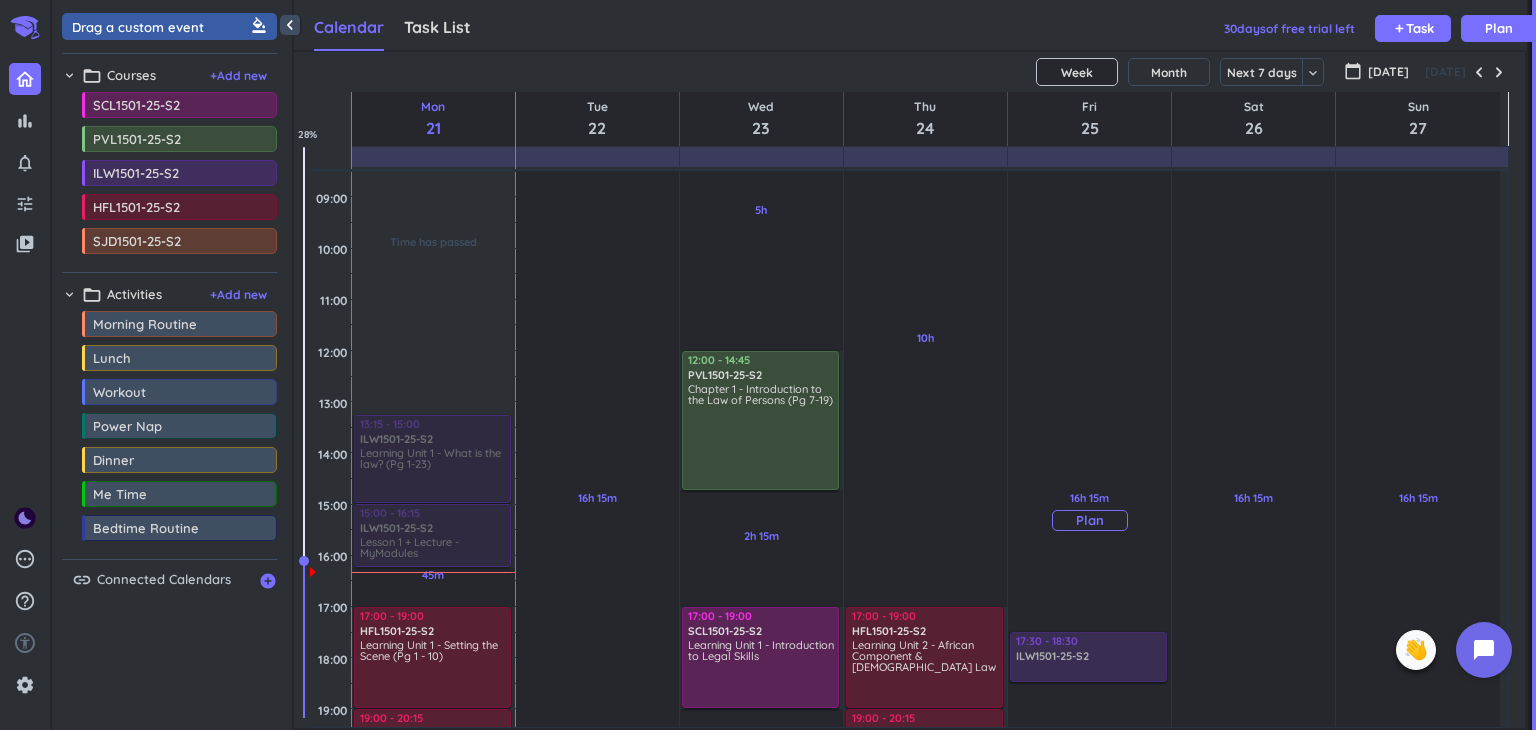scroll, scrollTop: 250, scrollLeft: 0, axis: vertical 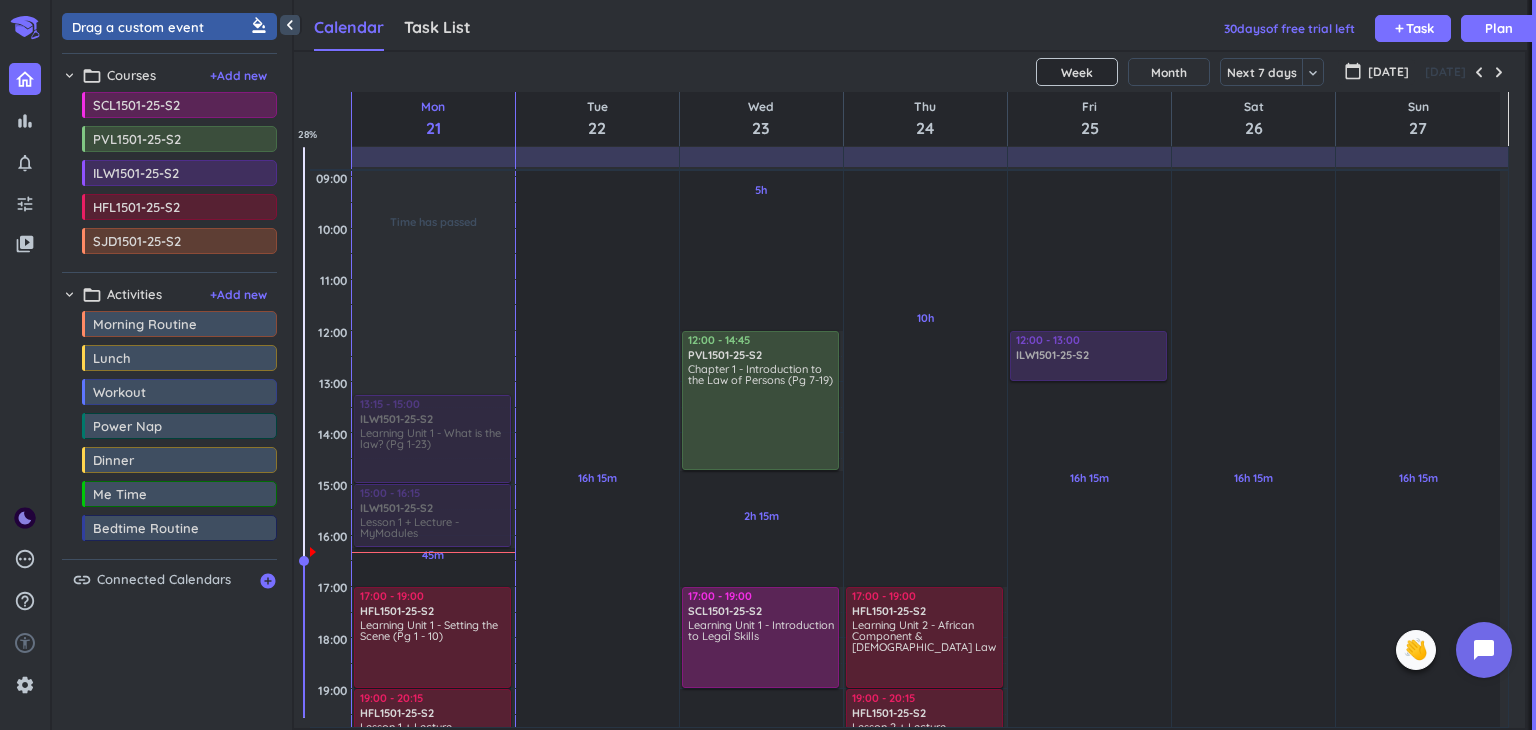 drag, startPoint x: 180, startPoint y: 177, endPoint x: 1084, endPoint y: 331, distance: 917.02344 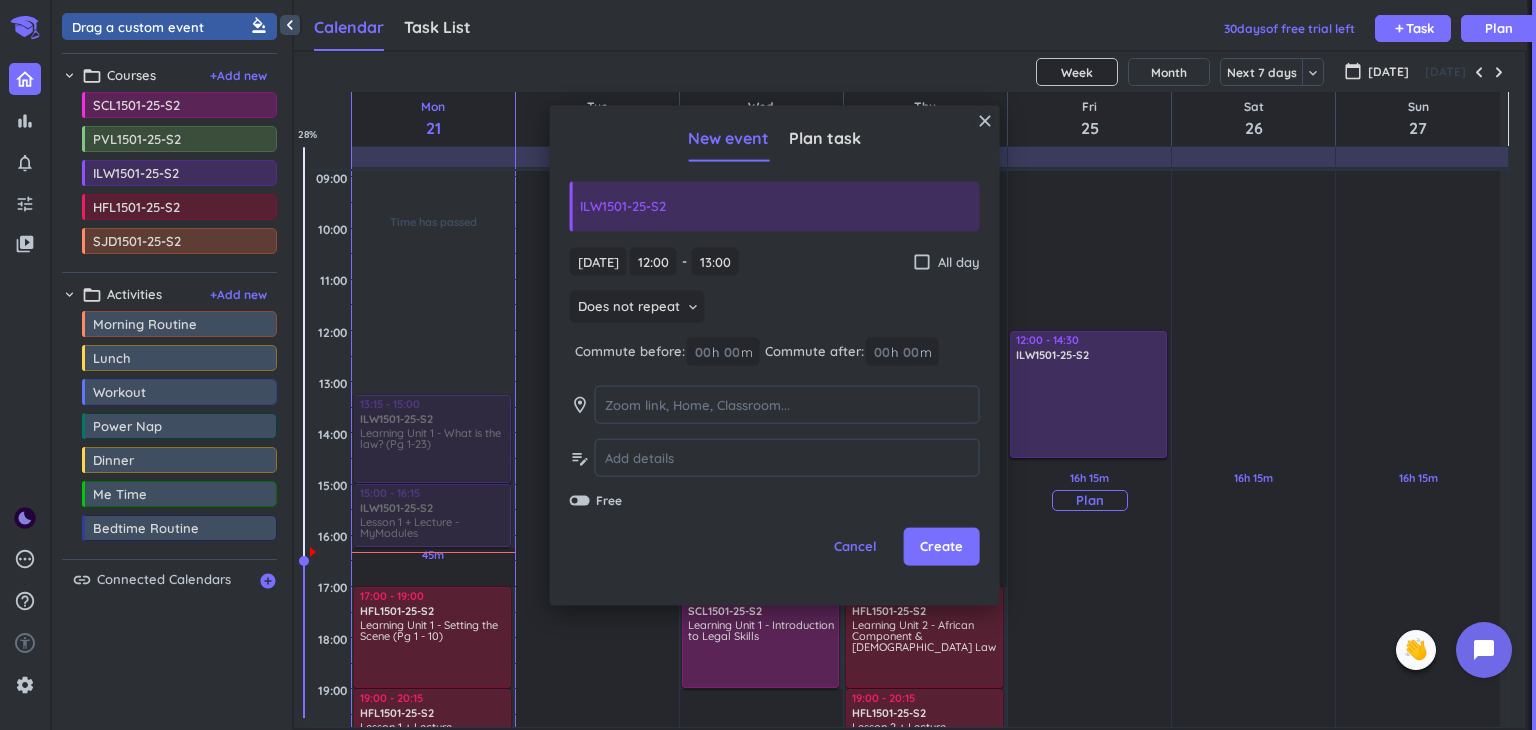 drag, startPoint x: 1099, startPoint y: 379, endPoint x: 1100, endPoint y: 457, distance: 78.00641 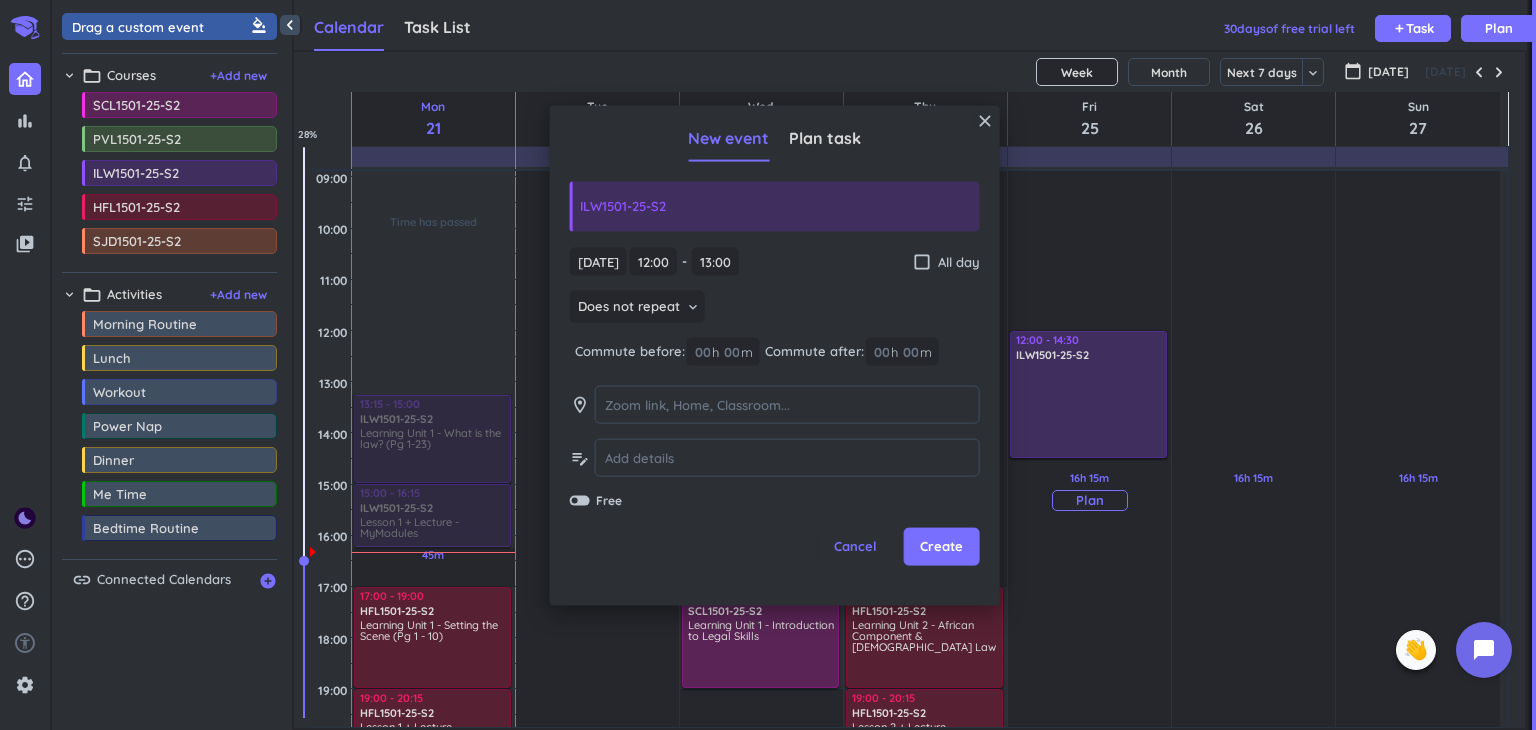click on "16h 15m Past due Plan Adjust Awake Time Adjust Awake Time 12:00 - 13:00 ILW1501-25-S2 delete_outline 12:00 - 14:30 ILW1501-25-S2 delete_outline" at bounding box center (1089, 535) 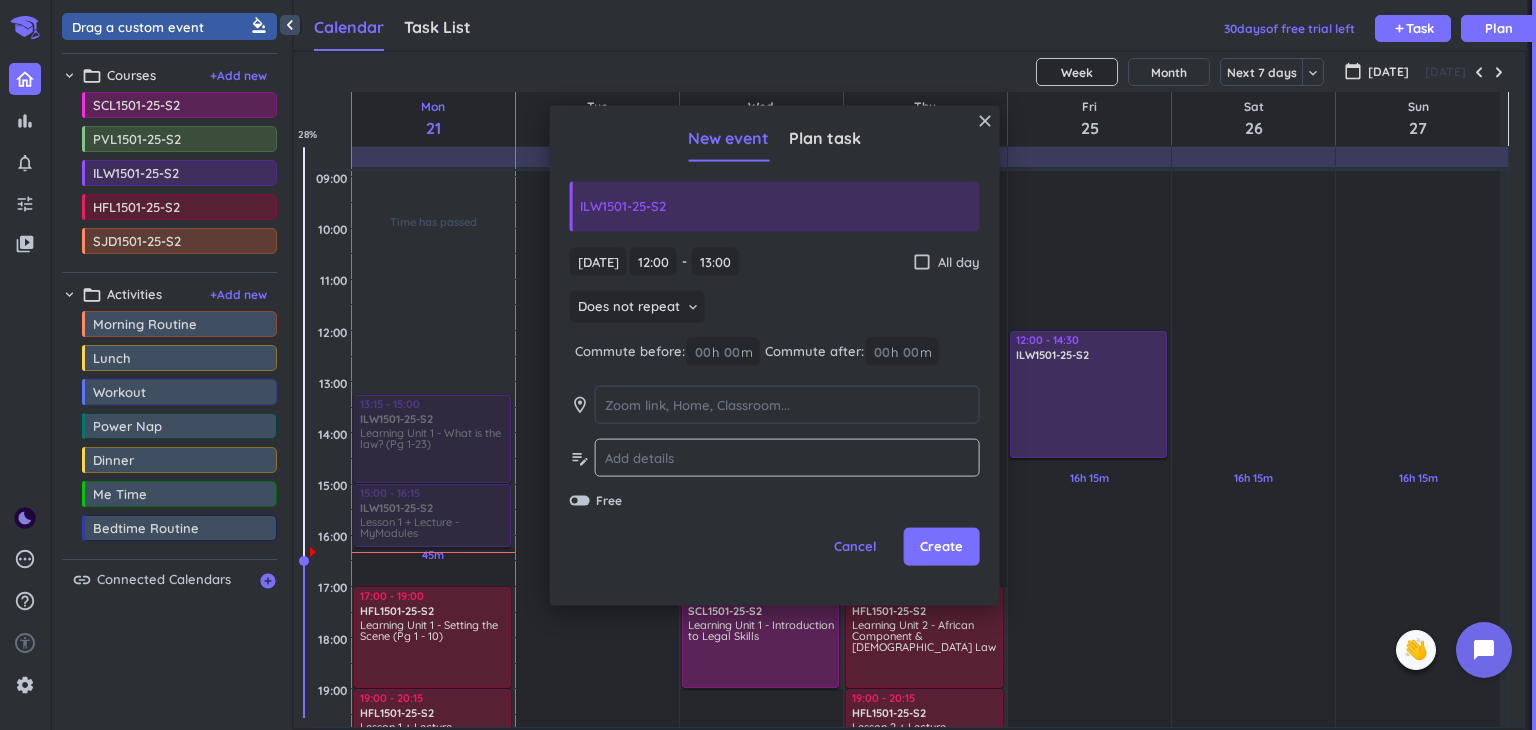 type on "14:30" 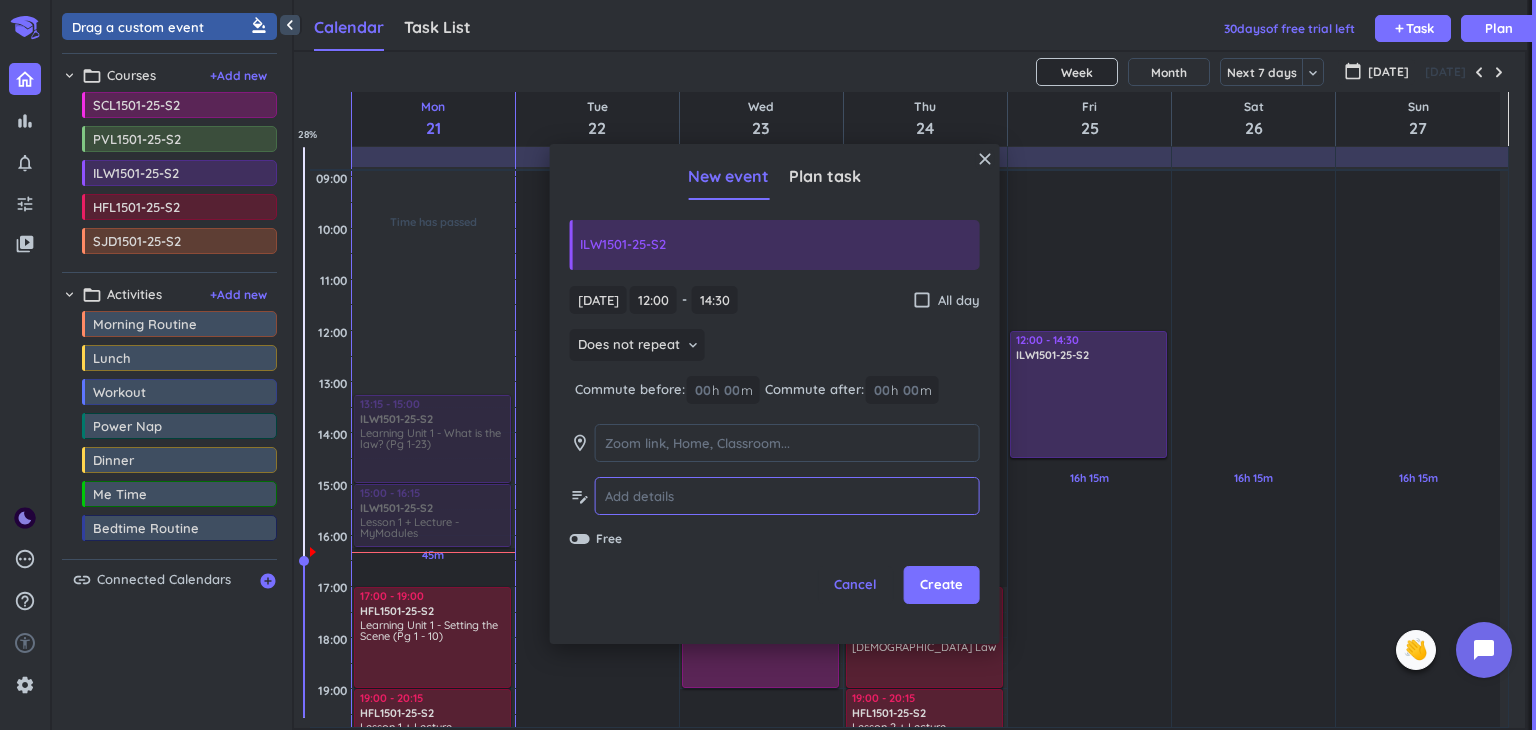 click at bounding box center [787, 496] 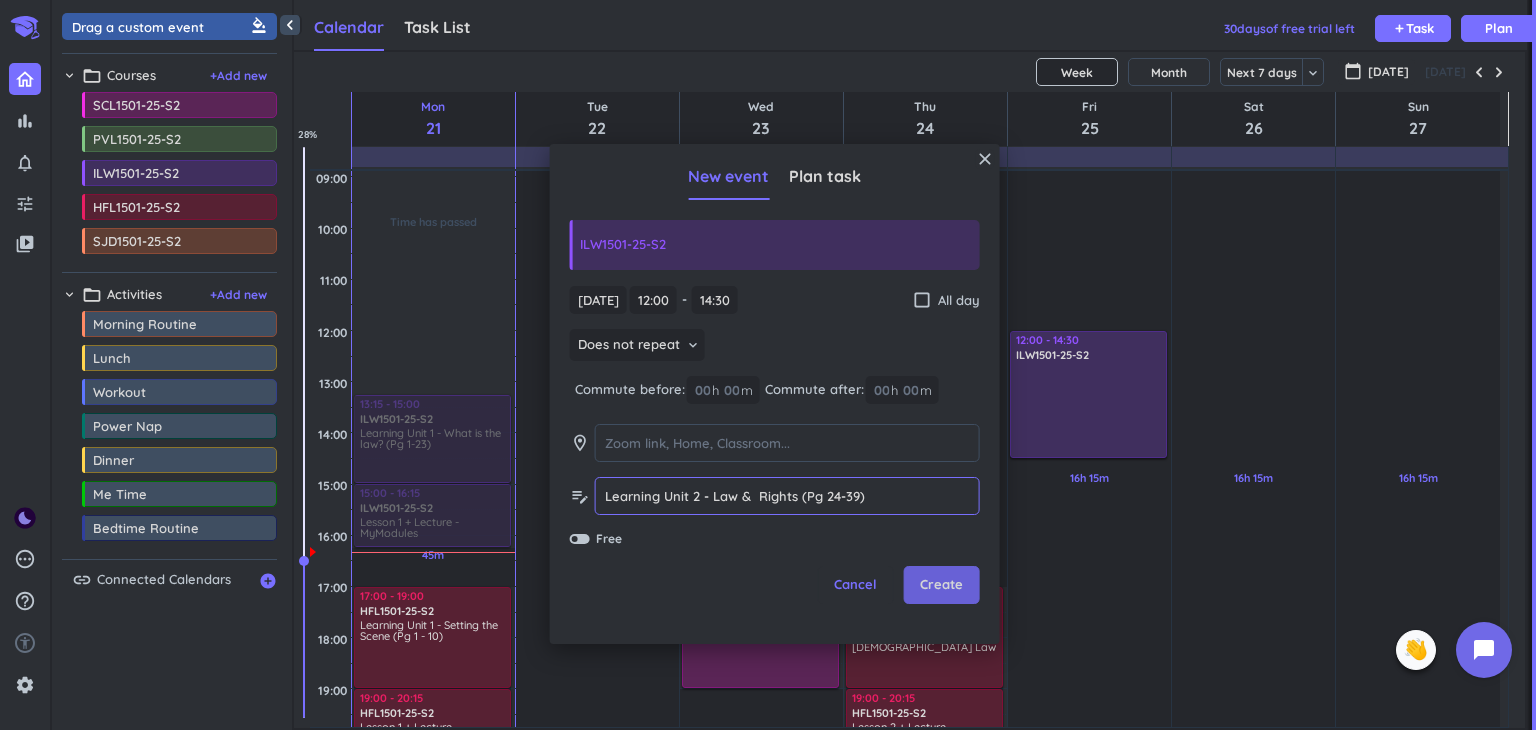 type on "Learning Unit 2 - Law &  Rights (Pg 24-39)" 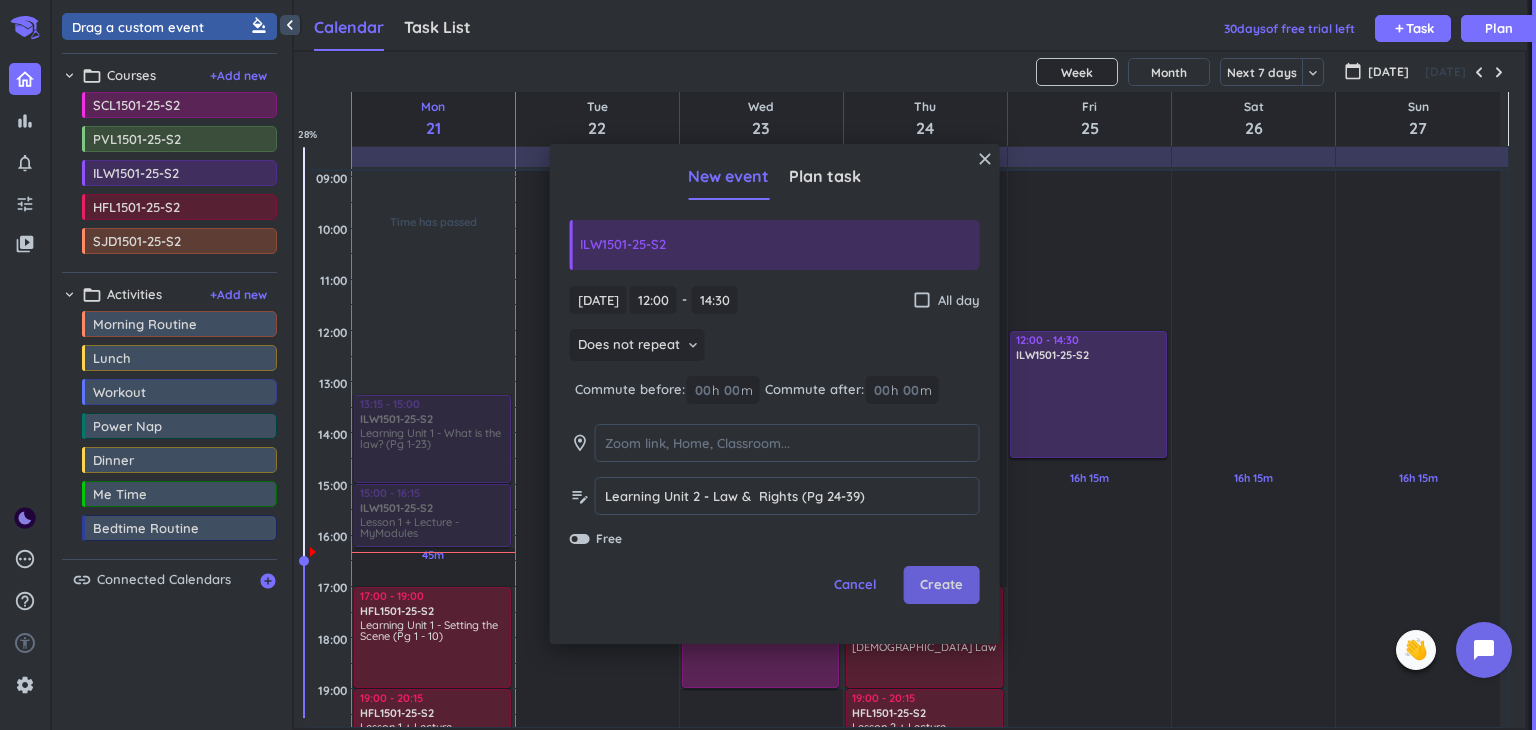 click on "Create" at bounding box center (942, 585) 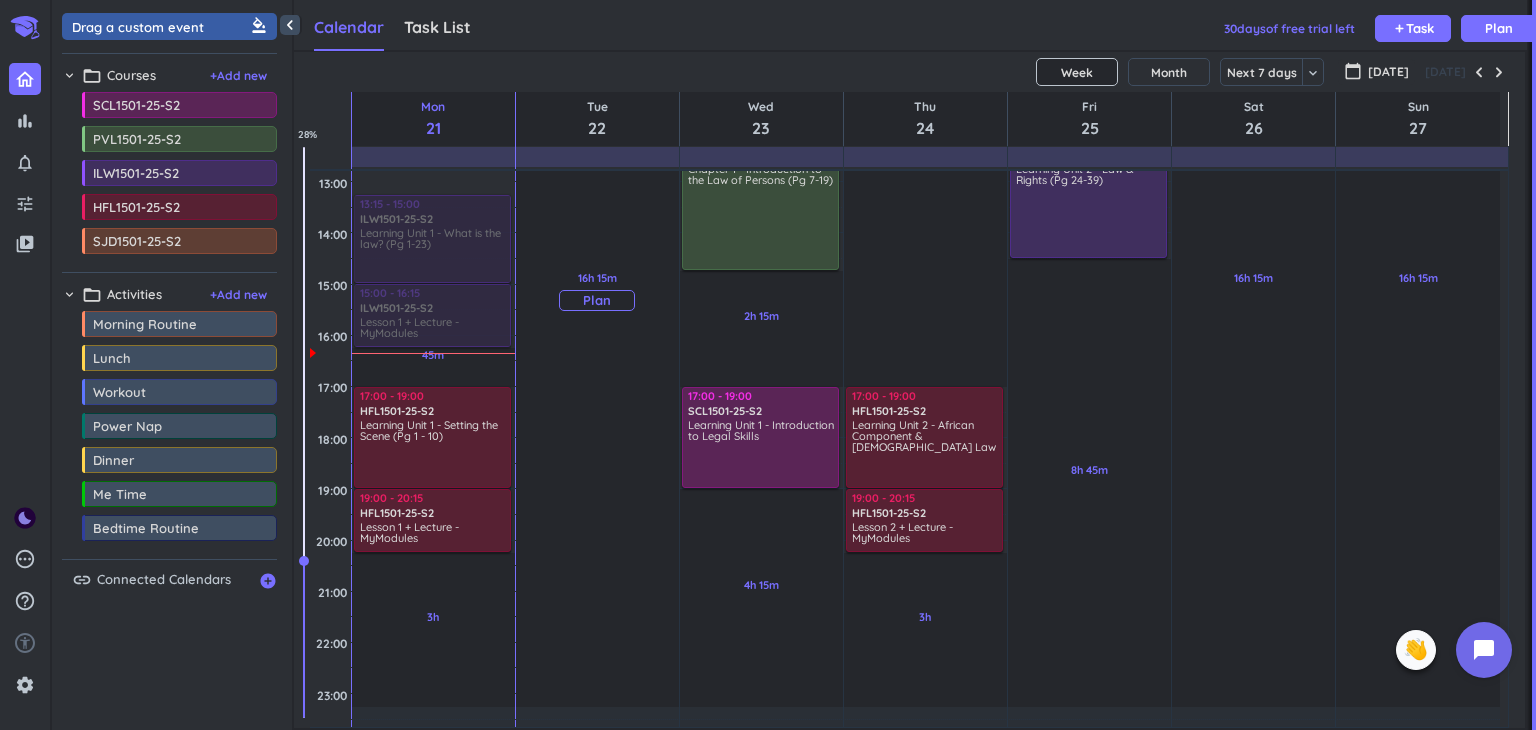 scroll, scrollTop: 350, scrollLeft: 0, axis: vertical 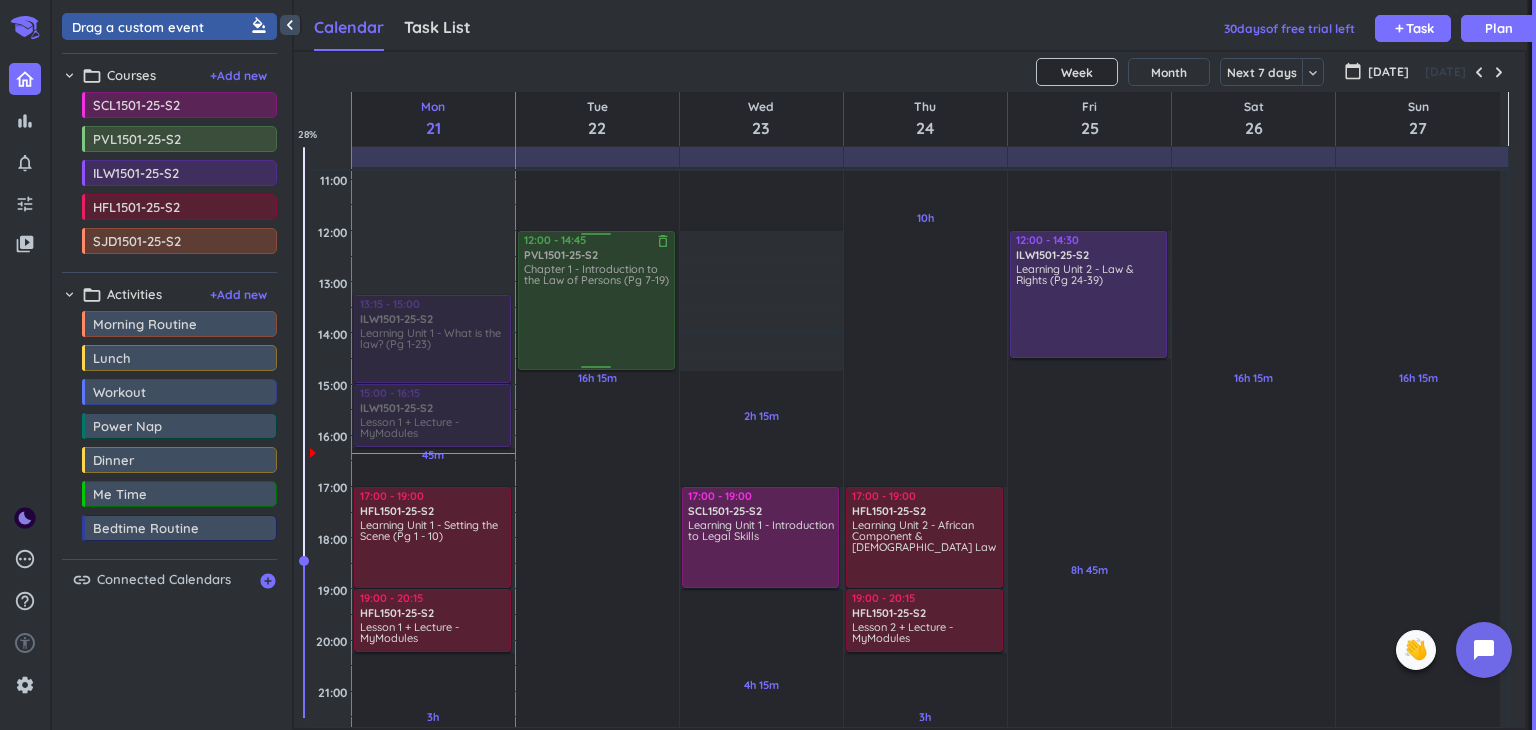 drag, startPoint x: 756, startPoint y: 321, endPoint x: 647, endPoint y: 321, distance: 109 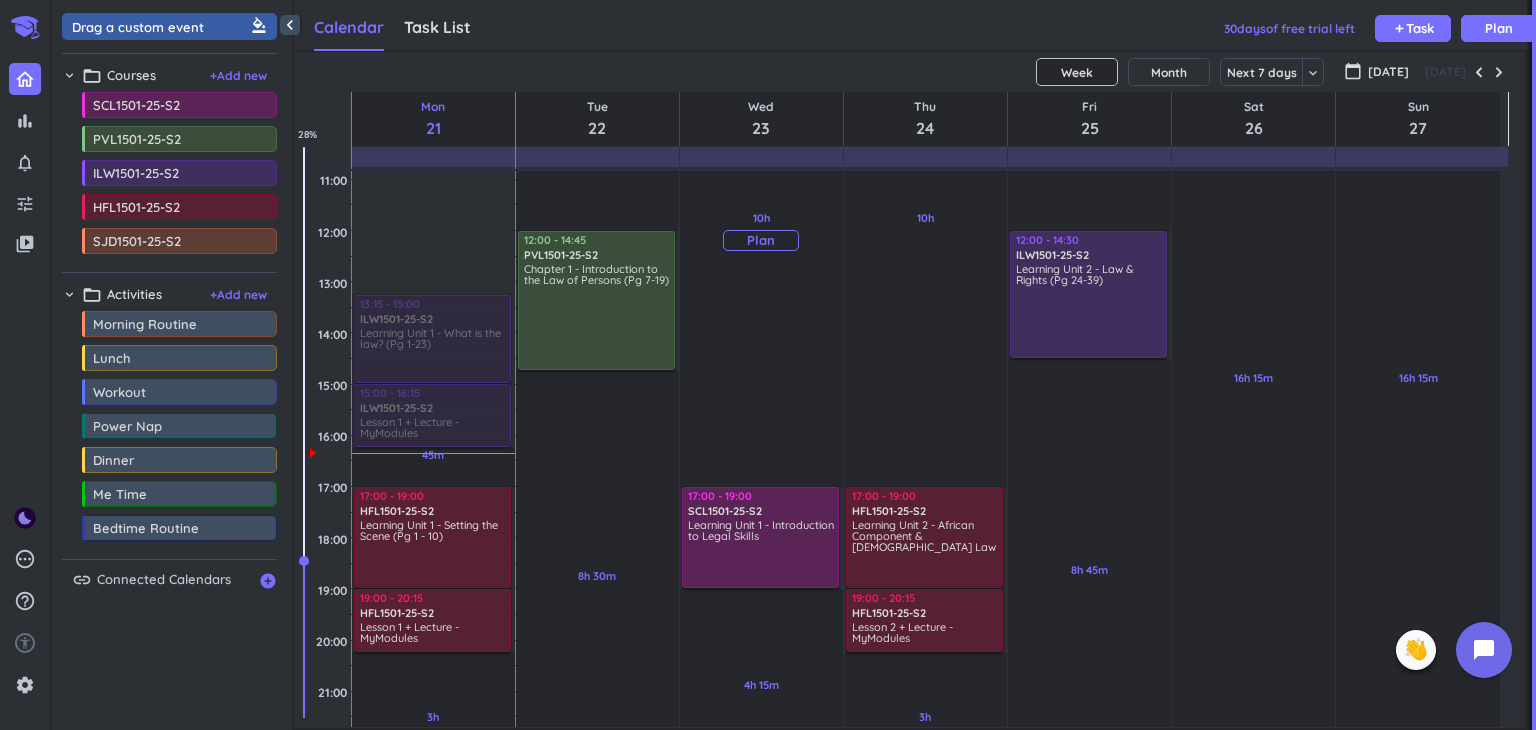 click on "Plan" at bounding box center (761, 240) 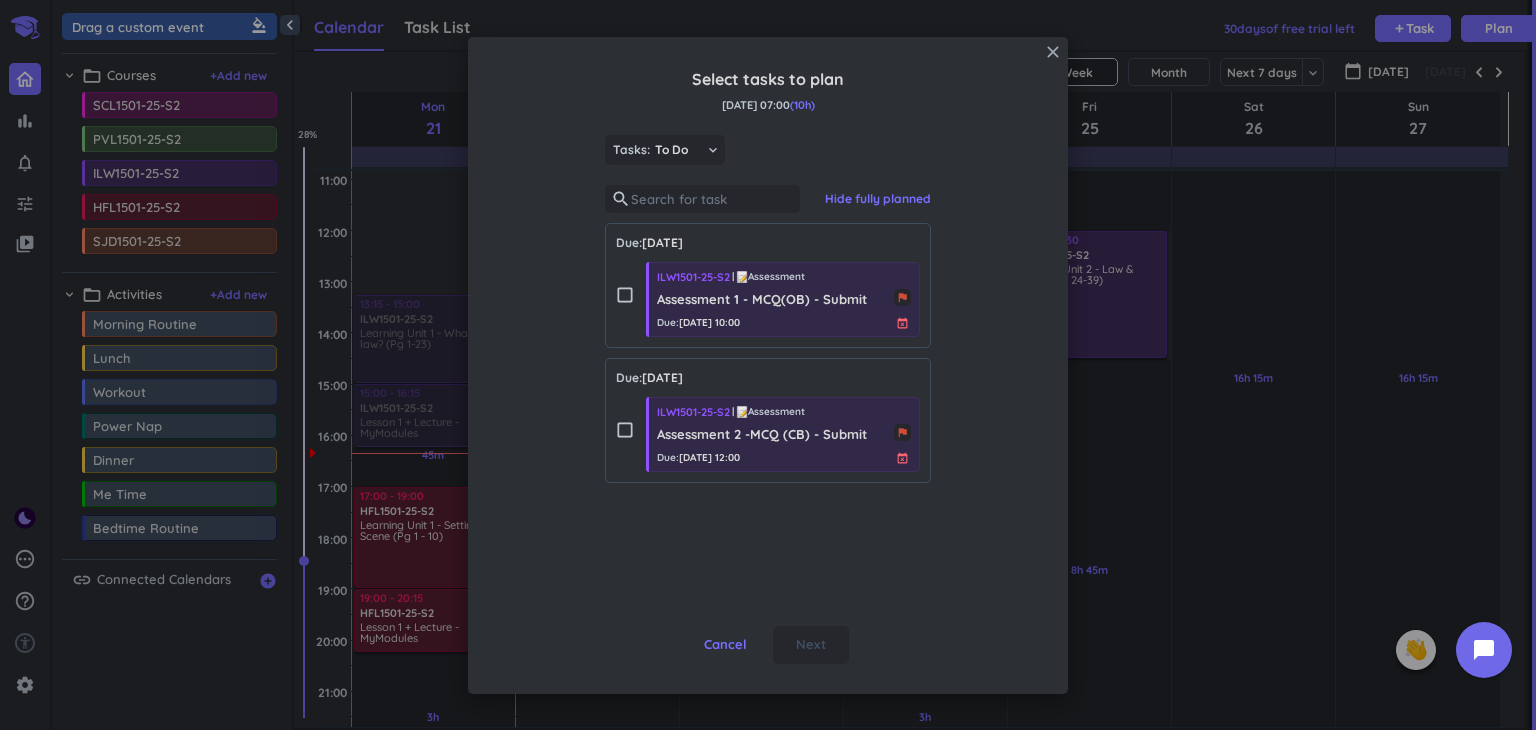 click on "close" at bounding box center [1053, 52] 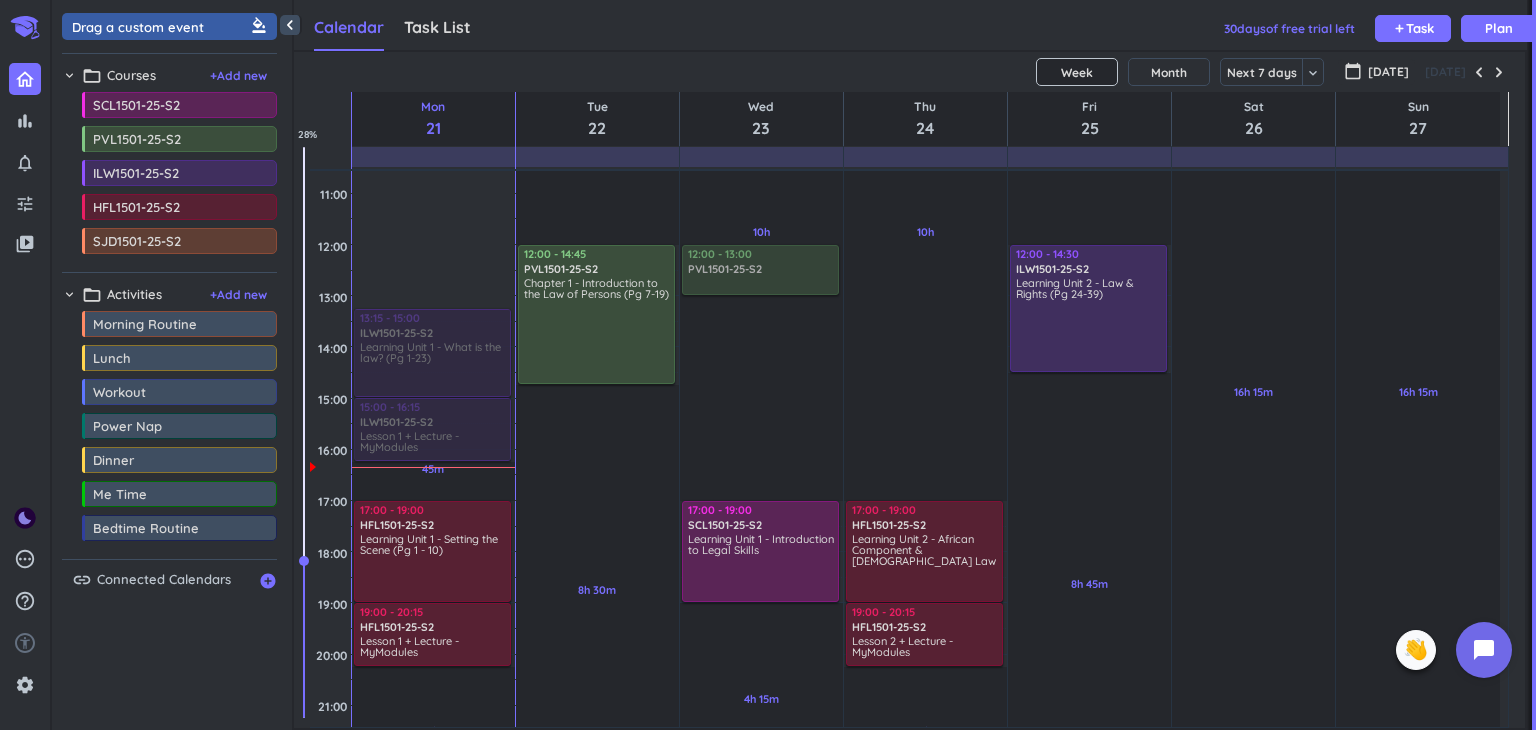 scroll, scrollTop: 335, scrollLeft: 0, axis: vertical 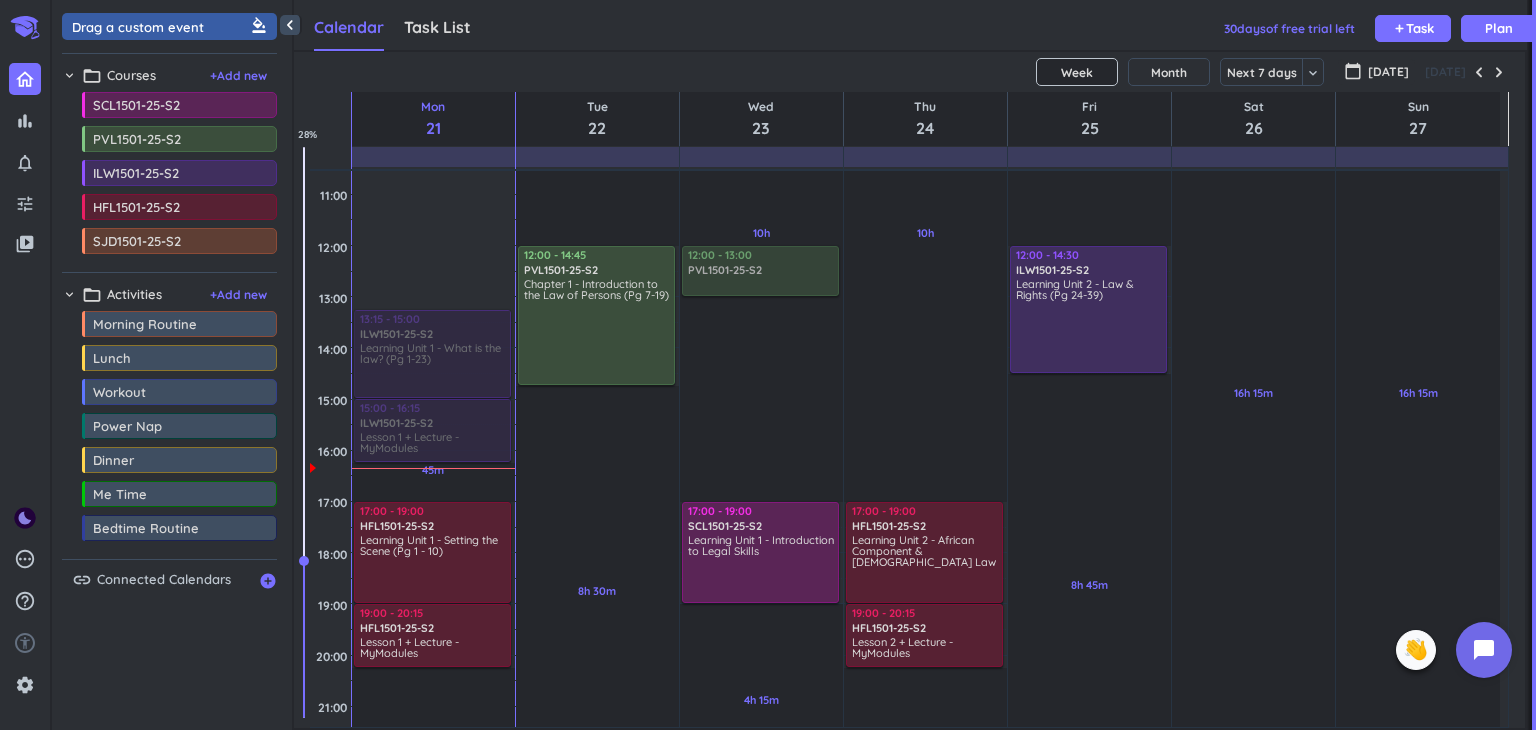 drag, startPoint x: 169, startPoint y: 139, endPoint x: 723, endPoint y: 237, distance: 562.6011 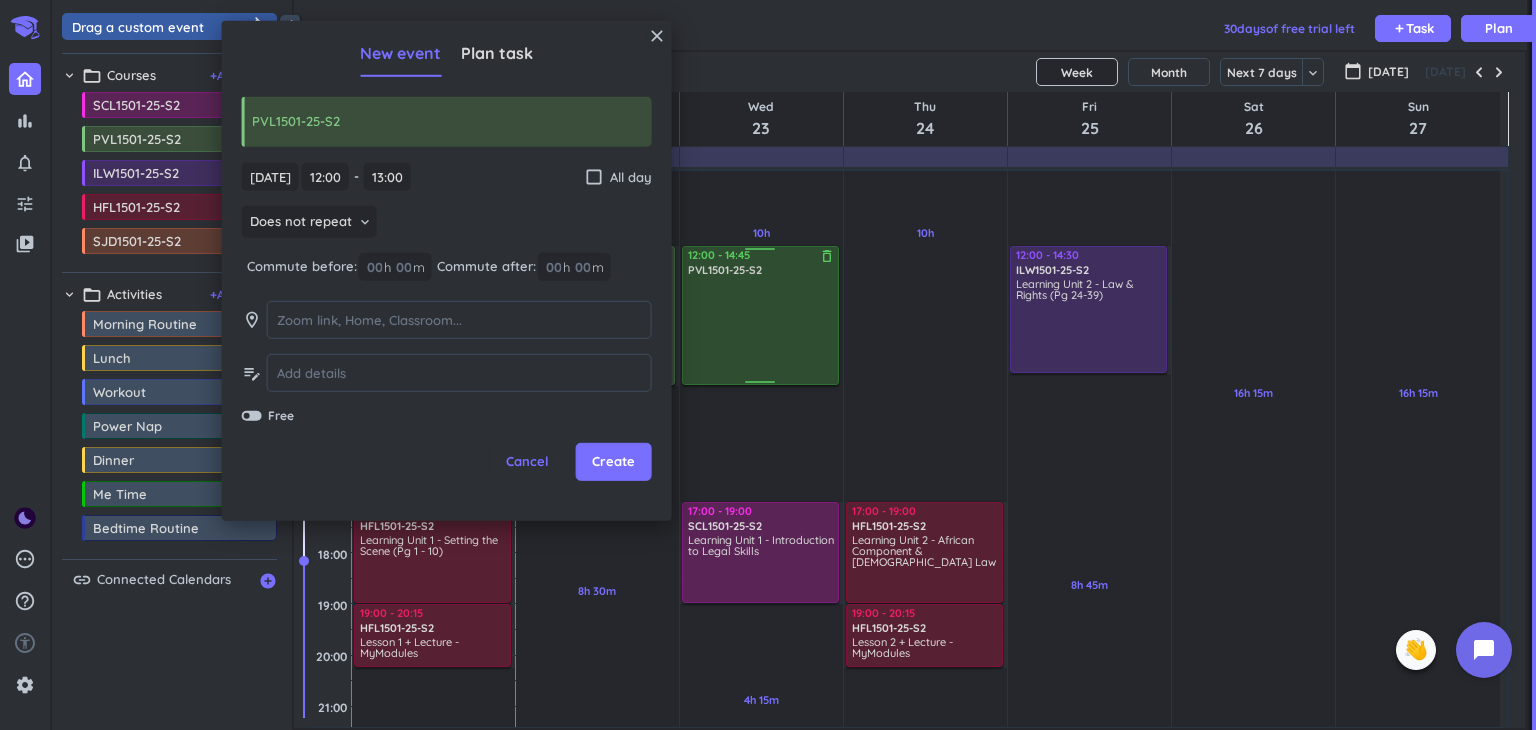 drag, startPoint x: 752, startPoint y: 291, endPoint x: 752, endPoint y: 377, distance: 86 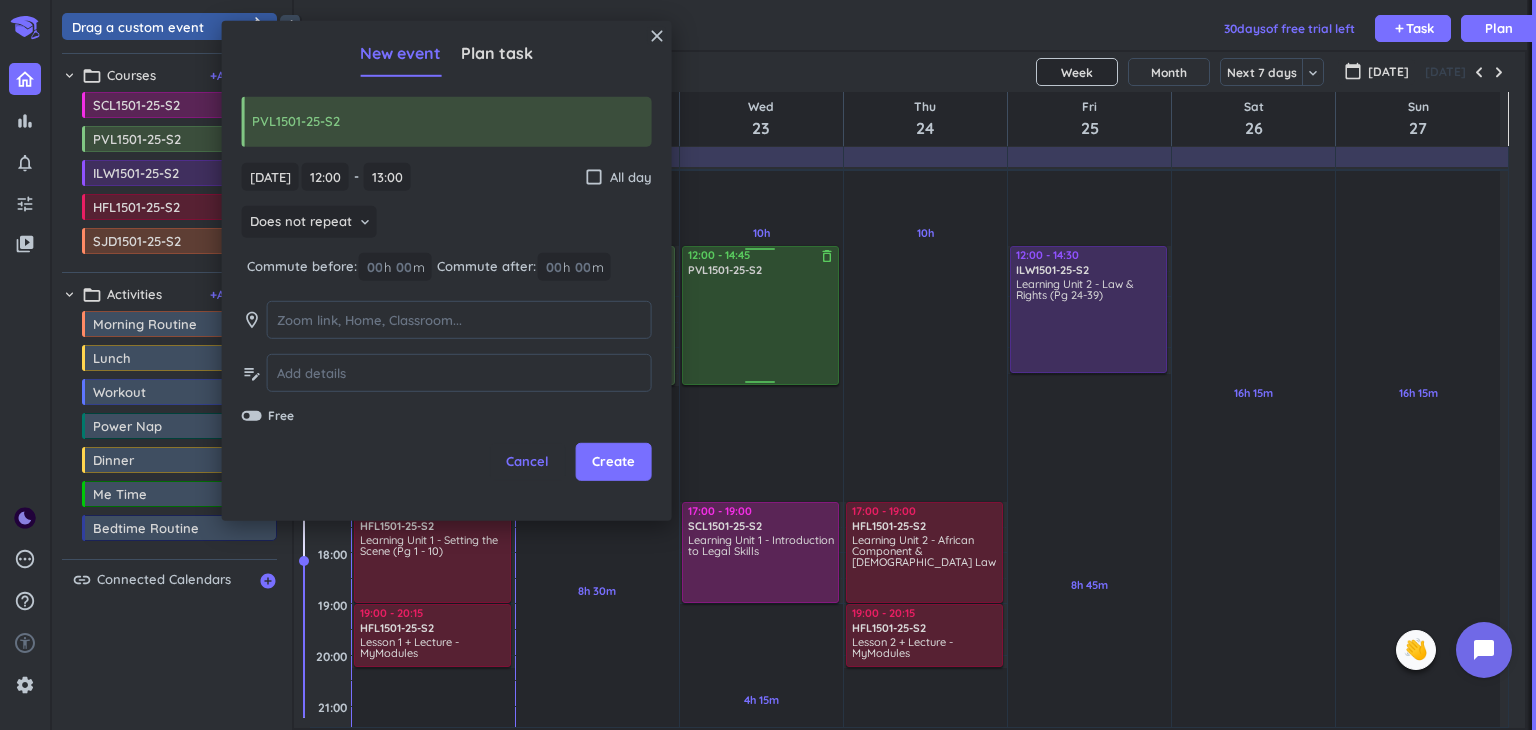 click on "10h  Past due Plan 4h 15m Past due Plan Adjust Awake Time Adjust Awake Time 12:00 - 13:00 PVL1501-25-S2 delete_outline 17:00 - 19:00 SCL1501-25-S2 delete_outline Learning Unit 1 - Introduction to Legal Skills 12:00 - 14:45 PVL1501-25-S2 delete_outline" at bounding box center [761, 450] 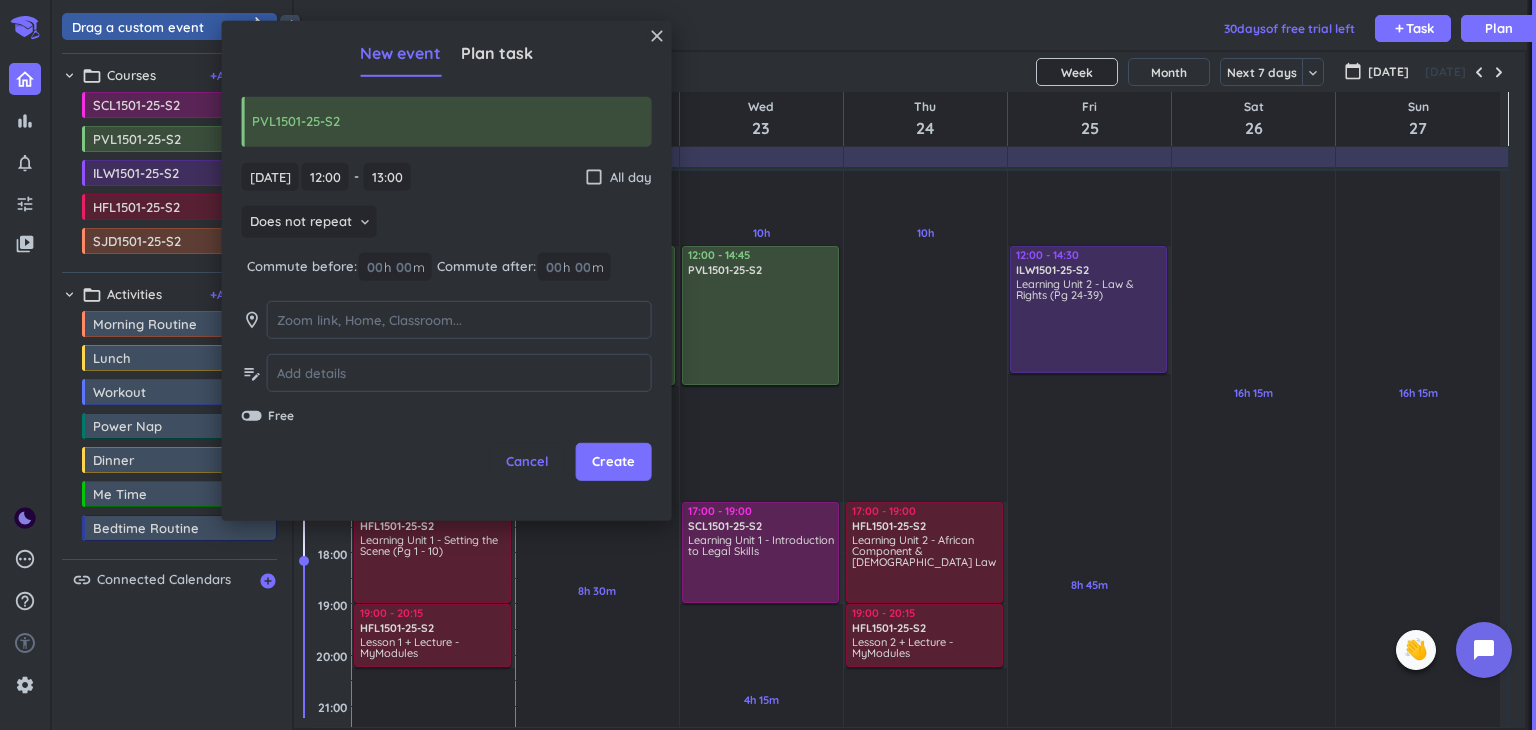 type on "14:45" 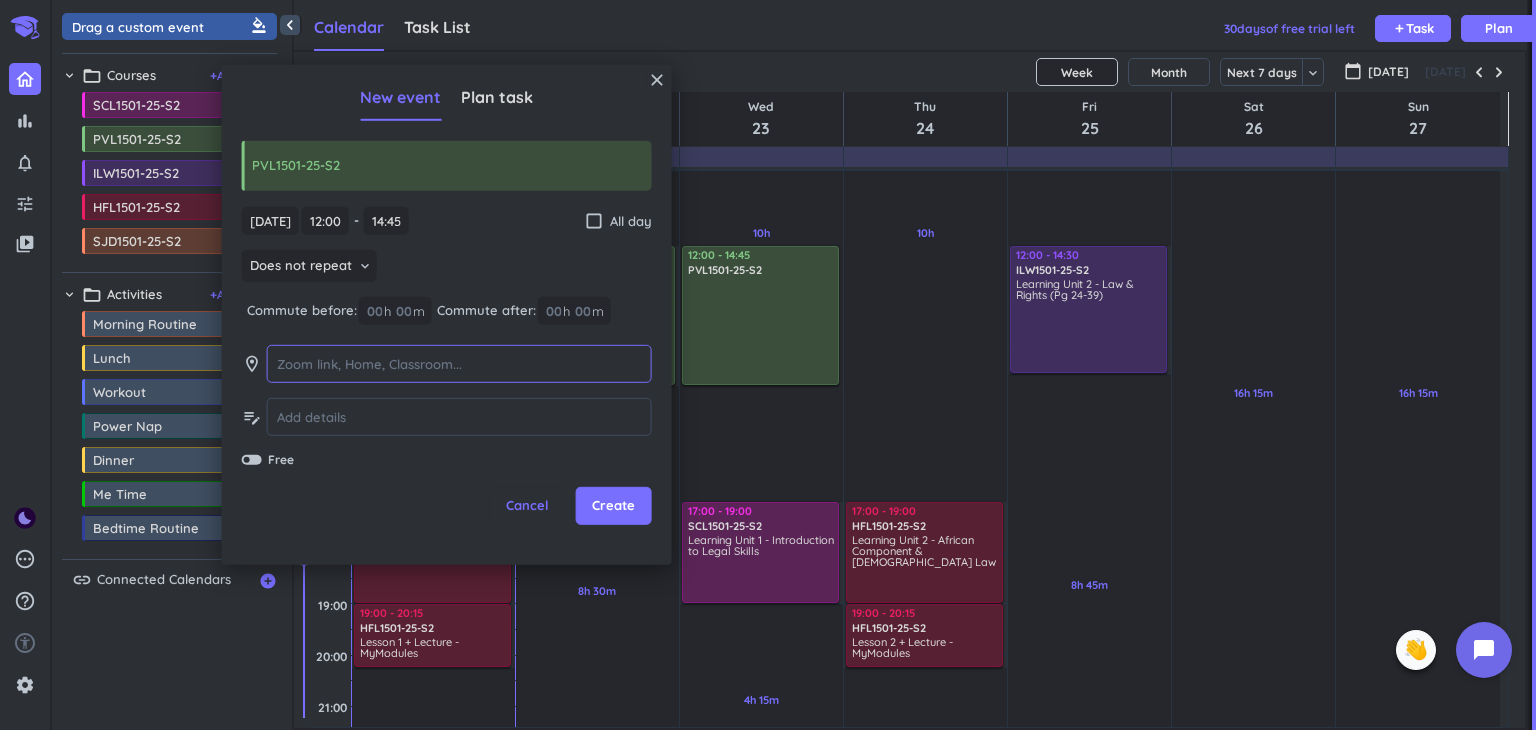 click at bounding box center (459, 364) 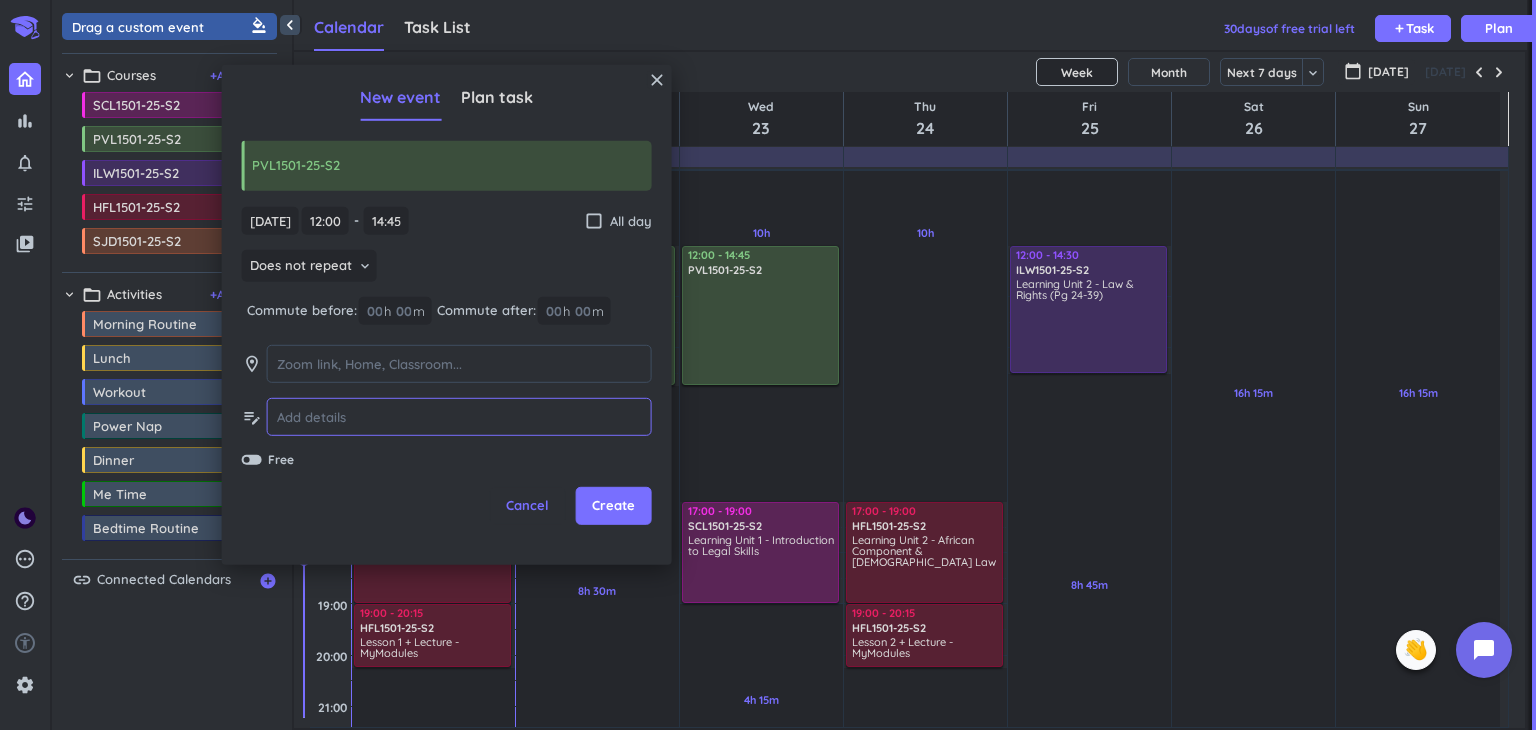 click at bounding box center [459, 417] 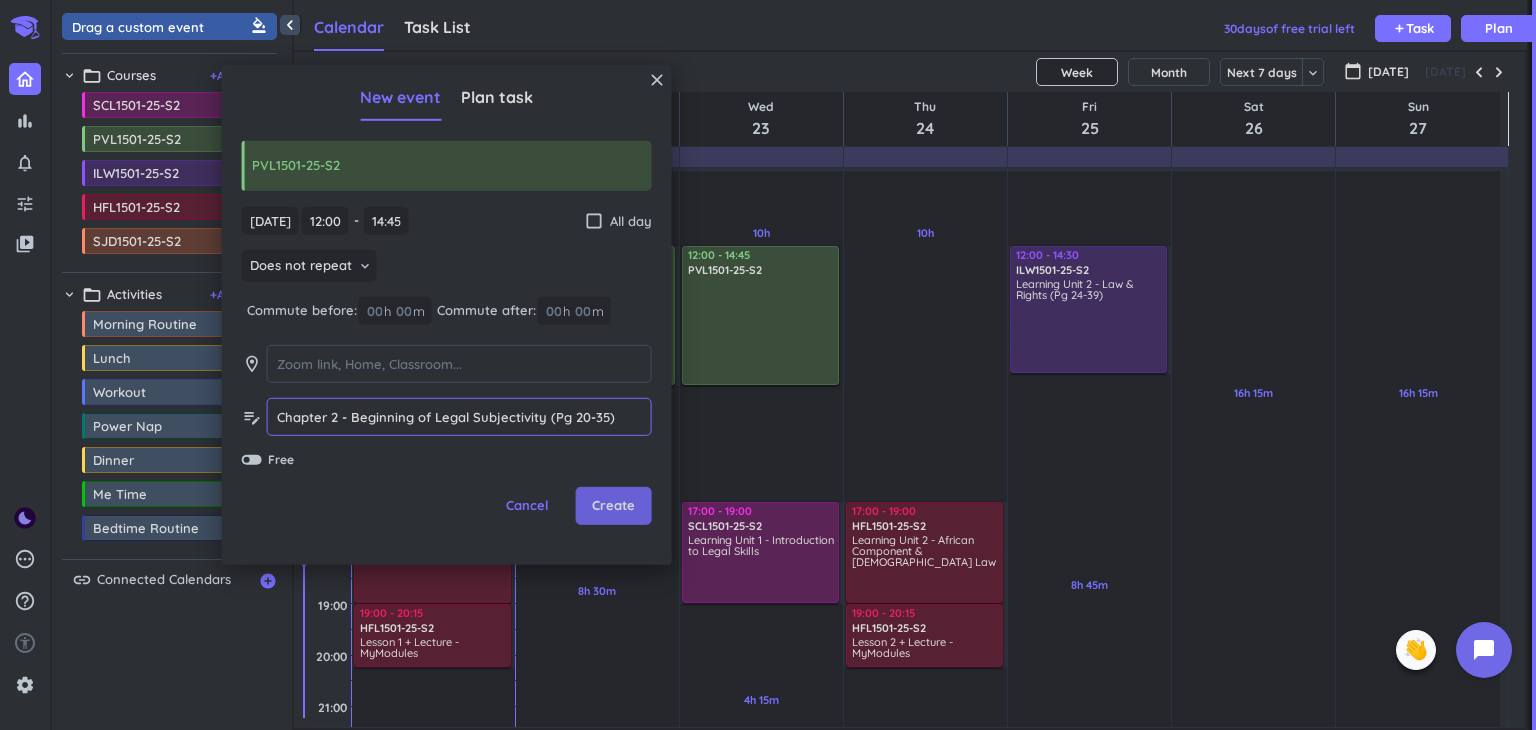 type on "Chapter 2 - Beginning of Legal Subjectivity (Pg 20-35)" 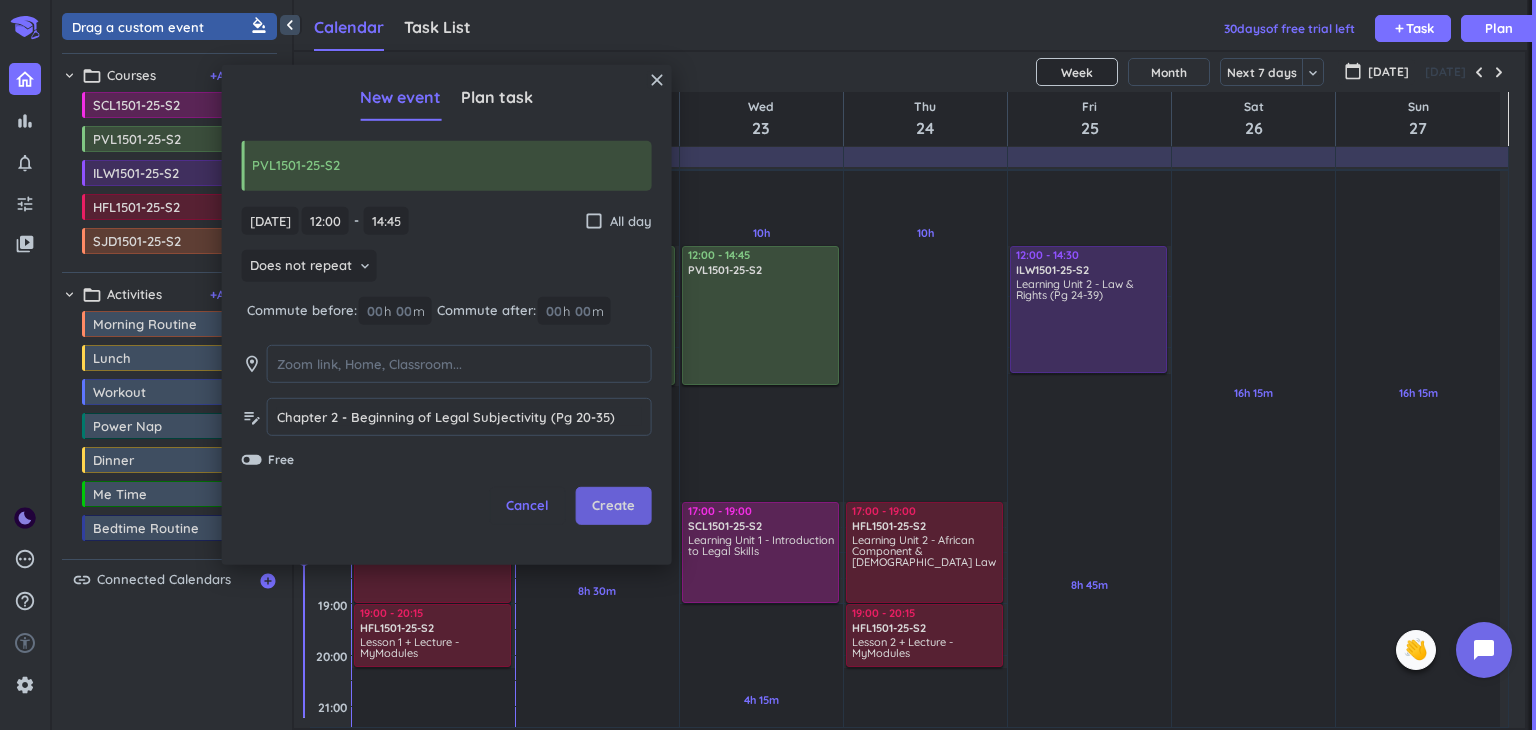 click on "Create" at bounding box center [613, 506] 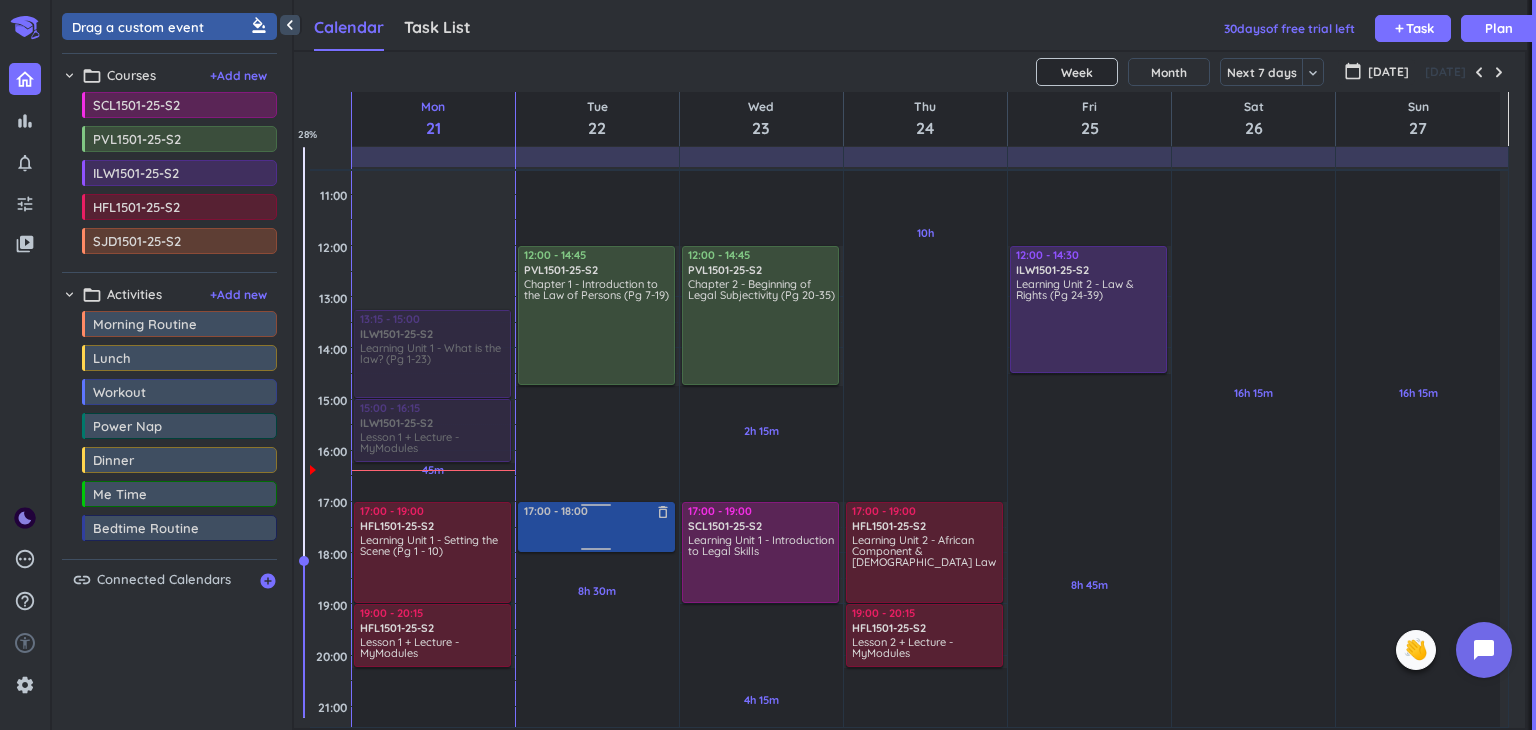 drag, startPoint x: 155, startPoint y: 32, endPoint x: 569, endPoint y: 504, distance: 627.8376 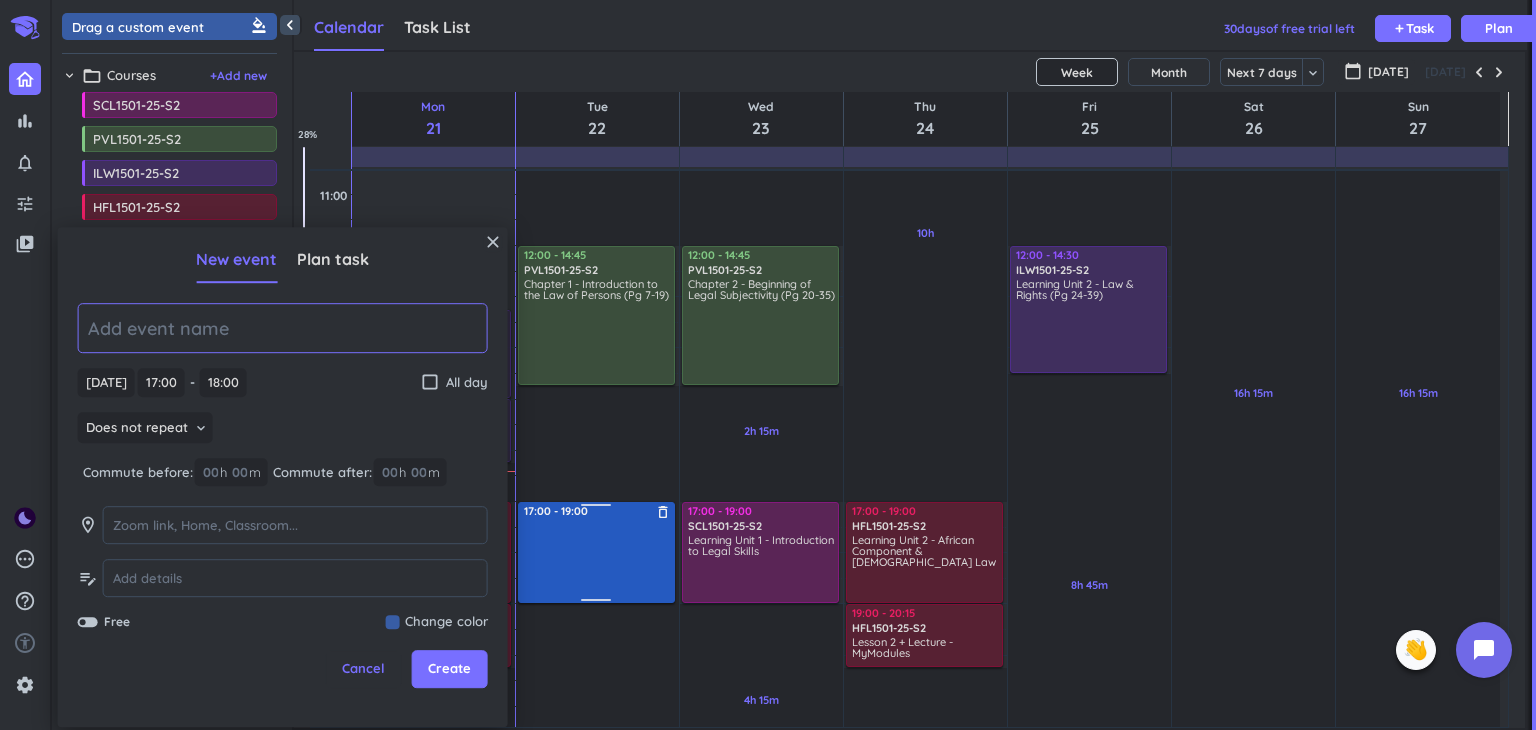 drag, startPoint x: 594, startPoint y: 547, endPoint x: 592, endPoint y: 595, distance: 48.04165 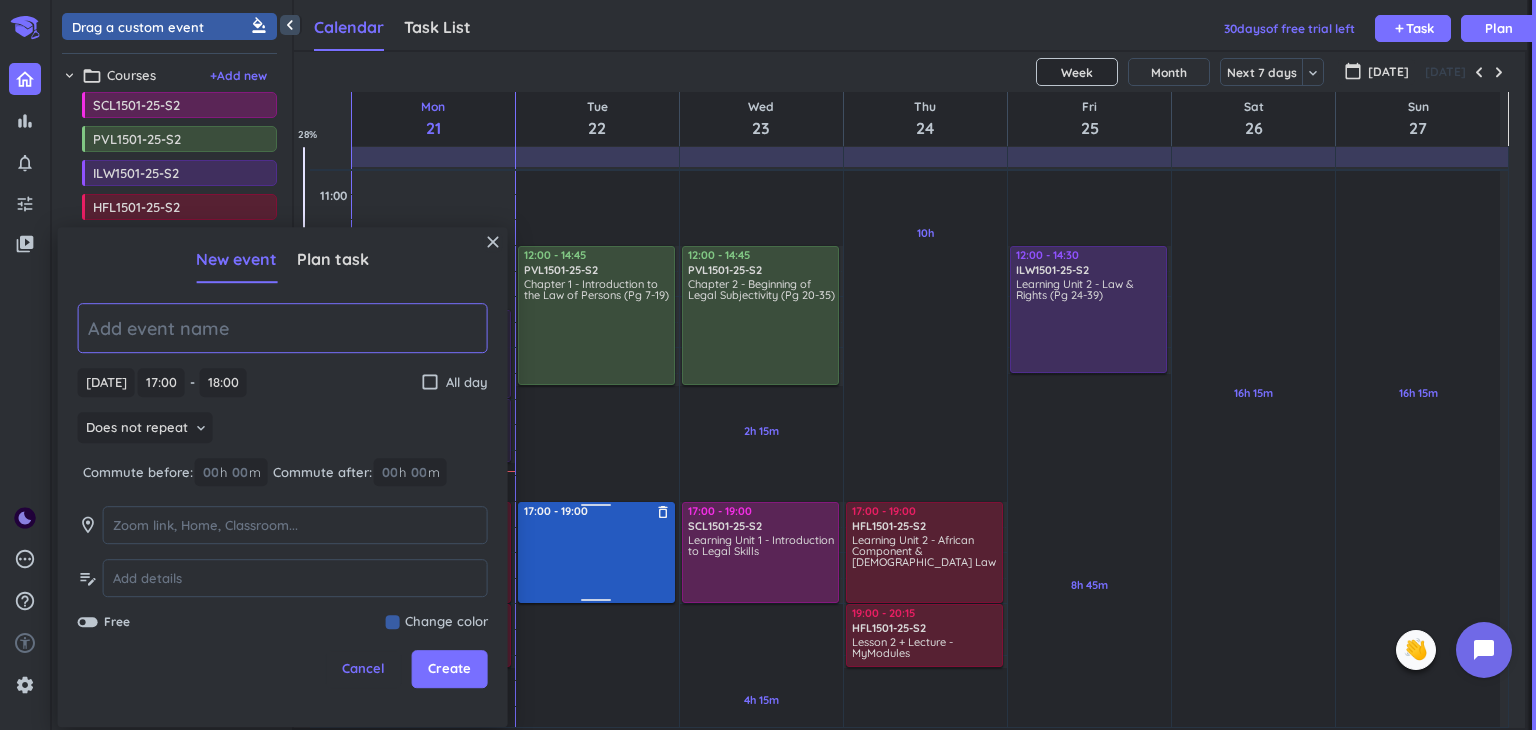 click on "5h  Past due Plan 8h 30m Past due Plan Adjust Awake Time Adjust Awake Time 12:00 - 14:45 PVL1501-25-S2 delete_outline Chapter 1 - Introduction to the Law of Persons (Pg 7-19) 17:00 - 18:00 delete_outline 17:00 - 19:00 delete_outline" at bounding box center [597, 450] 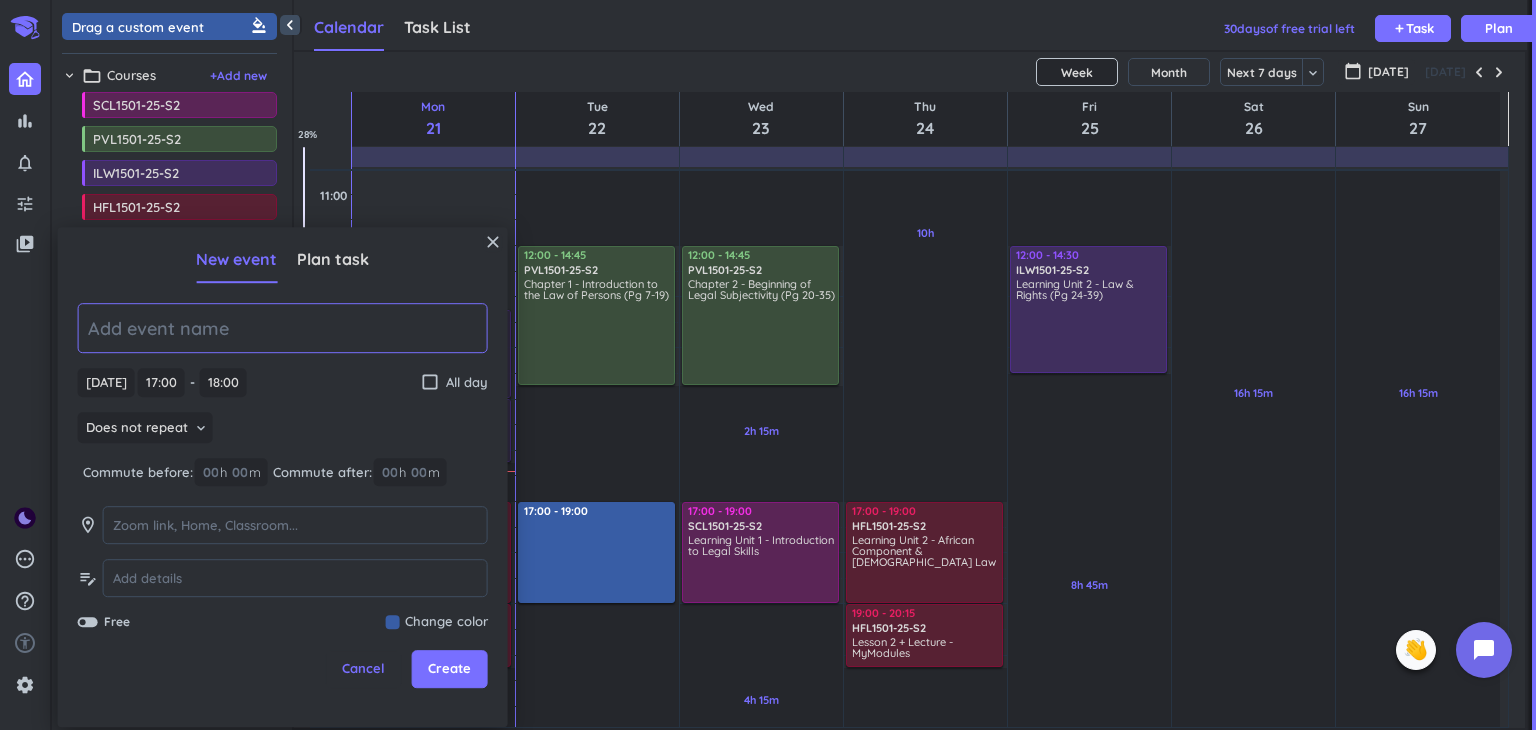 type on "19:00" 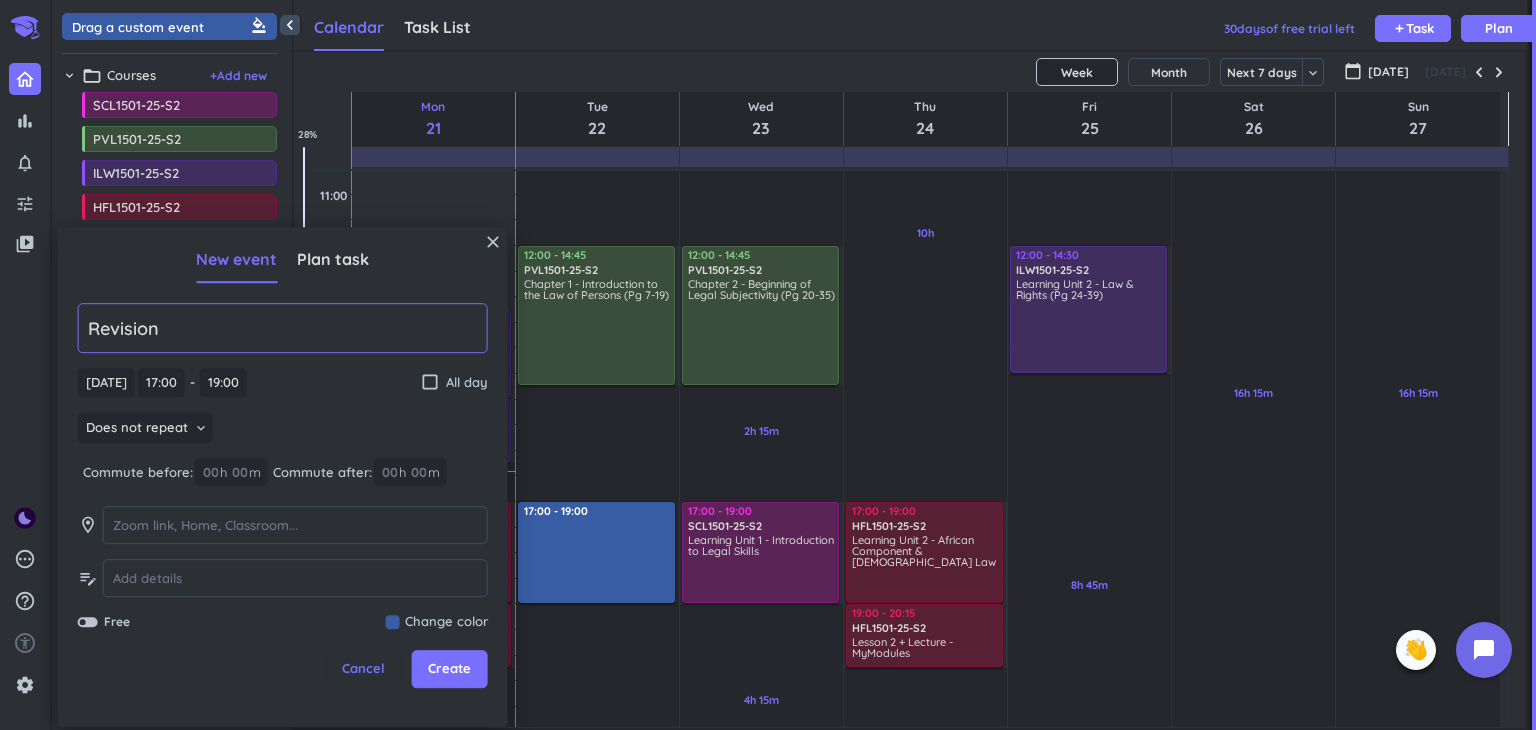 type on "Revision" 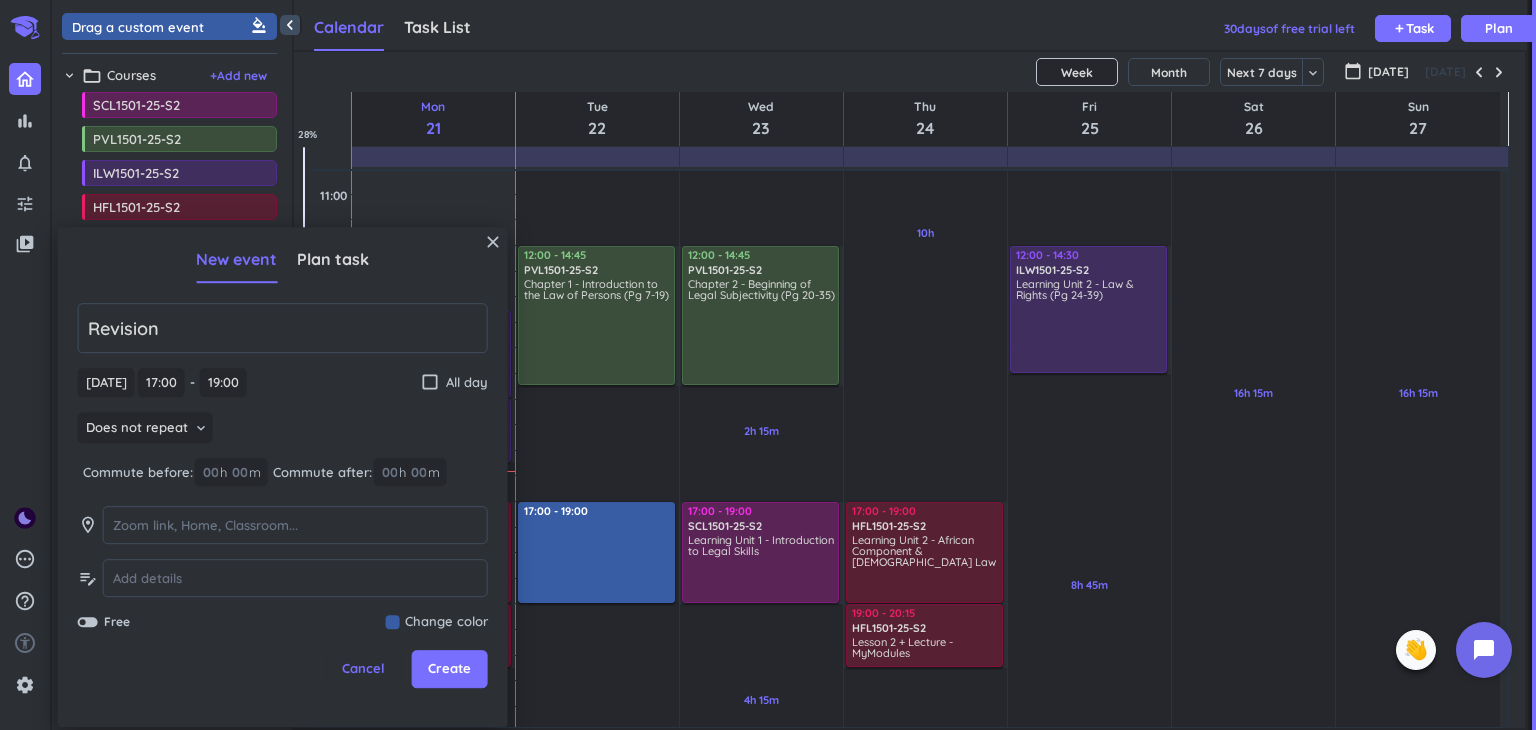 click on "Free Change color" at bounding box center [283, 623] 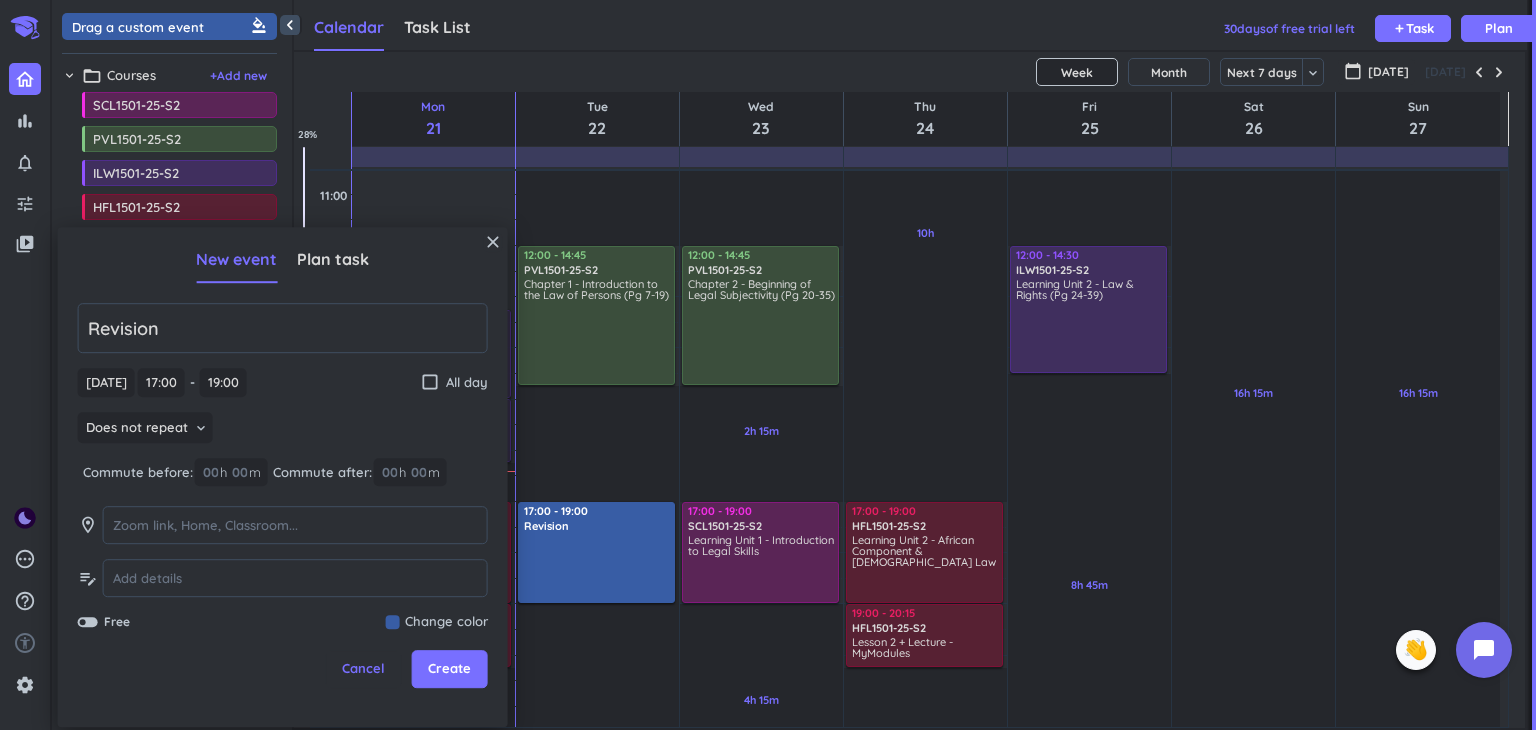 click at bounding box center (437, 623) 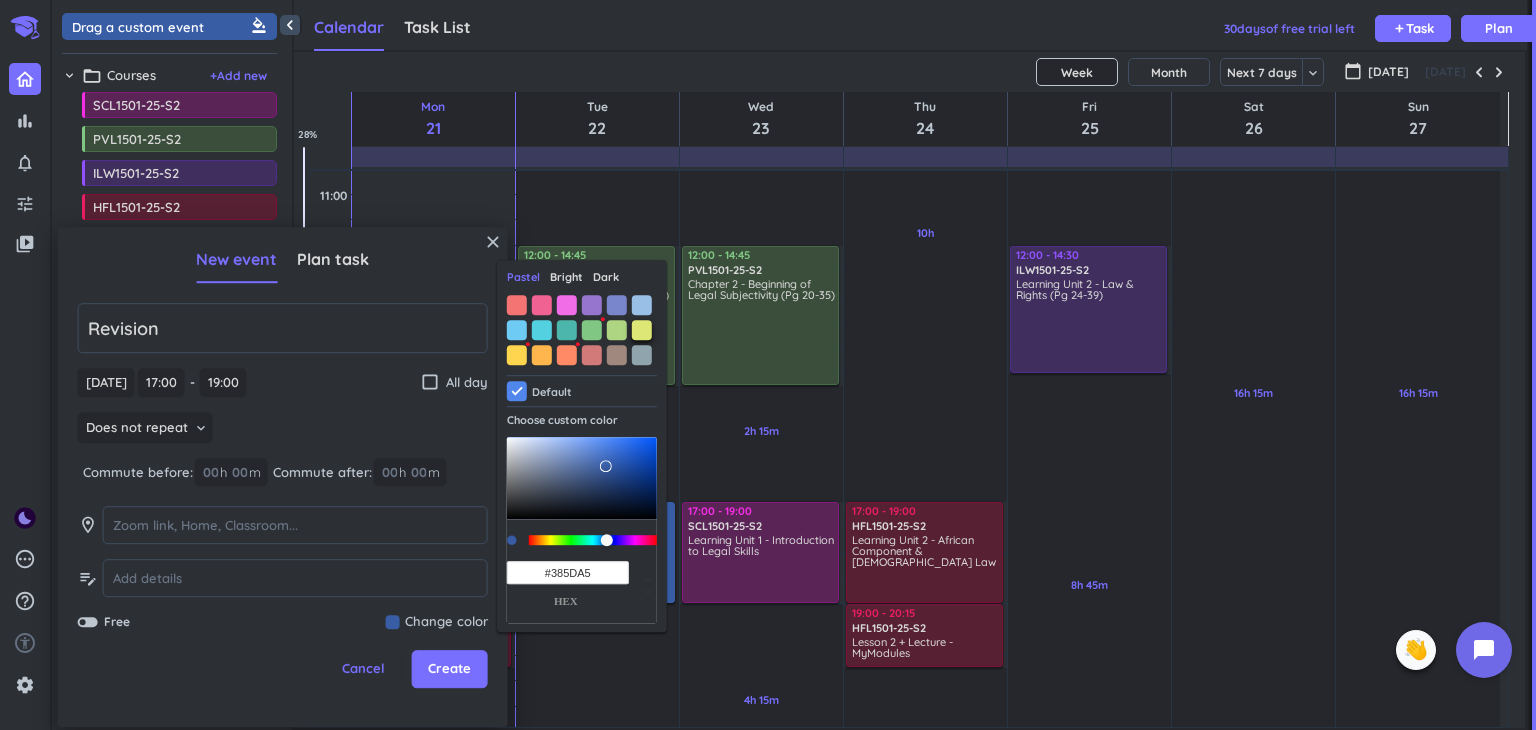 click at bounding box center (642, 330) 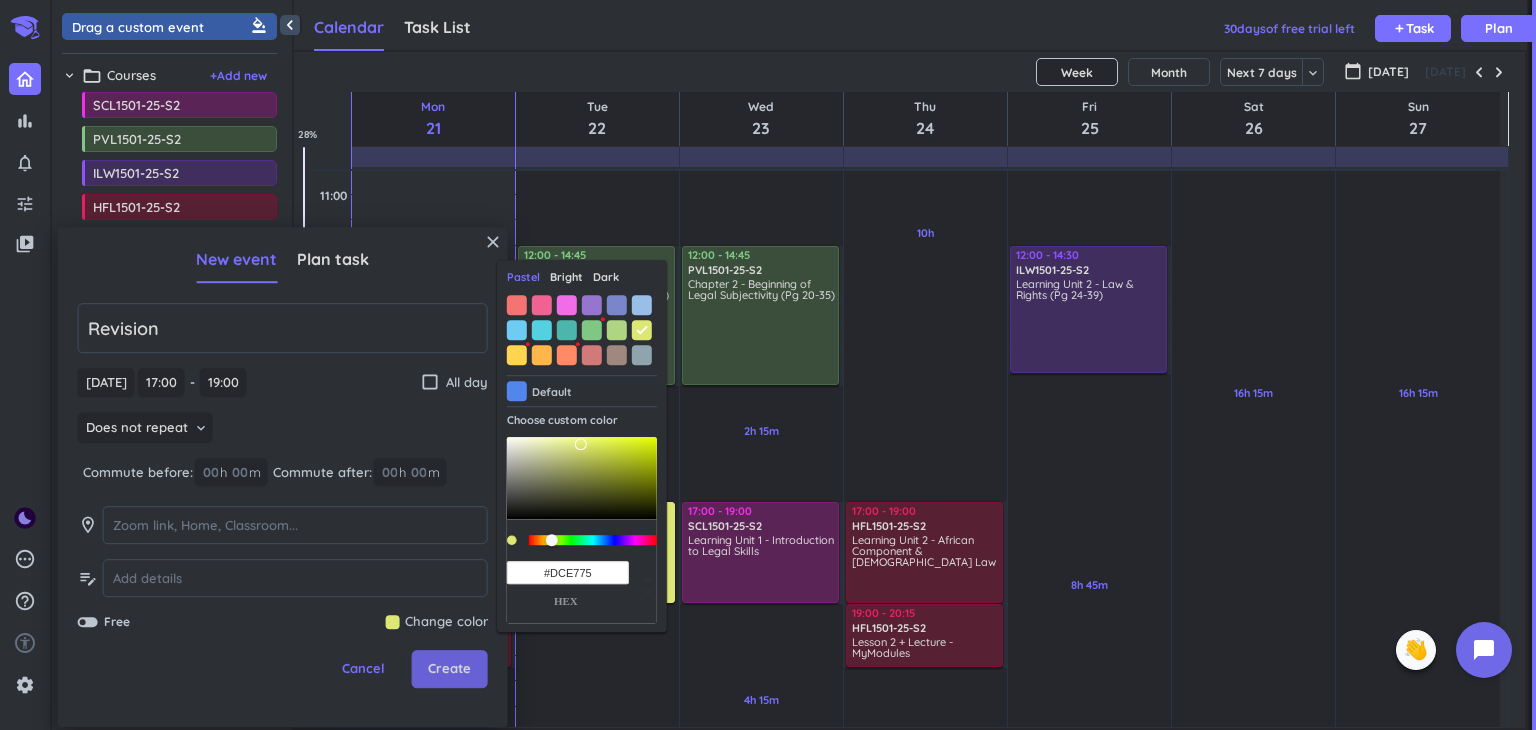 click on "Create" at bounding box center (449, 670) 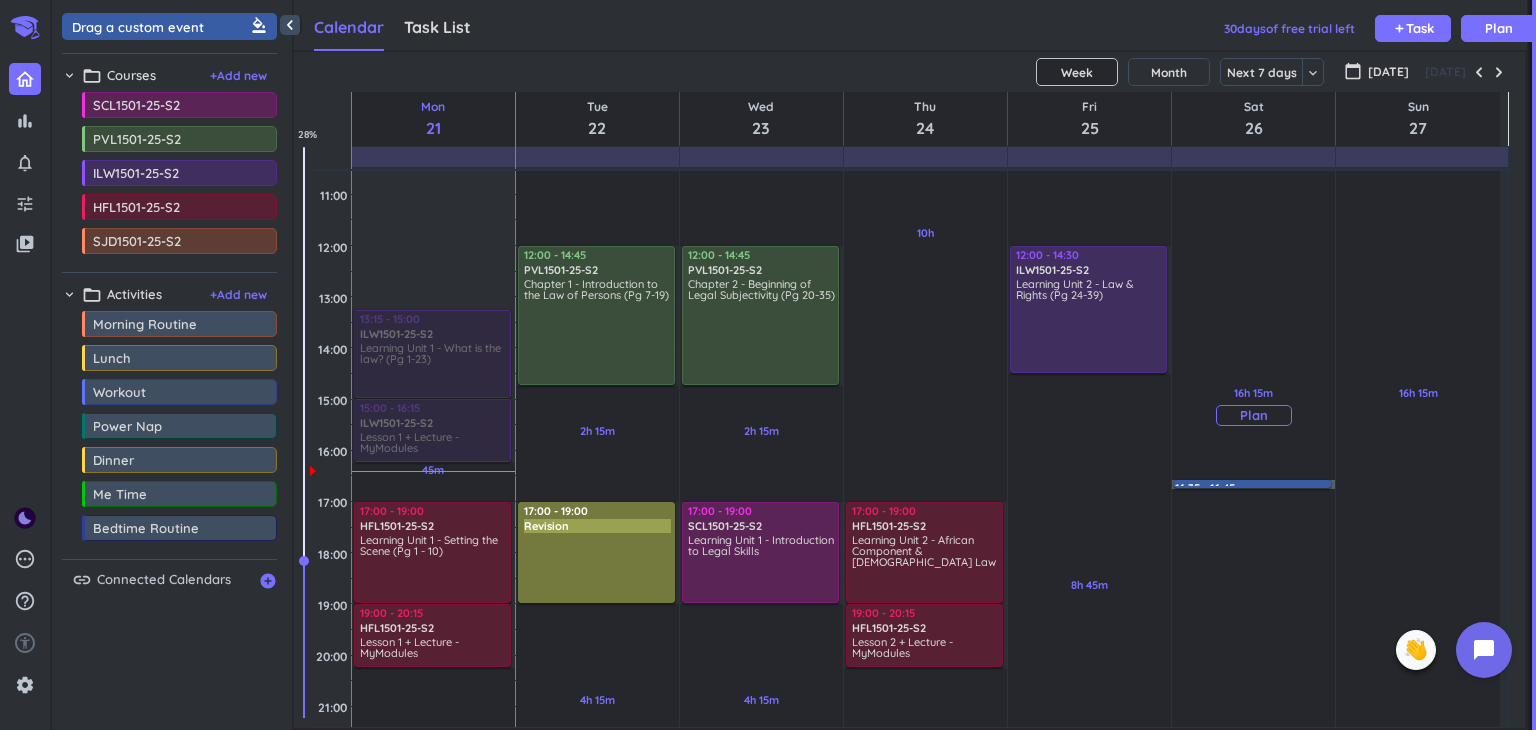drag, startPoint x: 617, startPoint y: 541, endPoint x: 1278, endPoint y: 485, distance: 663.3679 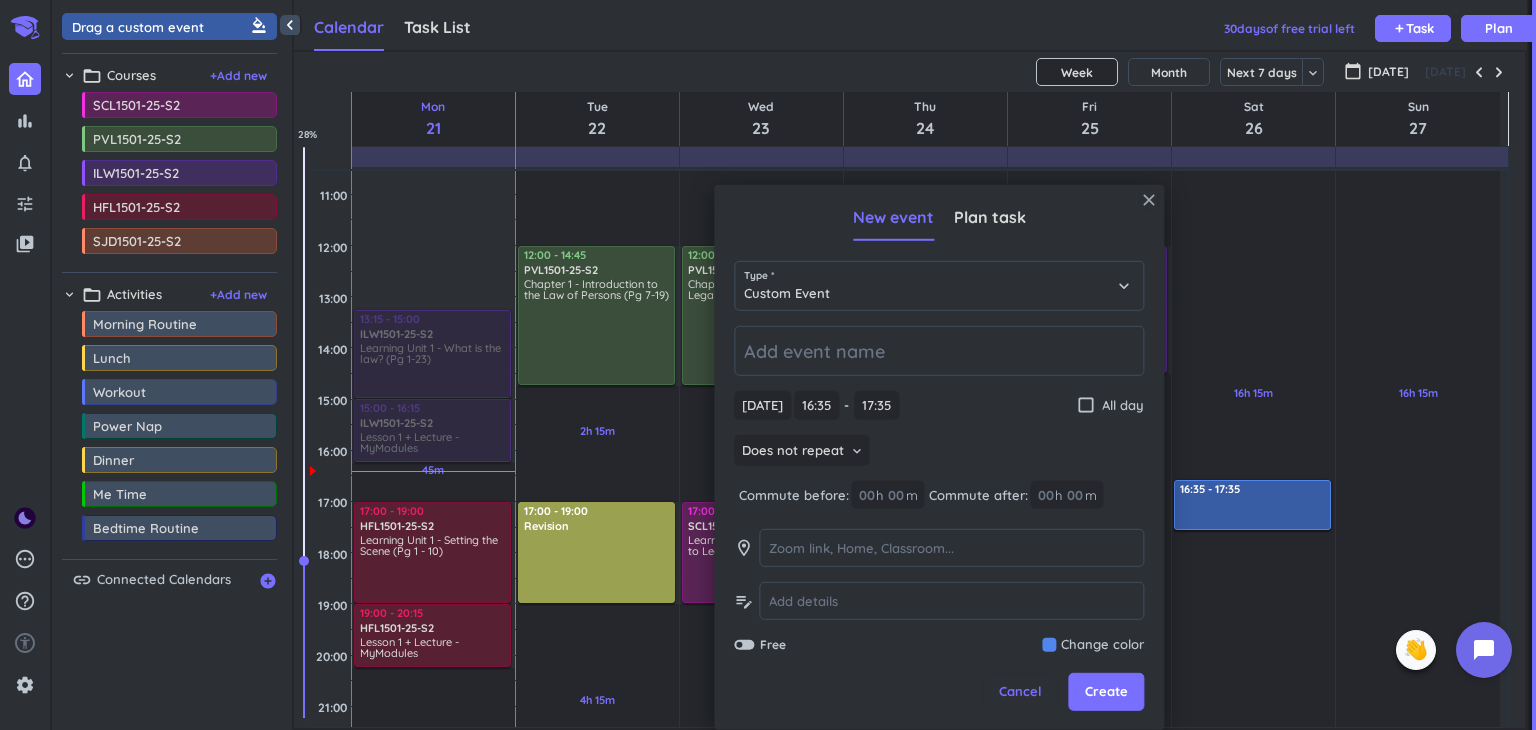 click on "close" at bounding box center [1149, 200] 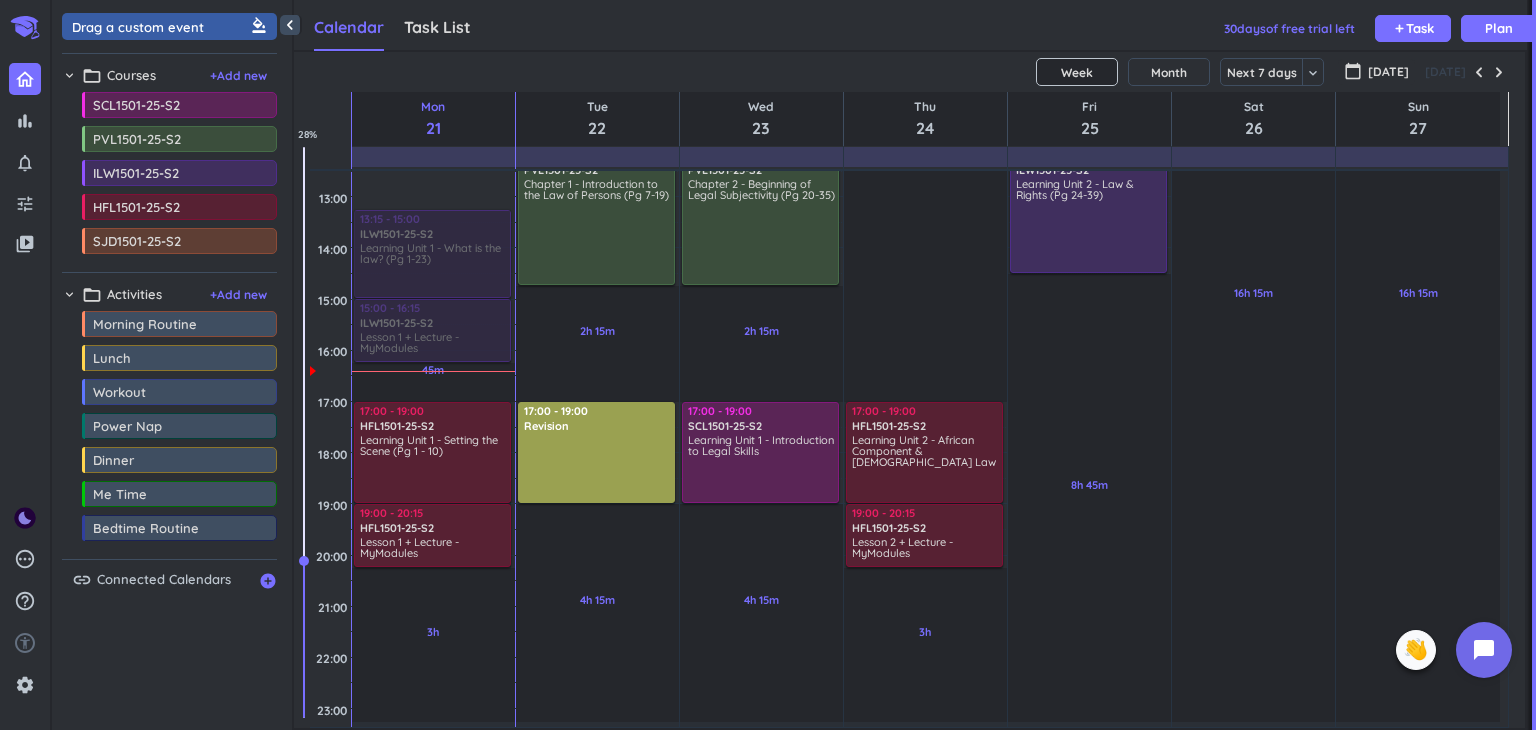scroll, scrollTop: 335, scrollLeft: 0, axis: vertical 